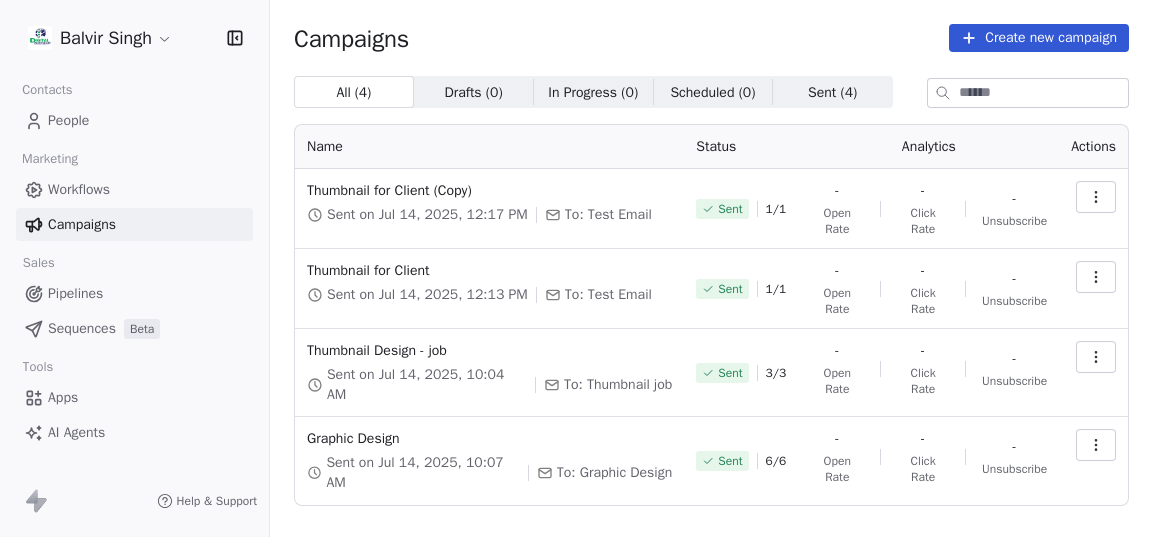 scroll, scrollTop: 0, scrollLeft: 0, axis: both 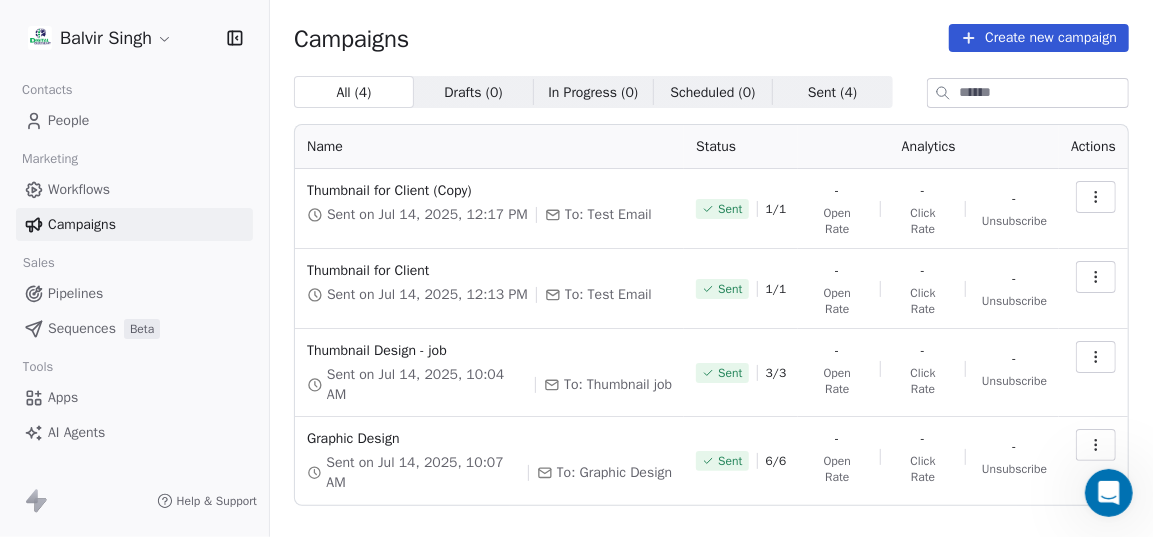 click at bounding box center (1108, 492) 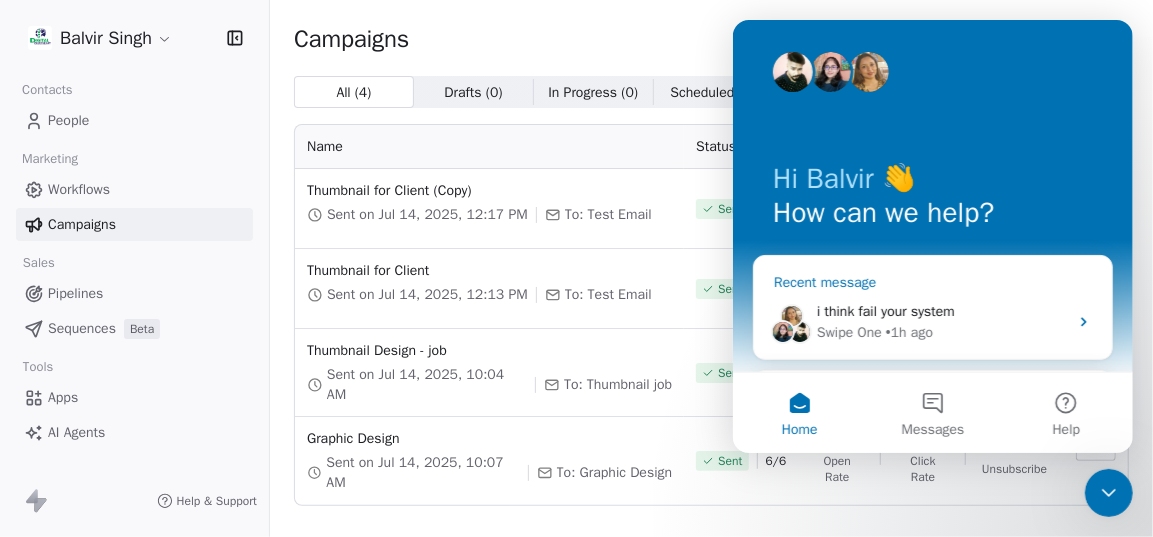 click on "Swipe One •  1h ago" at bounding box center [941, 332] 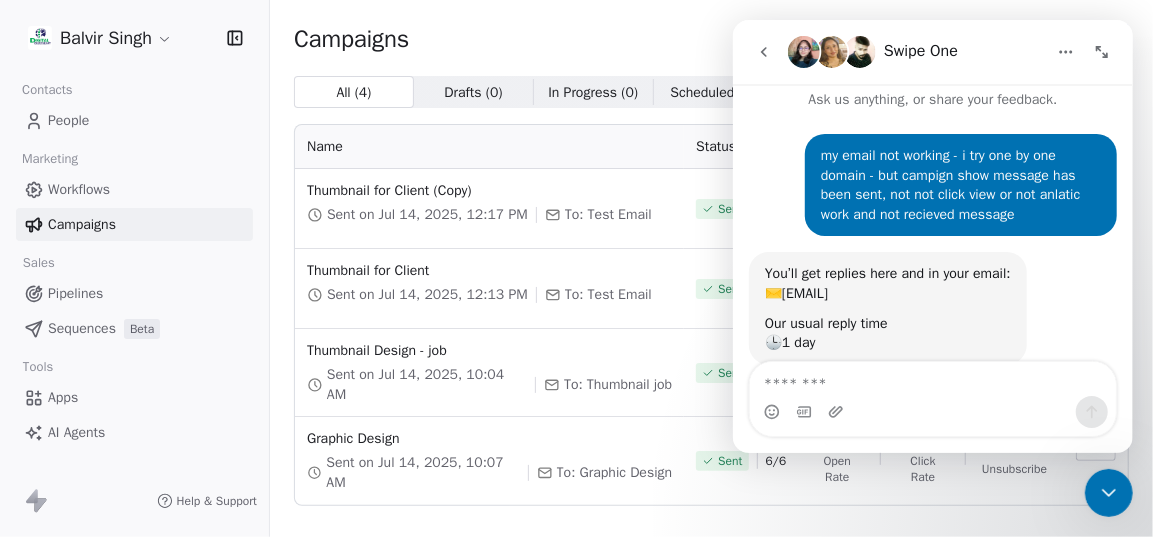 scroll, scrollTop: 0, scrollLeft: 0, axis: both 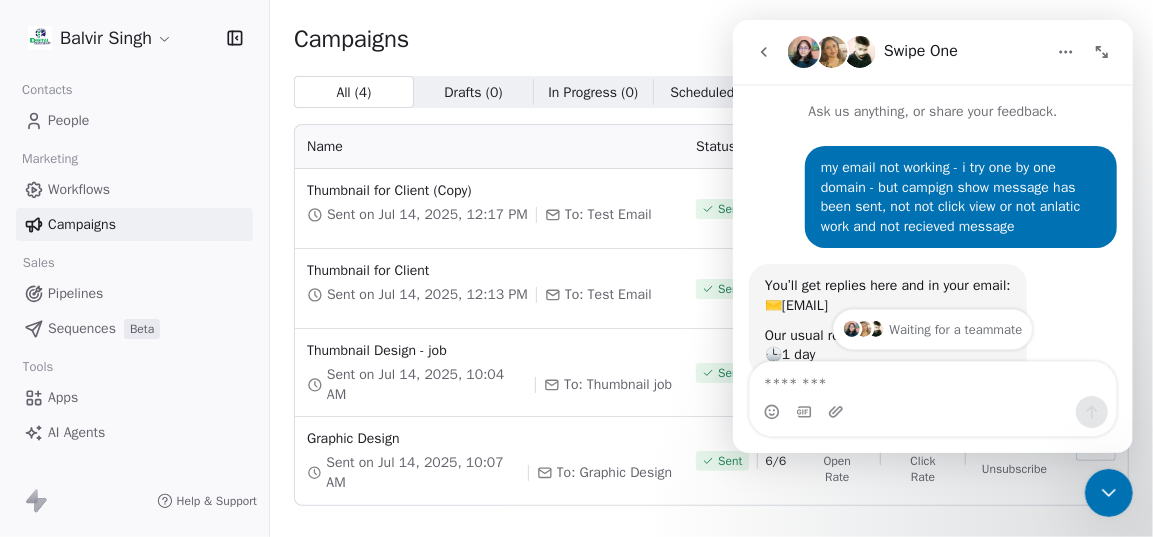 click on "Sales" at bounding box center [134, 263] 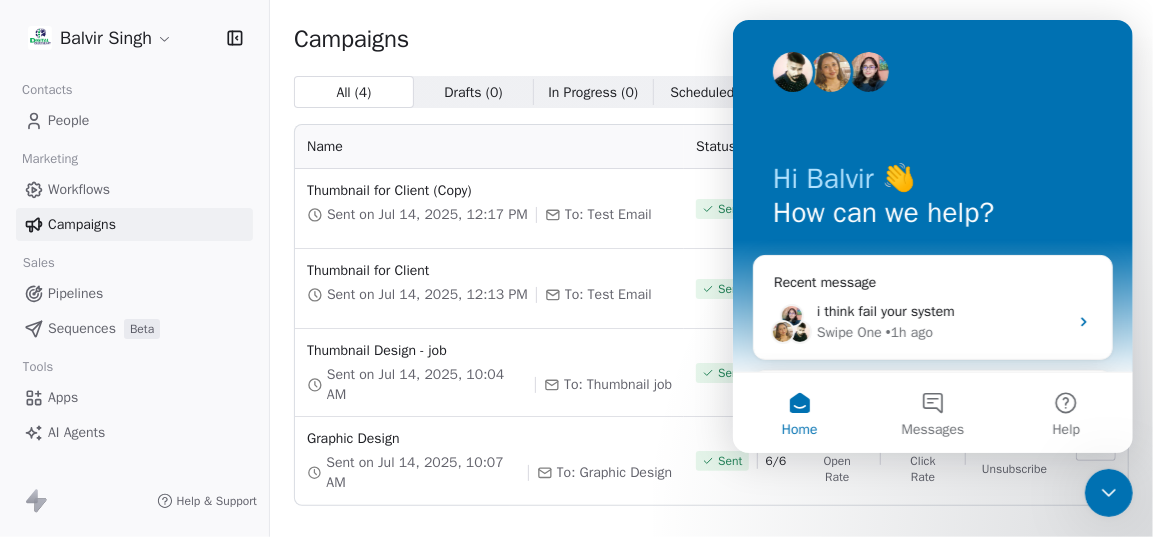 click 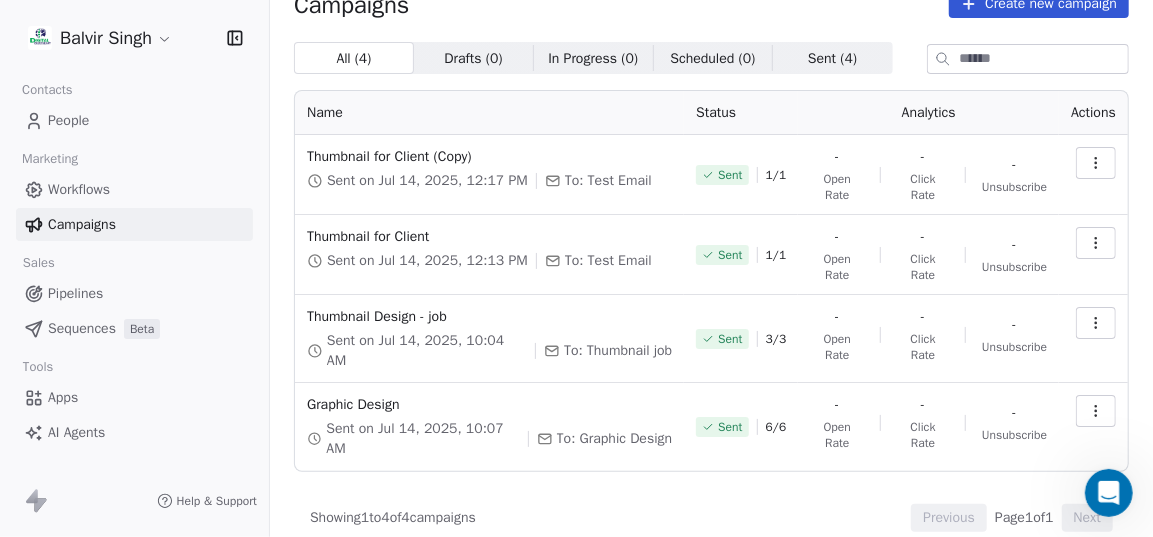 scroll, scrollTop: 51, scrollLeft: 0, axis: vertical 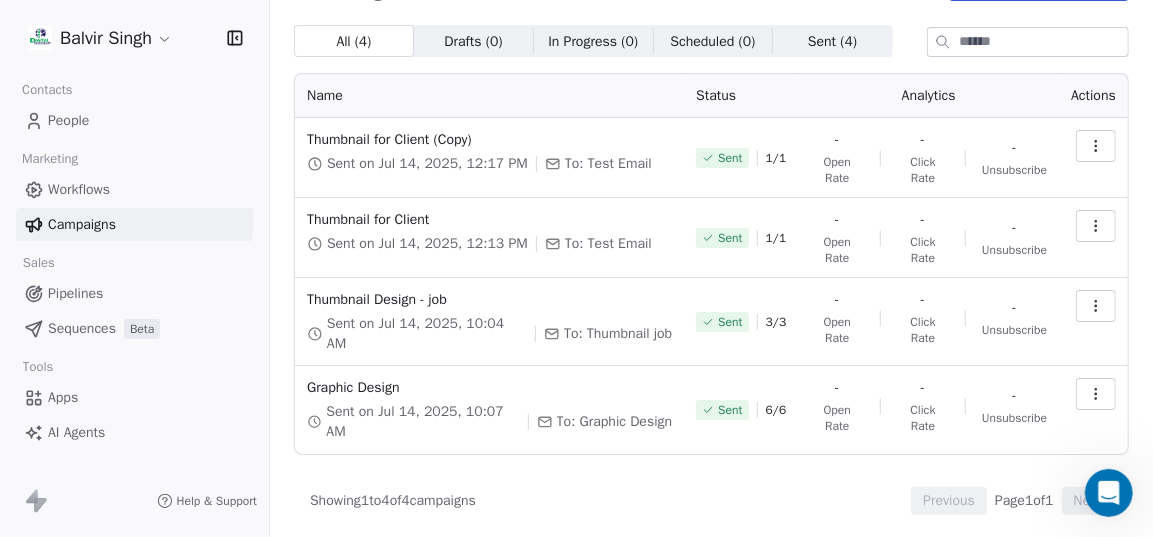 click 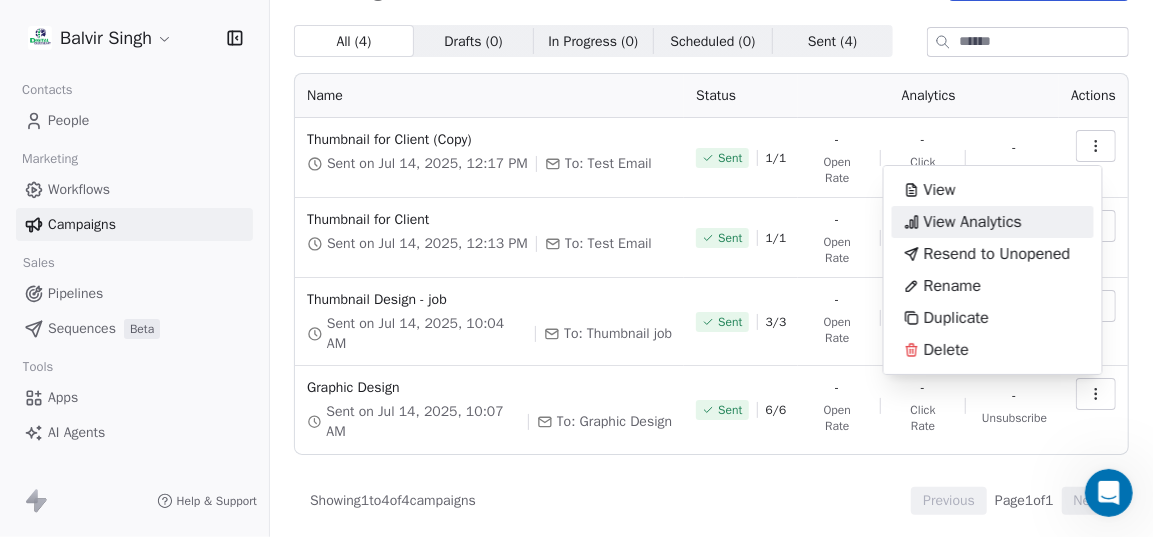 click on "Balvir Singh Contacts People Marketing Workflows Campaigns Sales Pipelines Sequences Beta Tools Apps AI Agents Help & Support Campaigns  Create new campaign All ( 4 ) All ( 4 ) Drafts ( 0 ) Drafts ( 0 ) In Progress ( 0 ) In Progress ( 0 ) Scheduled ( 0 ) Scheduled ( 0 ) Sent ( 4 ) Sent ( 4 ) Name Status Analytics Actions Thumbnail for Client (Copy) Sent on Jul 14, 2025, 12:17 PM To: Test Email  Sent 1 / 1 - Open Rate - Click Rate - Unsubscribe Thumbnail for Client Sent on Jul 14, 2025, 12:13 PM To: Test Email  Sent 1 / 1 - Open Rate - Click Rate - Unsubscribe Thumbnail Design  - job Sent on Jul 14, 2025, 10:04 AM To: Thumbnail job  Sent 3 / 3 - Open Rate - Click Rate - Unsubscribe Graphic Design Sent on Jul 14, 2025, 10:07 AM To: Graphic Design  Sent 6 / 6 - Open Rate - Click Rate - Unsubscribe Showing  1  to  4  of  4  campaigns Previous Page  1  of  1 Next   View View Analytics Resend to Unopened Rename Duplicate Delete" at bounding box center (576, 268) 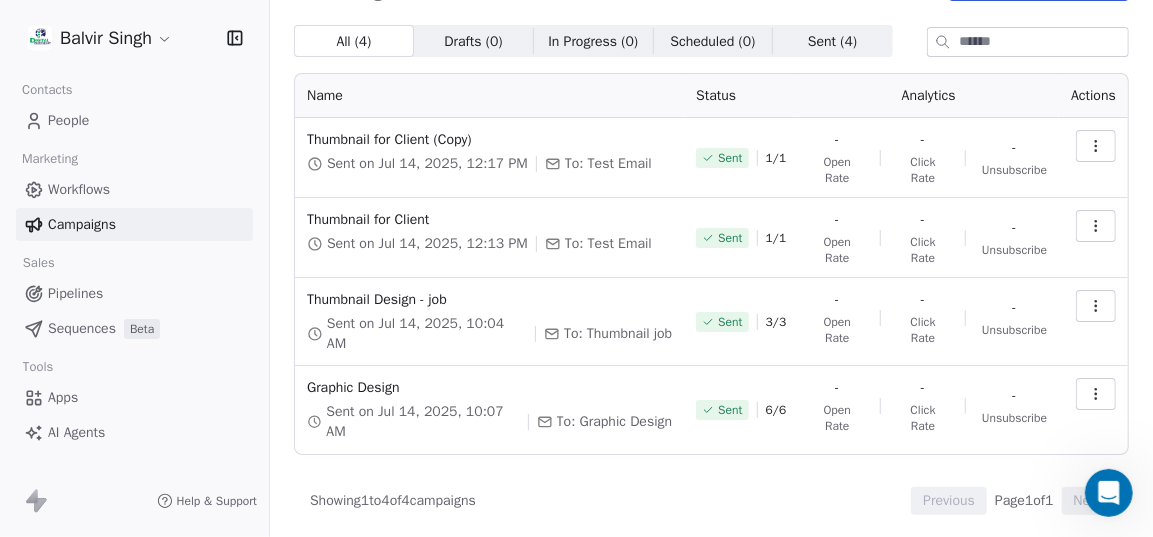 click 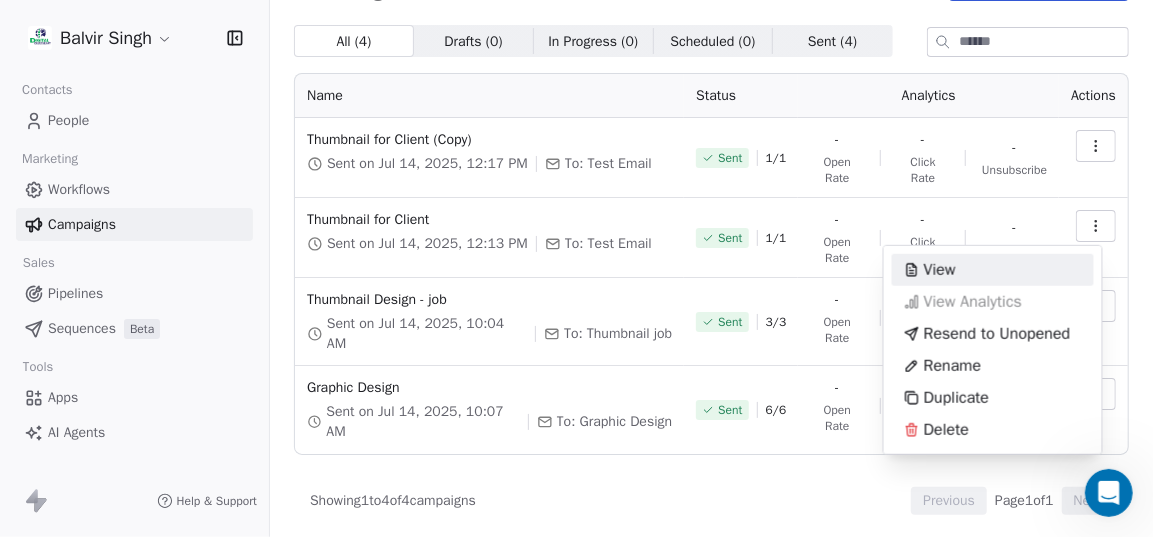click on "Balvir Singh Contacts People Marketing Workflows Campaigns Sales Pipelines Sequences Beta Tools Apps AI Agents Help & Support Campaigns  Create new campaign All ( 4 ) All ( 4 ) Drafts ( 0 ) Drafts ( 0 ) In Progress ( 0 ) In Progress ( 0 ) Scheduled ( 0 ) Scheduled ( 0 ) Sent ( 4 ) Sent ( 4 ) Name Status Analytics Actions Thumbnail for Client (Copy) Sent on Jul 14, 2025, 12:17 PM To: Test Email  Sent 1 / 1 - Open Rate - Click Rate - Unsubscribe Thumbnail for Client Sent on Jul 14, 2025, 12:13 PM To: Test Email  Sent 1 / 1 - Open Rate - Click Rate - Unsubscribe Thumbnail Design  - job Sent on Jul 14, 2025, 10:04 AM To: Thumbnail job  Sent 3 / 3 - Open Rate - Click Rate - Unsubscribe Graphic Design Sent on Jul 14, 2025, 10:07 AM To: Graphic Design  Sent 6 / 6 - Open Rate - Click Rate - Unsubscribe Showing  1  to  4  of  4  campaigns Previous Page  1  of  1 Next   View View Analytics Resend to Unopened Rename Duplicate Delete" at bounding box center [576, 268] 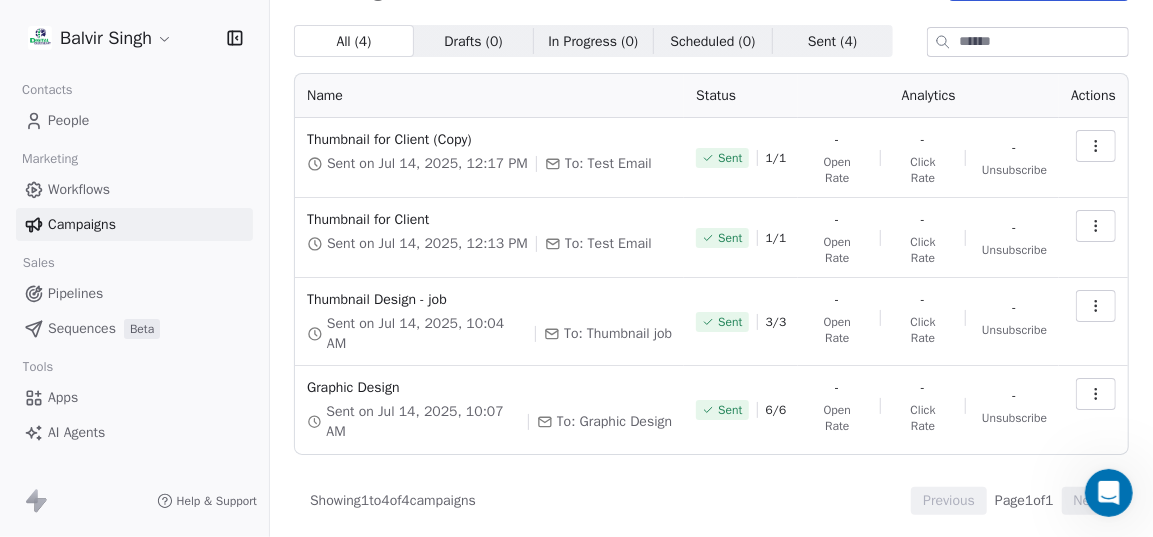 click 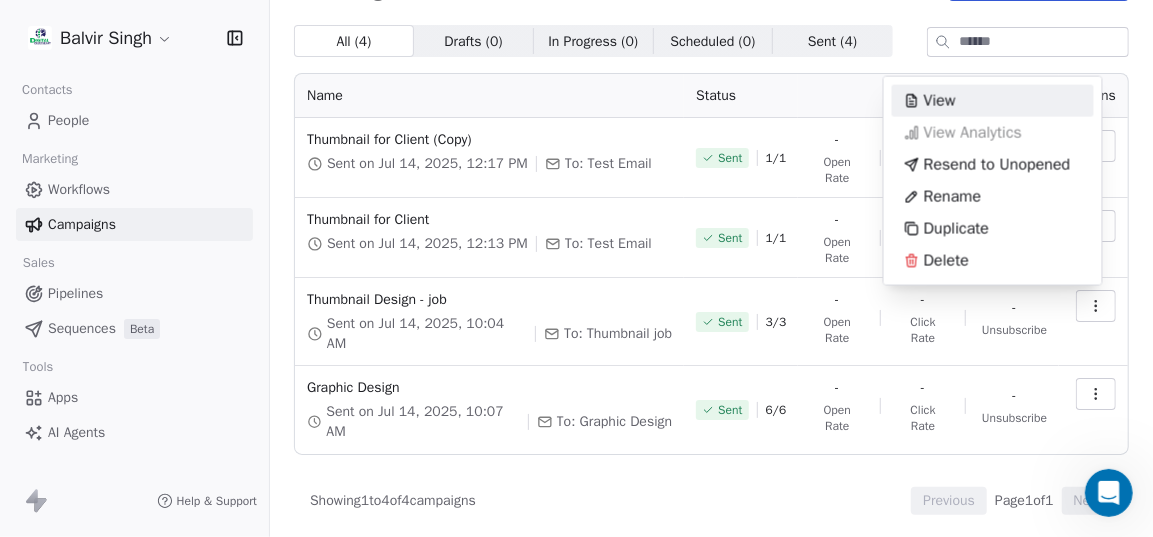click on "Balvir Singh Contacts People Marketing Workflows Campaigns Sales Pipelines Sequences Beta Tools Apps AI Agents Help & Support Campaigns  Create new campaign All ( 4 ) All ( 4 ) Drafts ( 0 ) Drafts ( 0 ) In Progress ( 0 ) In Progress ( 0 ) Scheduled ( 0 ) Scheduled ( 0 ) Sent ( 4 ) Sent ( 4 ) Name Status Analytics Actions Thumbnail for Client (Copy) Sent on Jul 14, 2025, 12:17 PM To: Test Email  Sent 1 / 1 - Open Rate - Click Rate - Unsubscribe Thumbnail for Client Sent on Jul 14, 2025, 12:13 PM To: Test Email  Sent 1 / 1 - Open Rate - Click Rate - Unsubscribe Thumbnail Design  - job Sent on Jul 14, 2025, 10:04 AM To: Thumbnail job  Sent 3 / 3 - Open Rate - Click Rate - Unsubscribe Graphic Design Sent on Jul 14, 2025, 10:07 AM To: Graphic Design  Sent 6 / 6 - Open Rate - Click Rate - Unsubscribe Showing  1  to  4  of  4  campaigns Previous Page  1  of  1 Next   View View Analytics Resend to Unopened Rename Duplicate Delete" at bounding box center (576, 268) 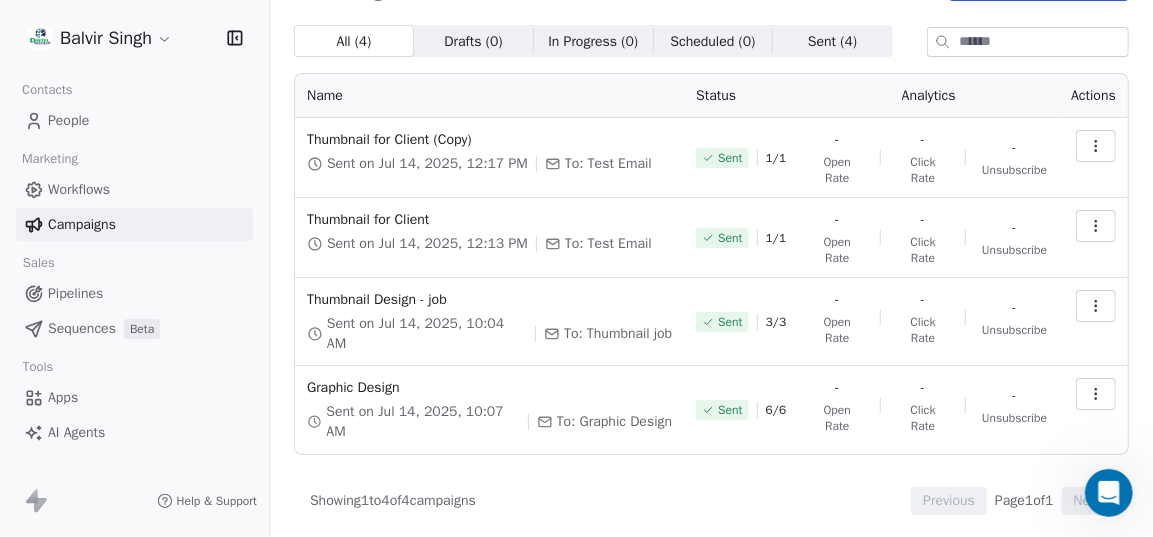 click 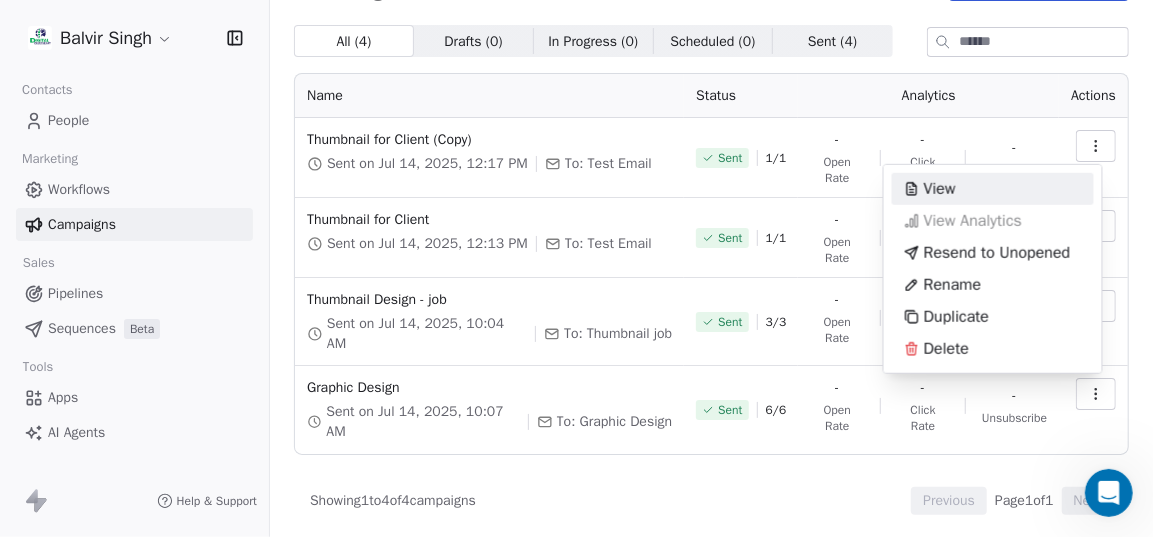 click on "Balvir Singh Contacts People Marketing Workflows Campaigns Sales Pipelines Sequences Beta Tools Apps AI Agents Help & Support Campaigns  Create new campaign All ( 4 ) All ( 4 ) Drafts ( 0 ) Drafts ( 0 ) In Progress ( 0 ) In Progress ( 0 ) Scheduled ( 0 ) Scheduled ( 0 ) Sent ( 4 ) Sent ( 4 ) Name Status Analytics Actions Thumbnail for Client (Copy) Sent on Jul 14, 2025, 12:17 PM To: Test Email  Sent 1 / 1 - Open Rate - Click Rate - Unsubscribe Thumbnail for Client Sent on Jul 14, 2025, 12:13 PM To: Test Email  Sent 1 / 1 - Open Rate - Click Rate - Unsubscribe Thumbnail Design  - job Sent on Jul 14, 2025, 10:04 AM To: Thumbnail job  Sent 3 / 3 - Open Rate - Click Rate - Unsubscribe Graphic Design Sent on Jul 14, 2025, 10:07 AM To: Graphic Design  Sent 6 / 6 - Open Rate - Click Rate - Unsubscribe Showing  1  to  4  of  4  campaigns Previous Page  1  of  1 Next   View View Analytics Resend to Unopened Rename Duplicate Delete" at bounding box center [576, 268] 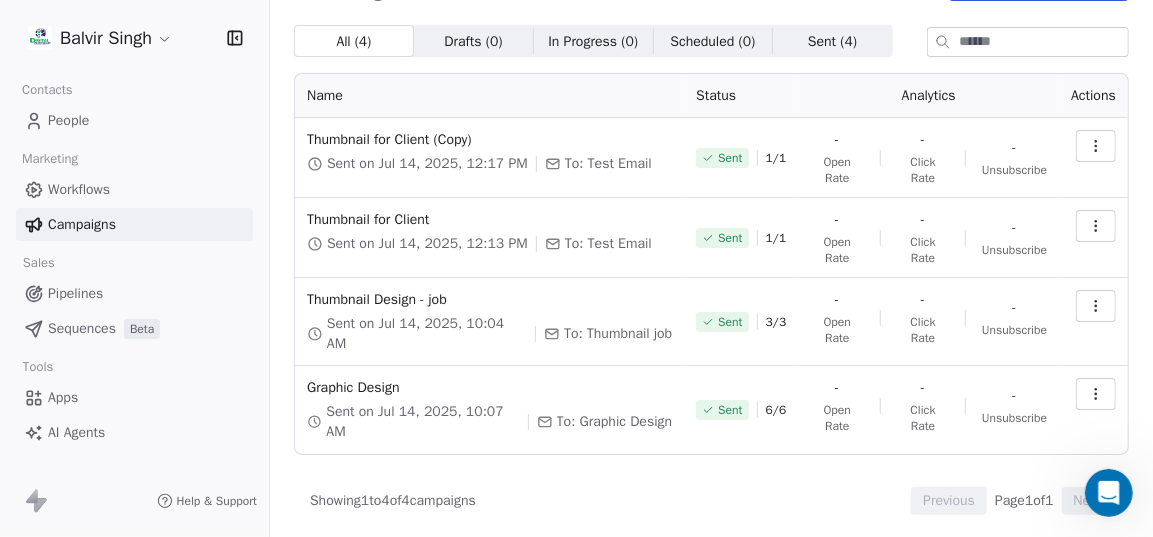 click 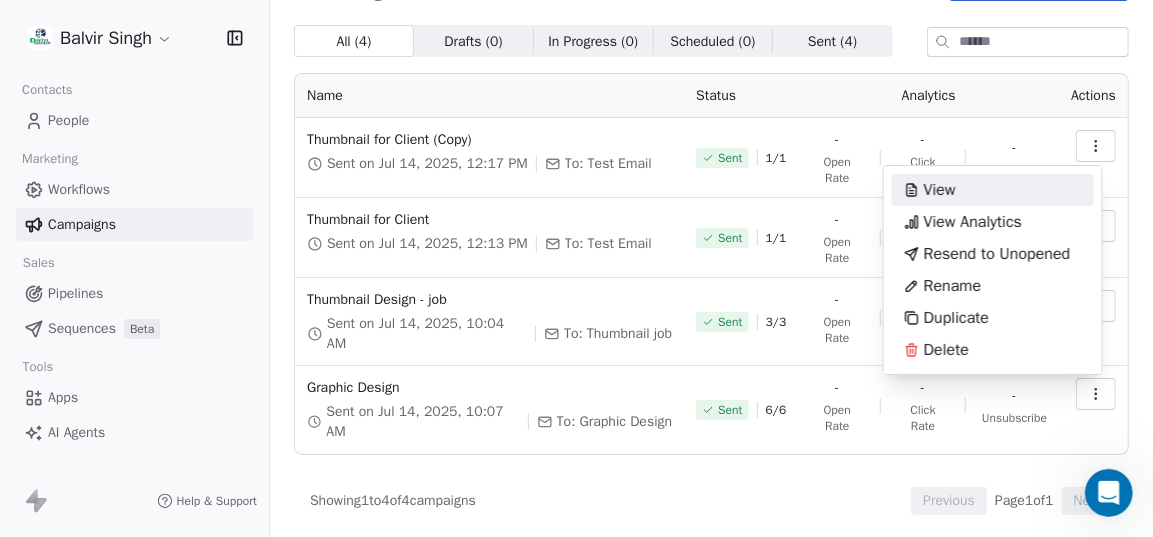 click on "Balvir Singh Contacts People Marketing Workflows Campaigns Sales Pipelines Sequences Beta Tools Apps AI Agents Help & Support Campaigns  Create new campaign All ( 4 ) All ( 4 ) Drafts ( 0 ) Drafts ( 0 ) In Progress ( 0 ) In Progress ( 0 ) Scheduled ( 0 ) Scheduled ( 0 ) Sent ( 4 ) Sent ( 4 ) Name Status Analytics Actions Thumbnail for Client (Copy) Sent on Jul 14, 2025, 12:17 PM To: Test Email  Sent 1 / 1 - Open Rate - Click Rate - Unsubscribe Thumbnail for Client Sent on Jul 14, 2025, 12:13 PM To: Test Email  Sent 1 / 1 - Open Rate - Click Rate - Unsubscribe Thumbnail Design  - job Sent on Jul 14, 2025, 10:04 AM To: Thumbnail job  Sent 3 / 3 - Open Rate - Click Rate - Unsubscribe Graphic Design Sent on Jul 14, 2025, 10:07 AM To: Graphic Design  Sent 6 / 6 - Open Rate - Click Rate - Unsubscribe Showing  1  to  4  of  4  campaigns Previous Page  1  of  1 Next   View View Analytics Resend to Unopened Rename Duplicate Delete" at bounding box center (576, 268) 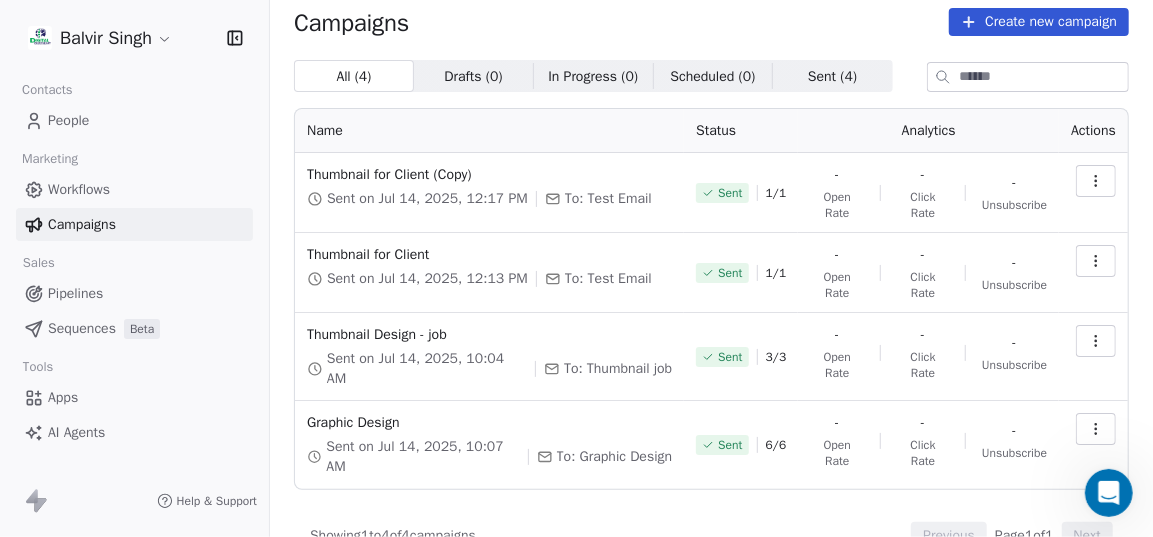 scroll, scrollTop: 0, scrollLeft: 0, axis: both 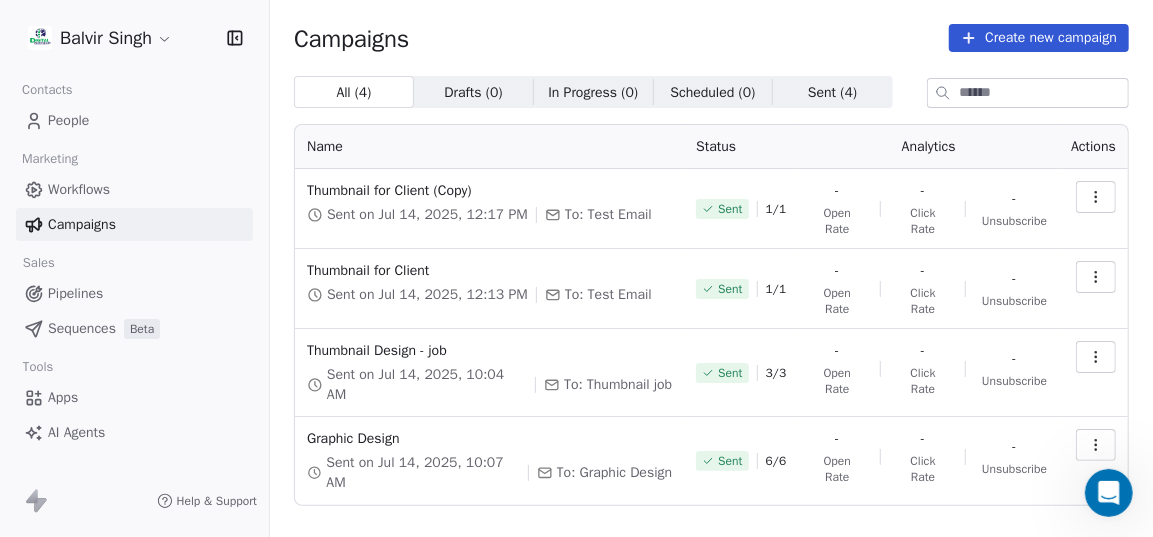 click 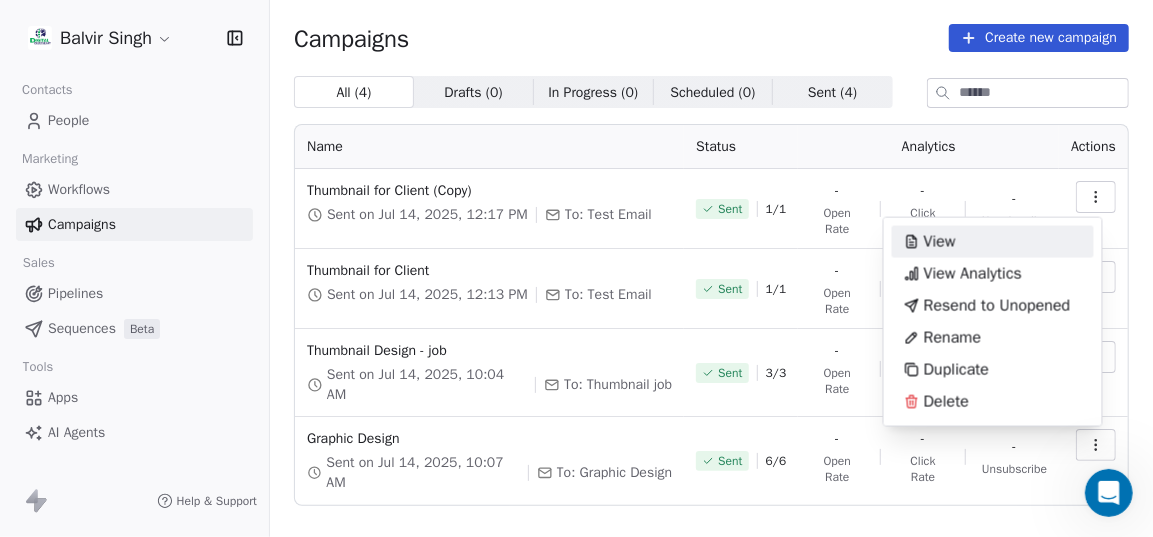 click on "Balvir Singh Contacts People Marketing Workflows Campaigns Sales Pipelines Sequences Beta Tools Apps AI Agents Help & Support Campaigns  Create new campaign All ( 4 ) All ( 4 ) Drafts ( 0 ) Drafts ( 0 ) In Progress ( 0 ) In Progress ( 0 ) Scheduled ( 0 ) Scheduled ( 0 ) Sent ( 4 ) Sent ( 4 ) Name Status Analytics Actions Thumbnail for Client (Copy) Sent on Jul 14, 2025, 12:17 PM To: Test Email  Sent 1 / 1 - Open Rate - Click Rate - Unsubscribe Thumbnail for Client Sent on Jul 14, 2025, 12:13 PM To: Test Email  Sent 1 / 1 - Open Rate - Click Rate - Unsubscribe Thumbnail Design  - job Sent on Jul 14, 2025, 10:04 AM To: Thumbnail job  Sent 3 / 3 - Open Rate - Click Rate - Unsubscribe Graphic Design Sent on Jul 14, 2025, 10:07 AM To: Graphic Design  Sent 6 / 6 - Open Rate - Click Rate - Unsubscribe Showing  1  to  4  of  4  campaigns Previous Page  1  of  1 Next   View View Analytics Resend to Unopened Rename Duplicate Delete" at bounding box center [576, 268] 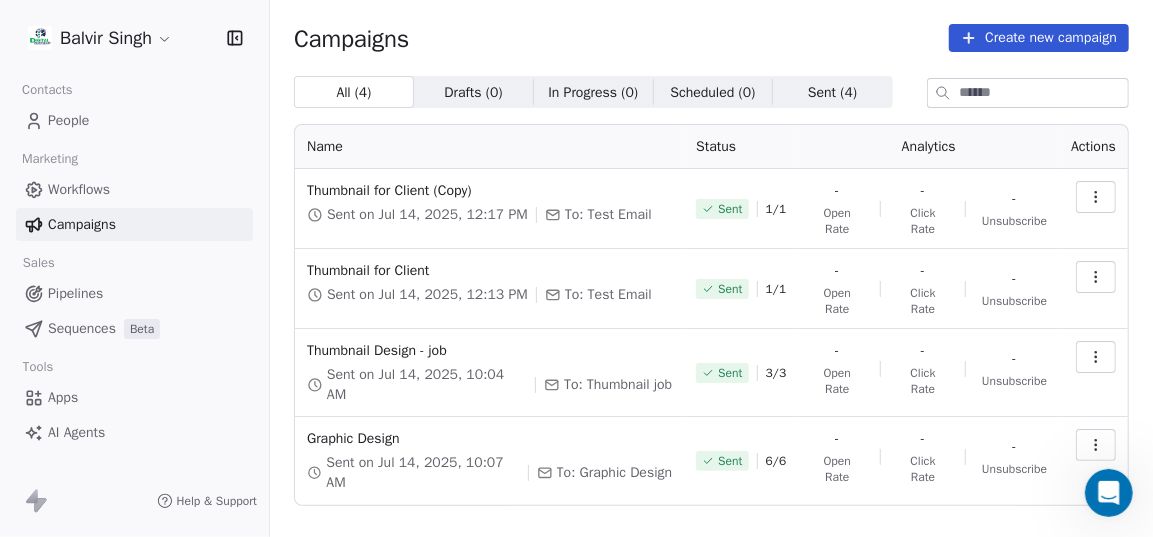 click at bounding box center (1096, 277) 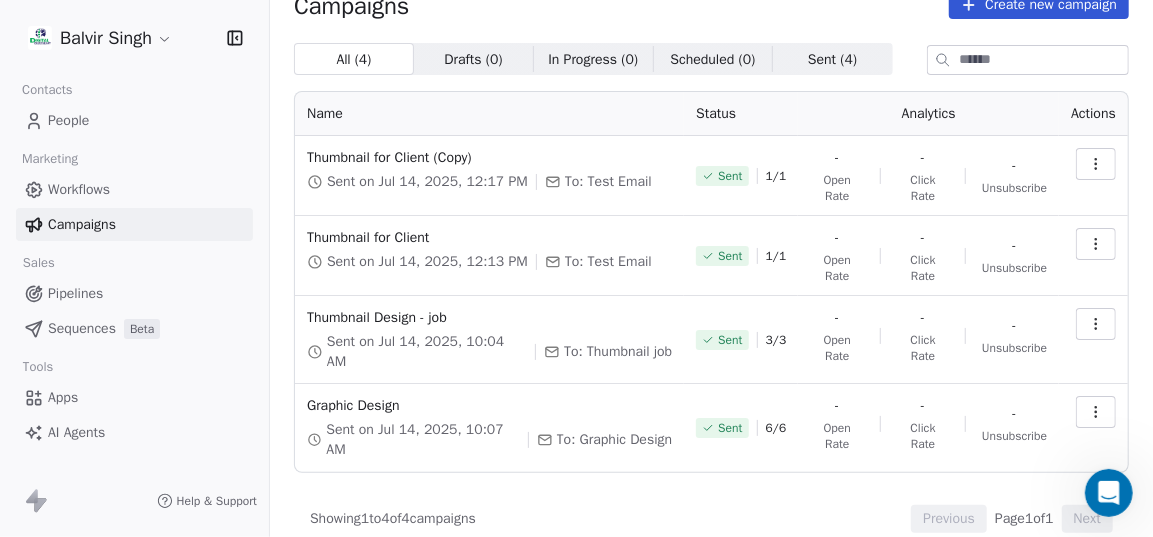scroll, scrollTop: 51, scrollLeft: 0, axis: vertical 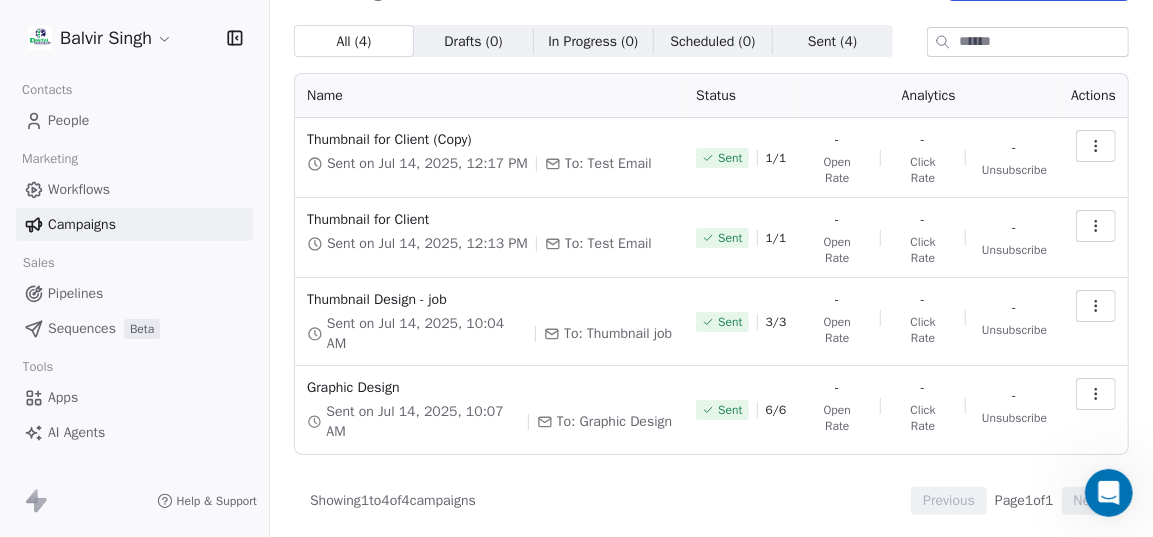 click 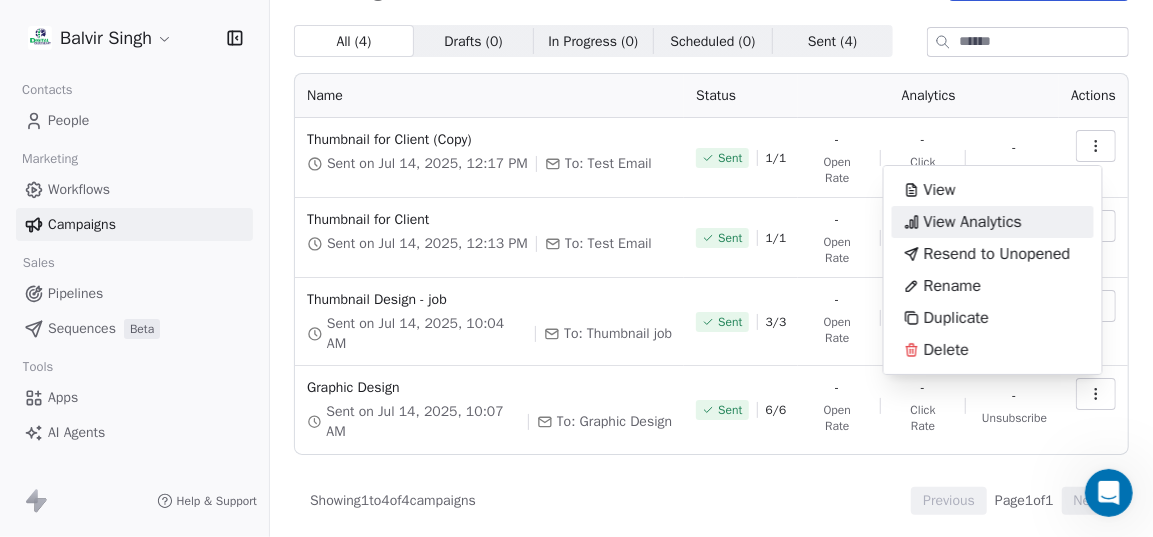 click on "View Analytics" at bounding box center [973, 222] 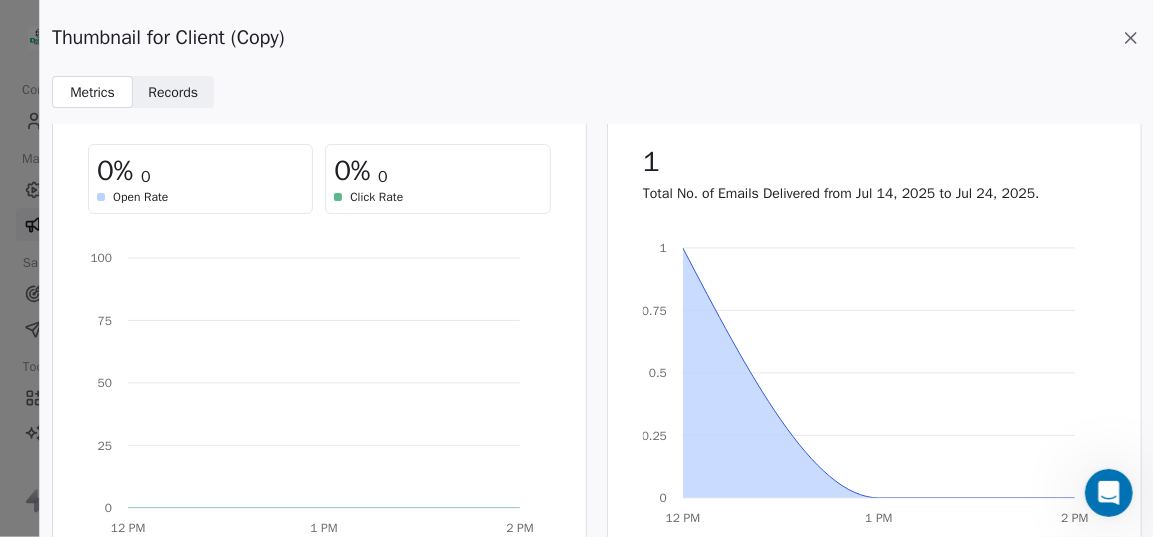scroll, scrollTop: 0, scrollLeft: 0, axis: both 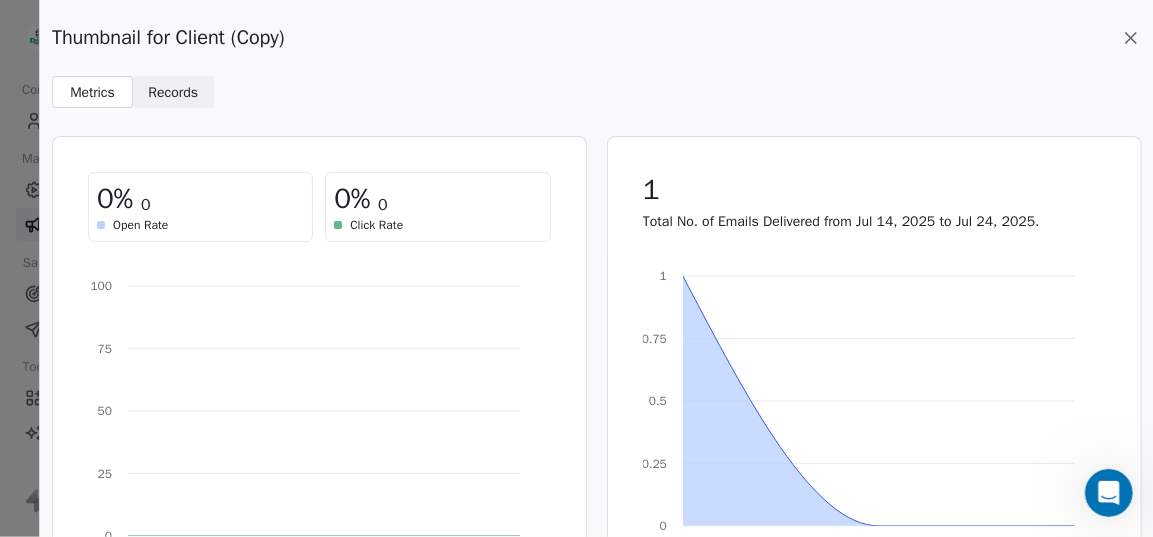 click 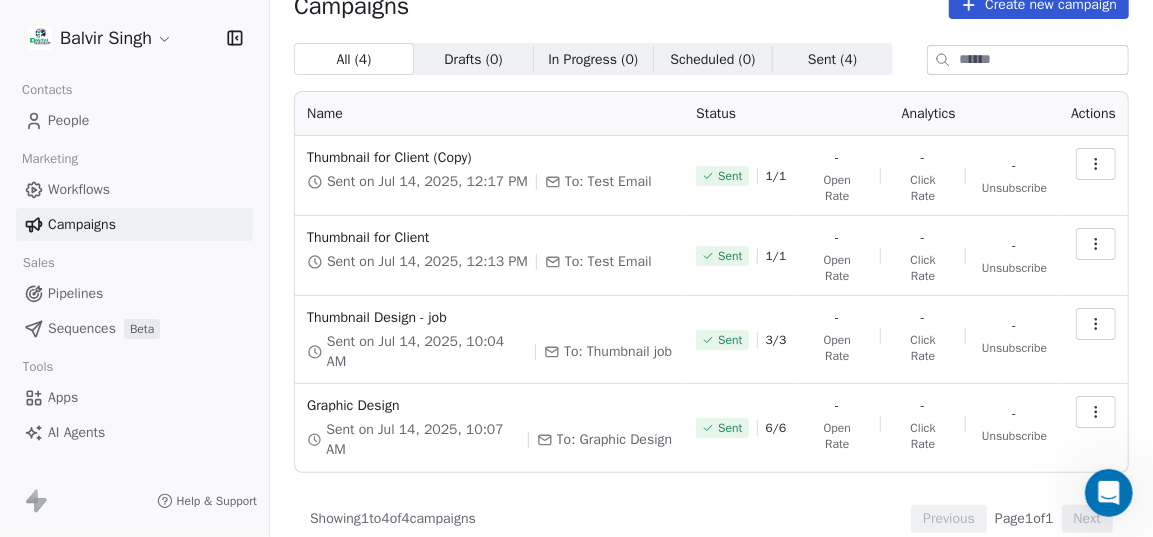 scroll, scrollTop: 51, scrollLeft: 0, axis: vertical 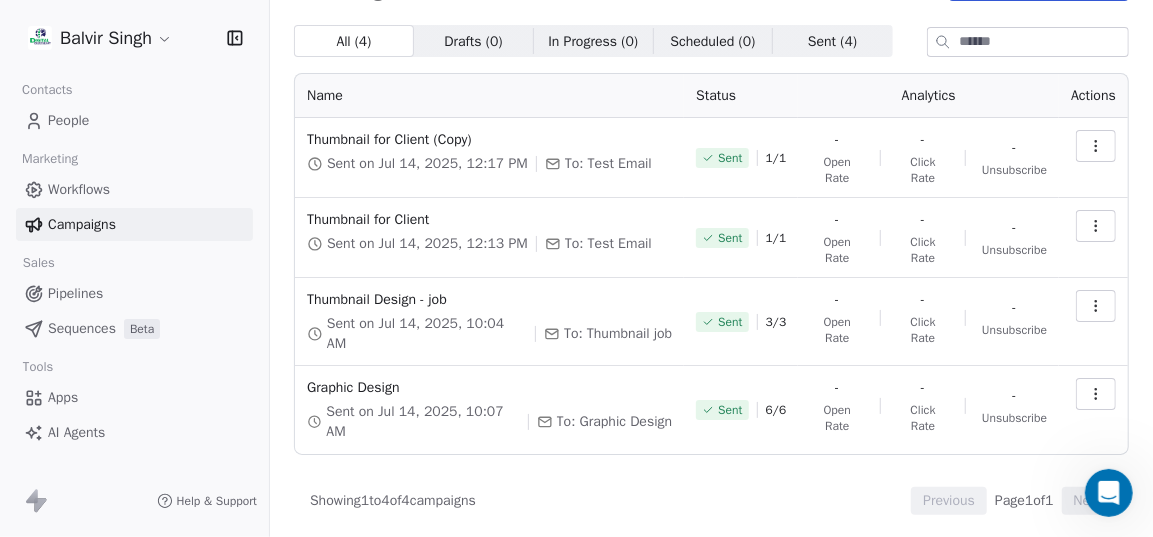 click at bounding box center (1096, 226) 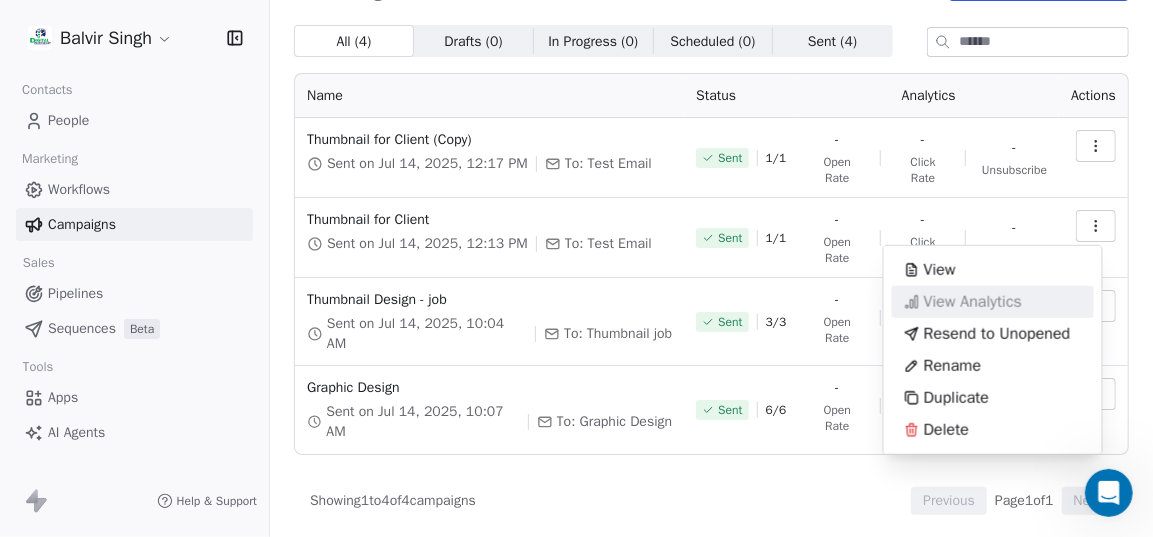 click on "View Analytics" at bounding box center [973, 302] 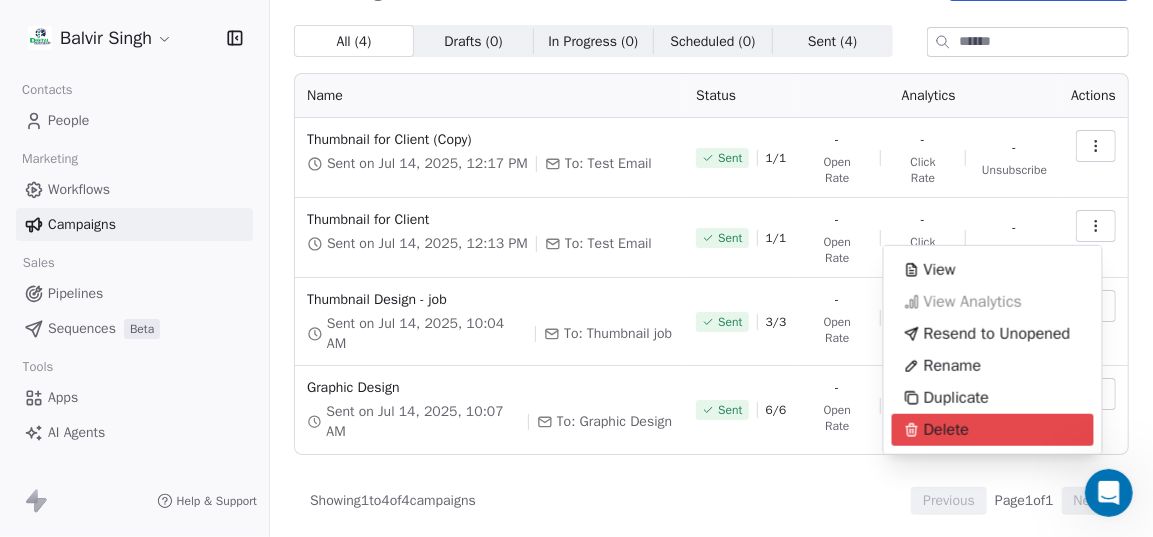 click on "Balvir Singh Contacts People Marketing Workflows Campaigns Sales Pipelines Sequences Beta Tools Apps AI Agents Help & Support Campaigns  Create new campaign All ( 4 ) All ( 4 ) Drafts ( 0 ) Drafts ( 0 ) In Progress ( 0 ) In Progress ( 0 ) Scheduled ( 0 ) Scheduled ( 0 ) Sent ( 4 ) Sent ( 4 ) Name Status Analytics Actions Thumbnail for Client (Copy) Sent on Jul 14, 2025, 12:17 PM To: Test Email  Sent 1 / 1 - Open Rate - Click Rate - Unsubscribe Thumbnail for Client Sent on Jul 14, 2025, 12:13 PM To: Test Email  Sent 1 / 1 - Open Rate - Click Rate - Unsubscribe Thumbnail Design  - job Sent on Jul 14, 2025, 10:04 AM To: Thumbnail job  Sent 3 / 3 - Open Rate - Click Rate - Unsubscribe Graphic Design Sent on Jul 14, 2025, 10:07 AM To: Graphic Design  Sent 6 / 6 - Open Rate - Click Rate - Unsubscribe Showing  1  to  4  of  4  campaigns Previous Page  1  of  1 Next   0.25 View View Analytics Resend to Unopened Rename Duplicate Delete" at bounding box center [576, 268] 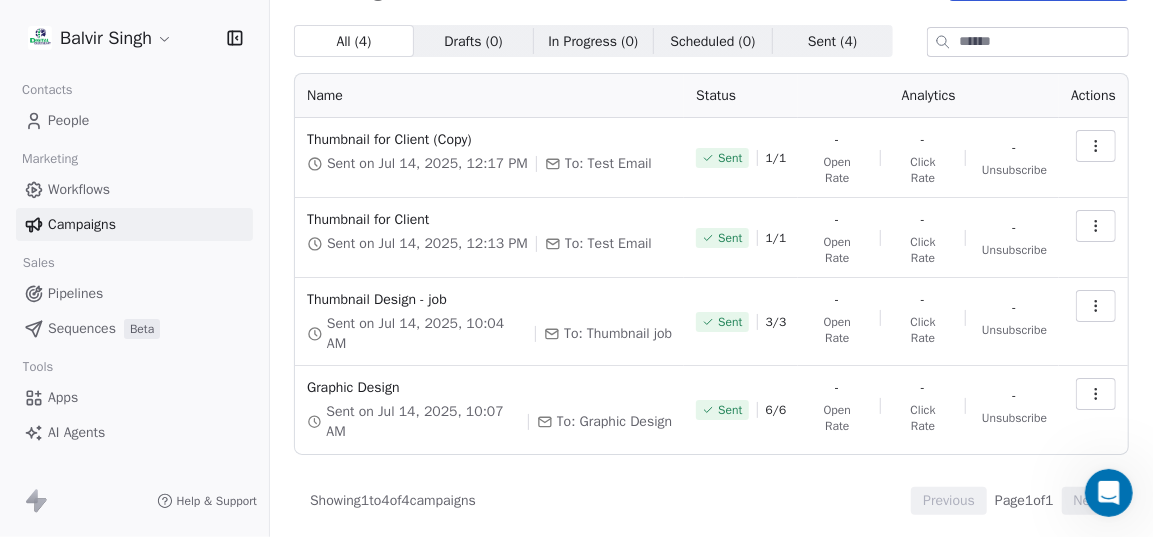 scroll, scrollTop: 0, scrollLeft: 0, axis: both 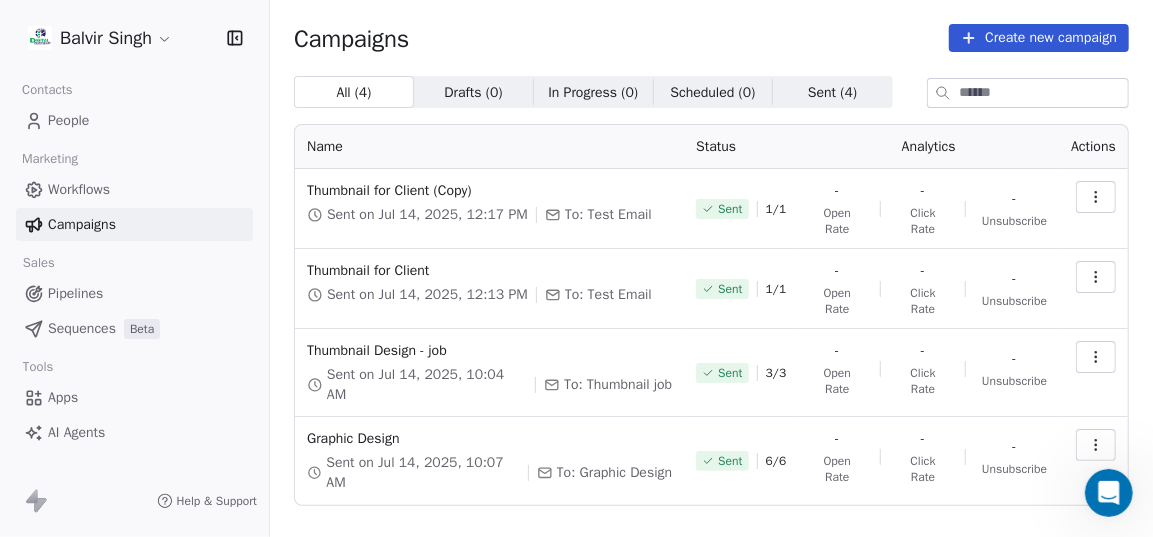 click at bounding box center (1093, 209) 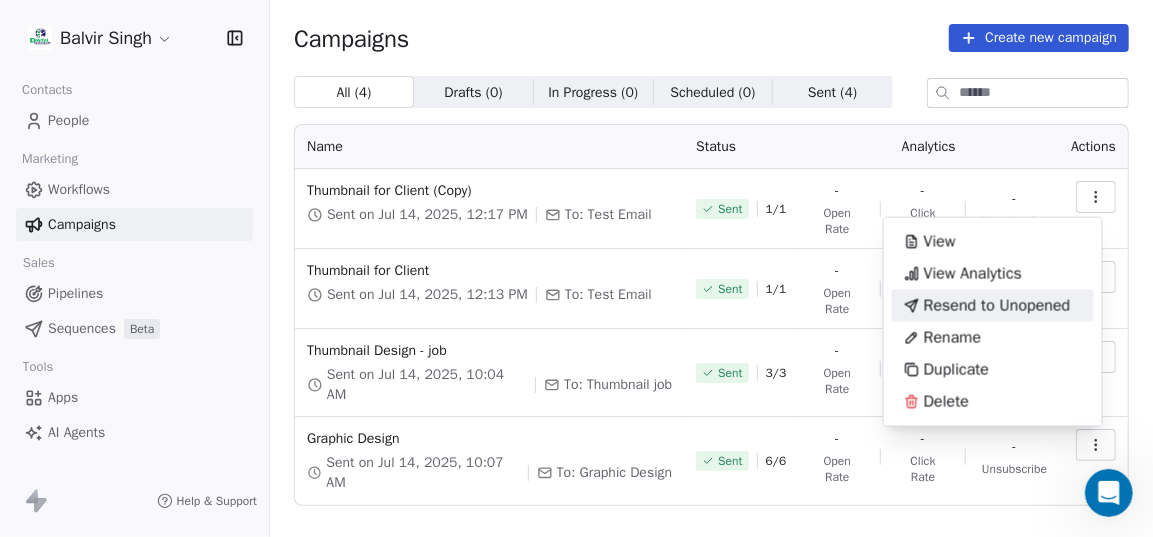 click on "Resend to Unopened" at bounding box center (997, 306) 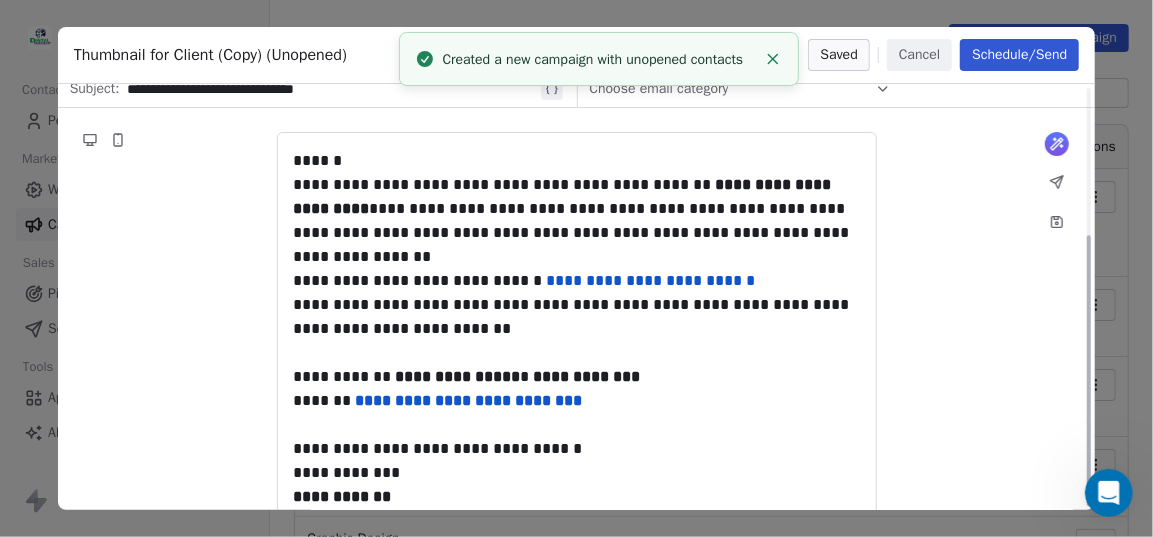 scroll, scrollTop: 0, scrollLeft: 0, axis: both 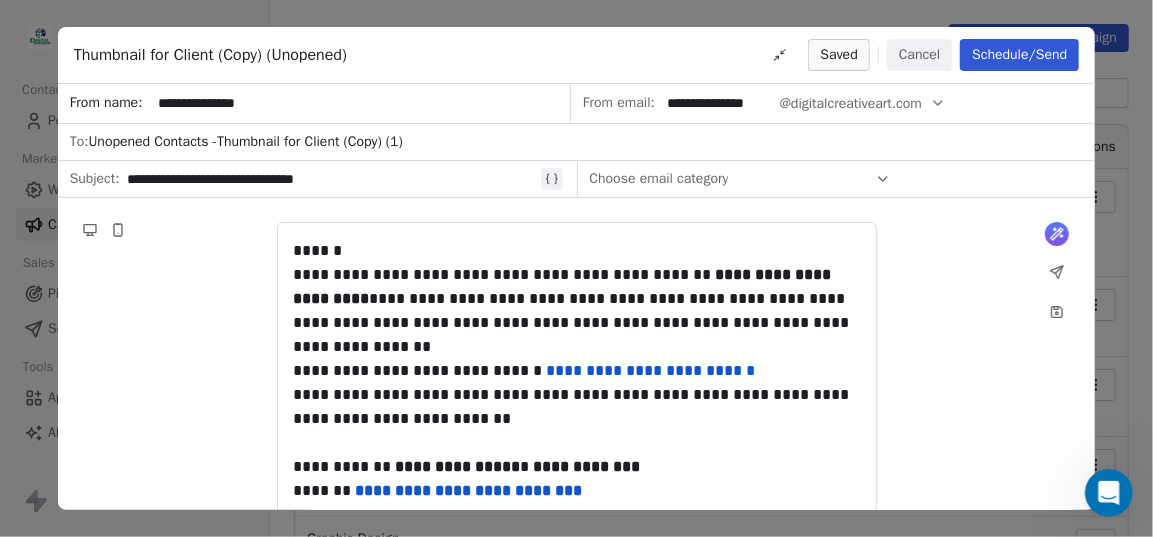 click on "Schedule/Send" at bounding box center (1019, 55) 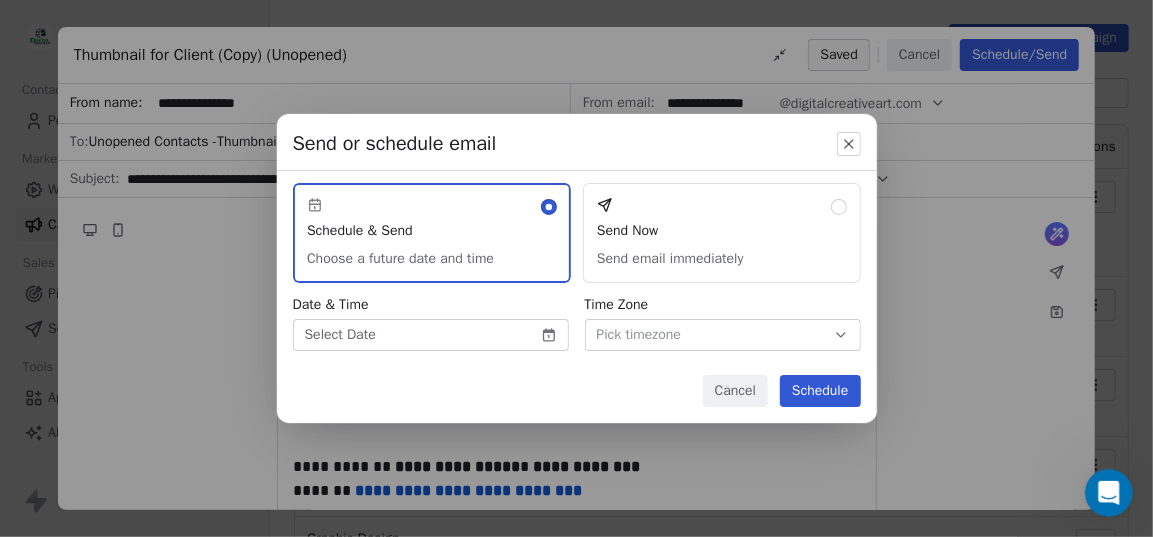 click on "Send Now Send email immediately" at bounding box center (722, 233) 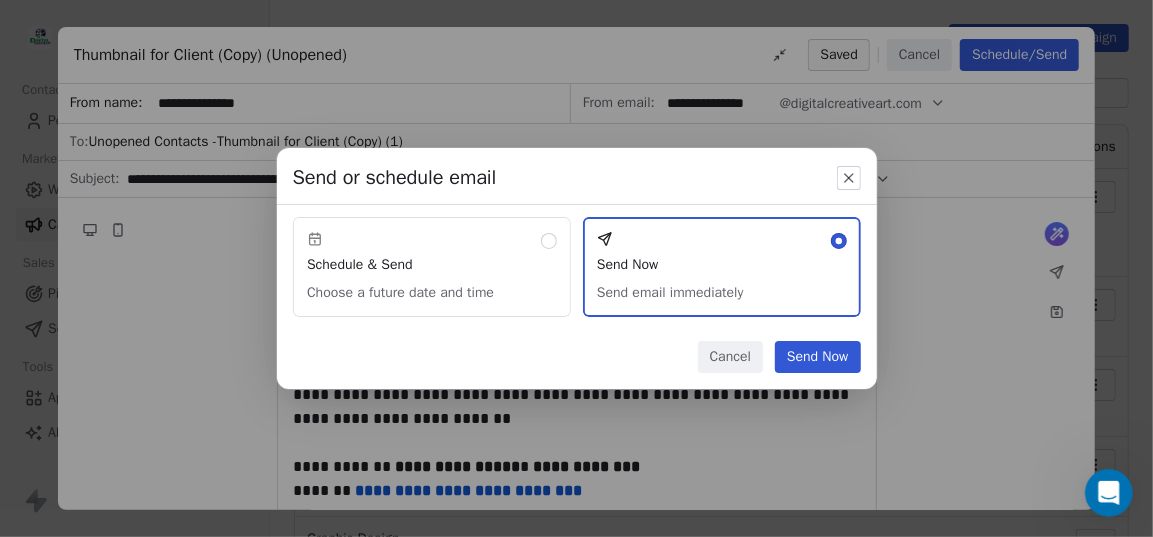 click on "Send Now" at bounding box center (818, 357) 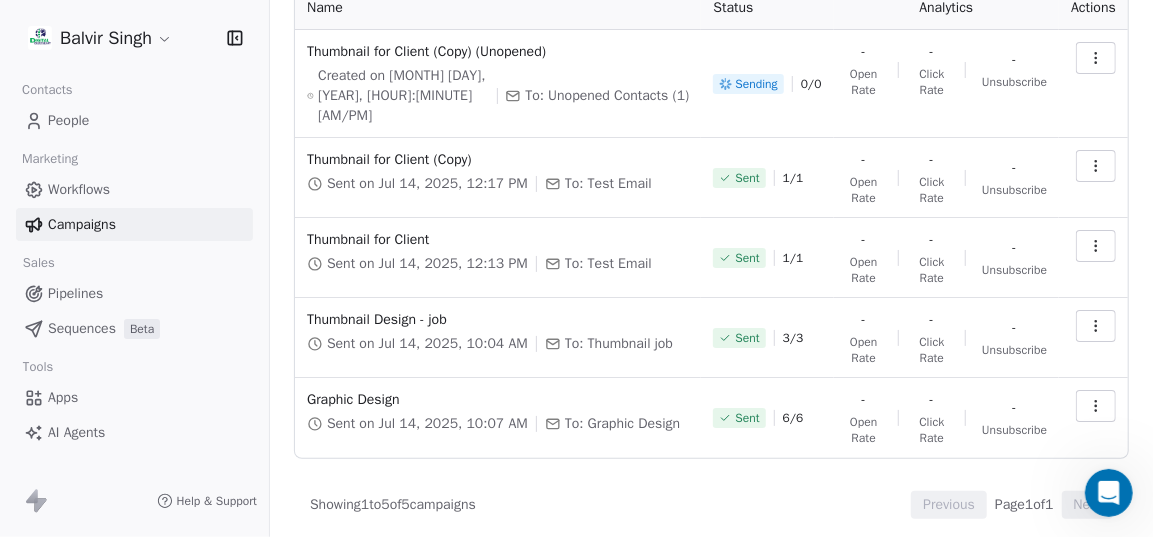 scroll, scrollTop: 0, scrollLeft: 0, axis: both 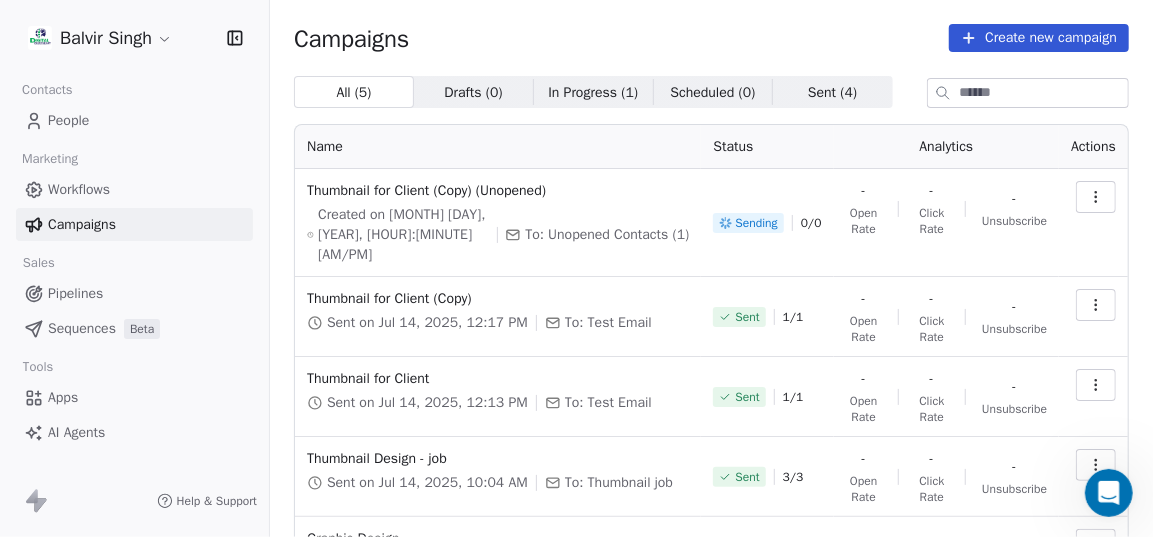 click on "To: Unopened Contacts (1)" at bounding box center (607, 235) 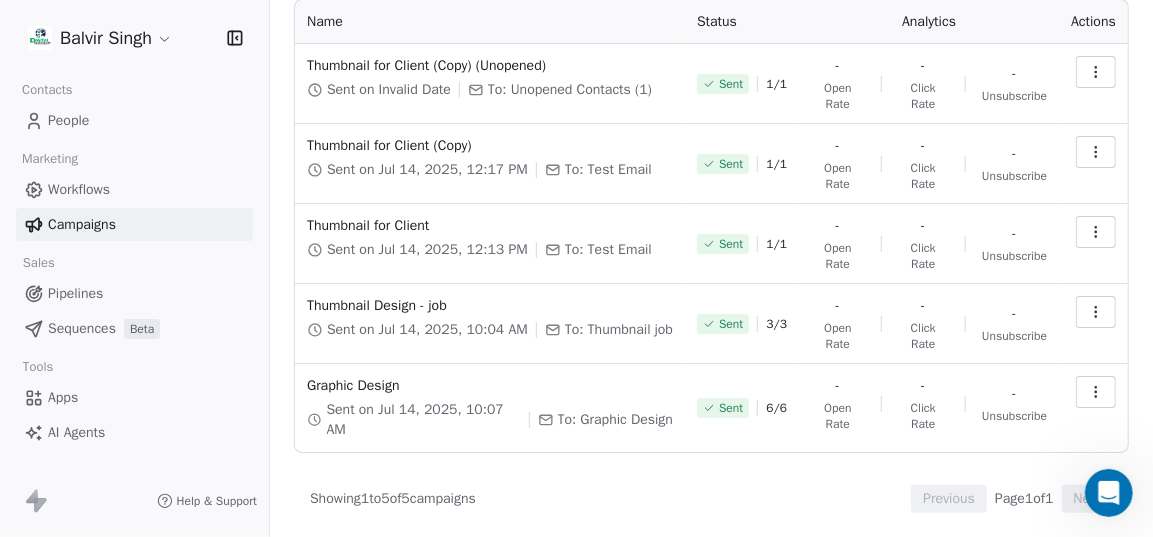 scroll, scrollTop: 0, scrollLeft: 0, axis: both 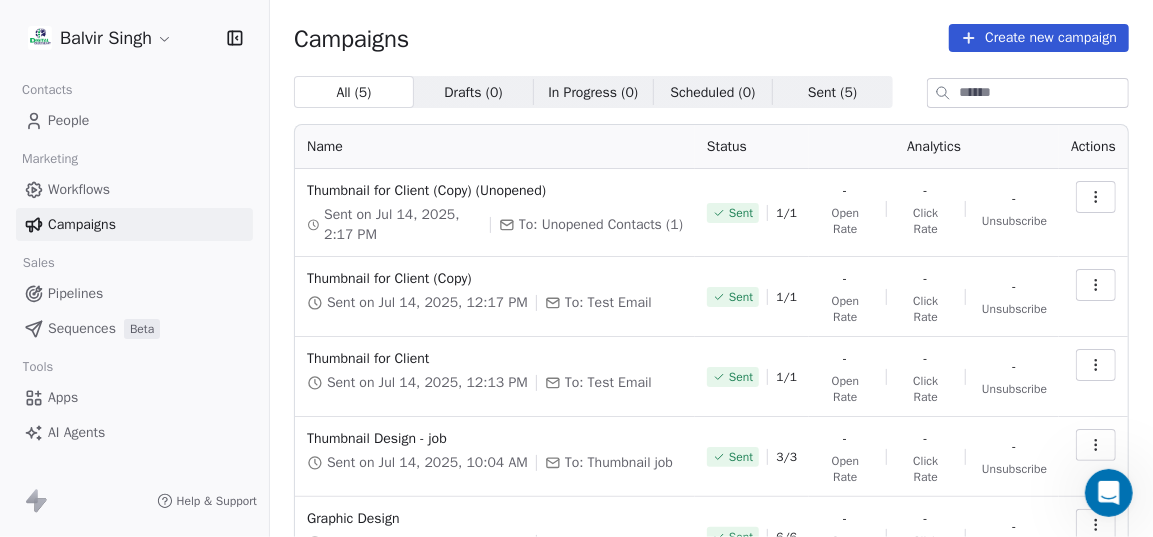 click at bounding box center [1096, 197] 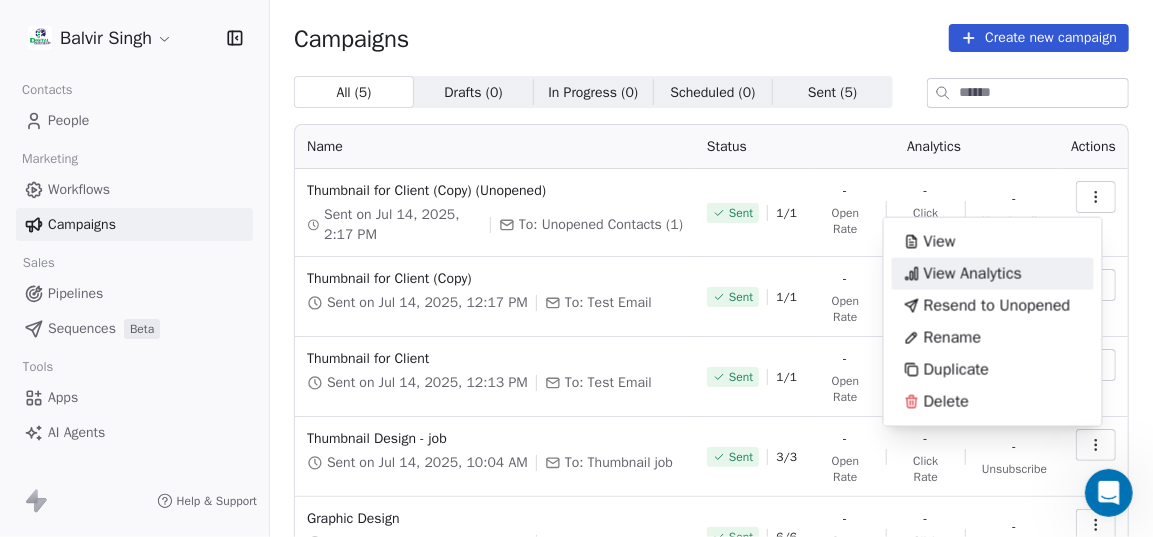 click on "View Analytics" at bounding box center (963, 274) 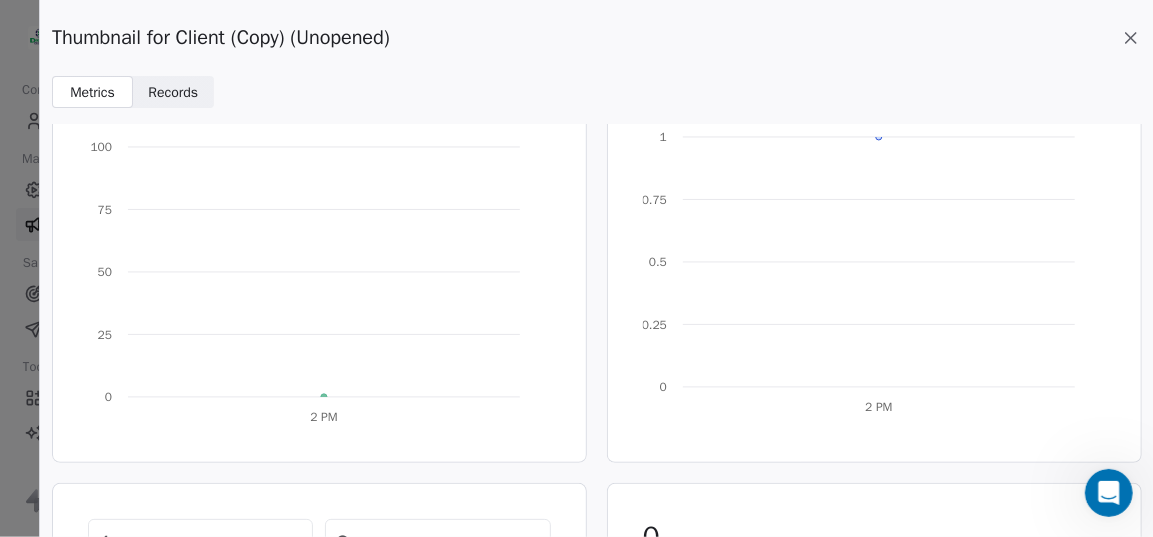 scroll, scrollTop: 0, scrollLeft: 0, axis: both 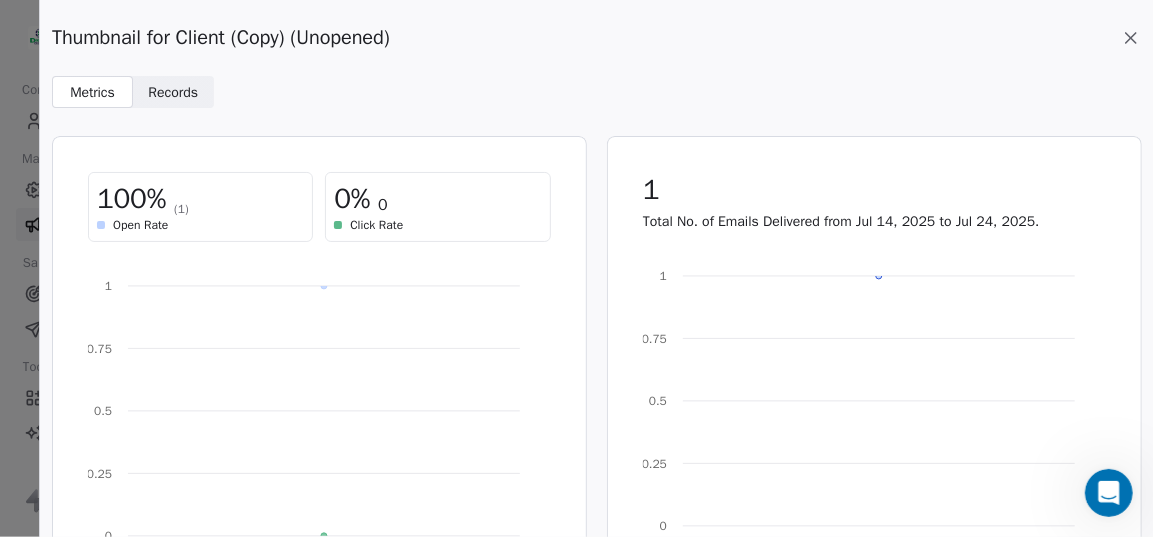 click 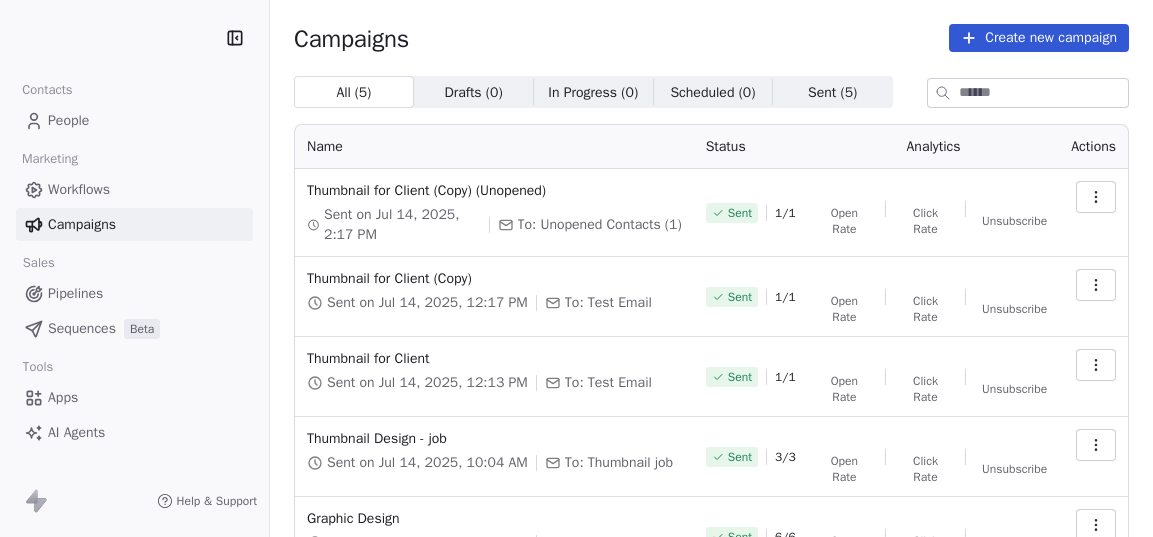 scroll, scrollTop: 0, scrollLeft: 0, axis: both 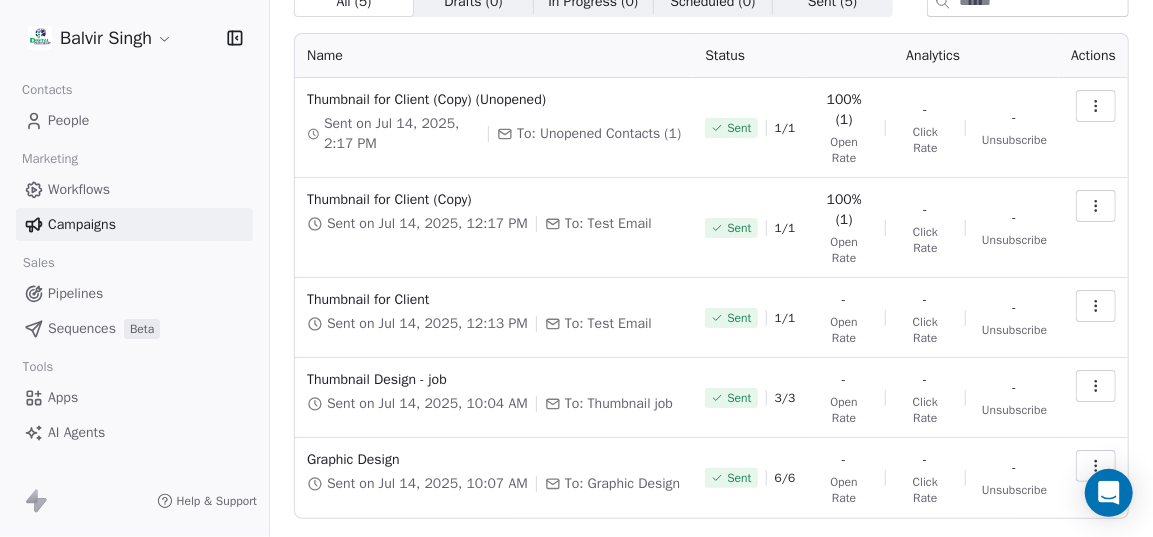 click at bounding box center (1096, 306) 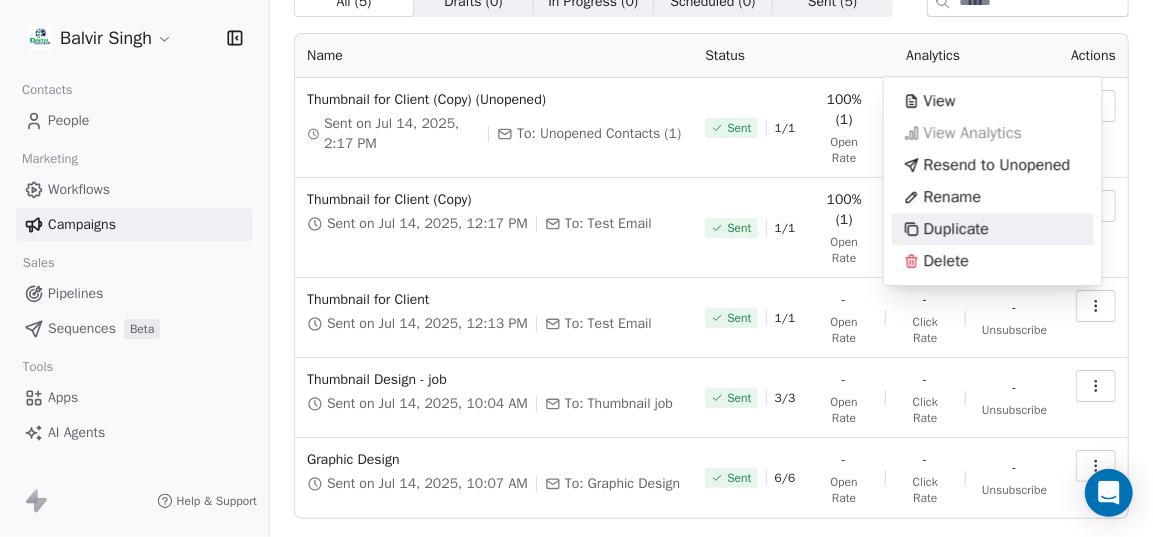 click on "Duplicate" at bounding box center [956, 229] 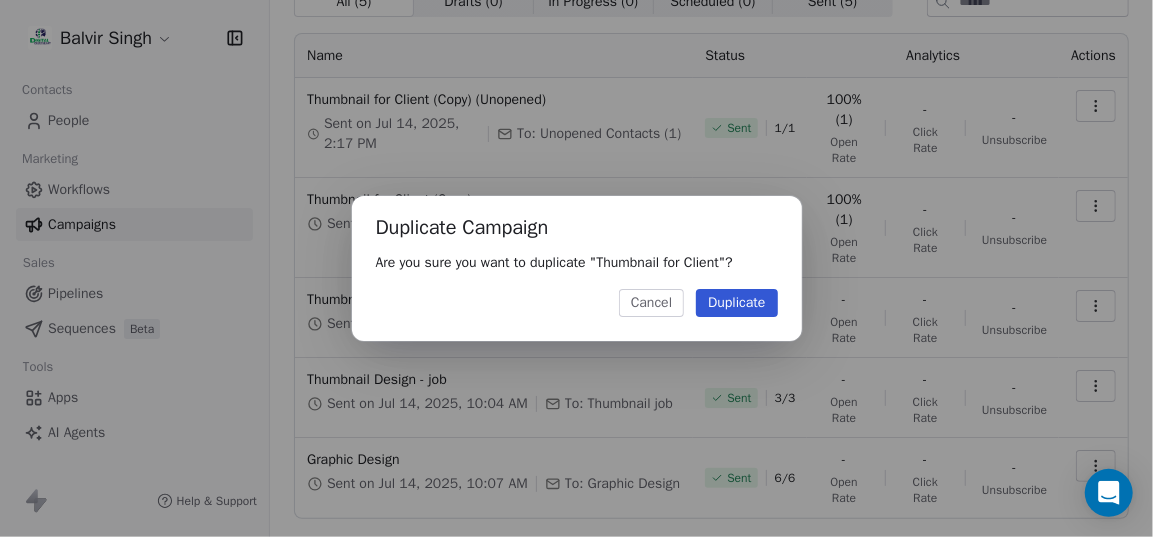 click on "Duplicate" at bounding box center (736, 303) 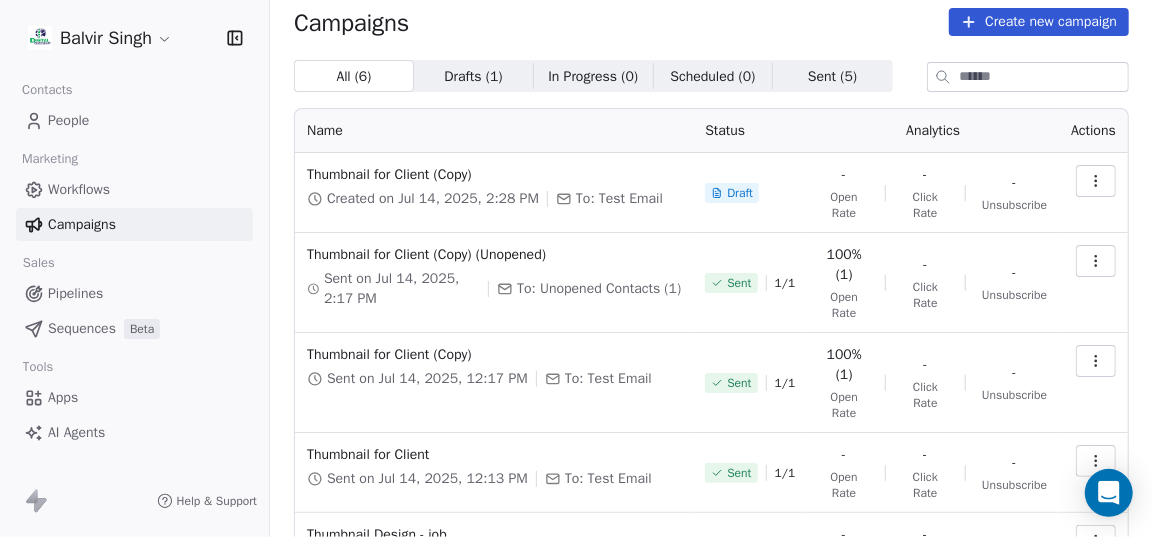 scroll, scrollTop: 0, scrollLeft: 0, axis: both 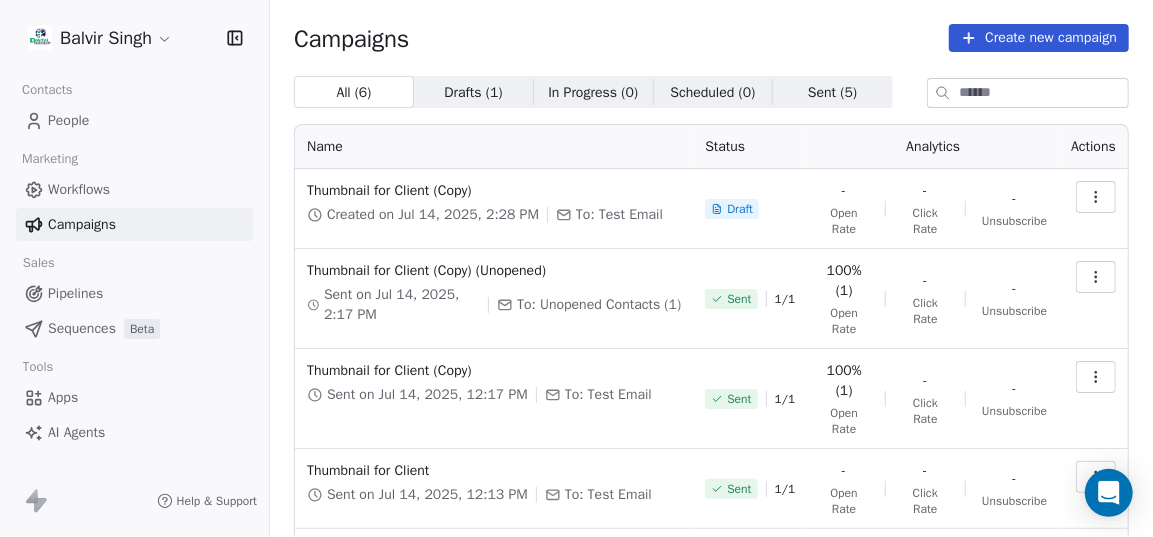 click 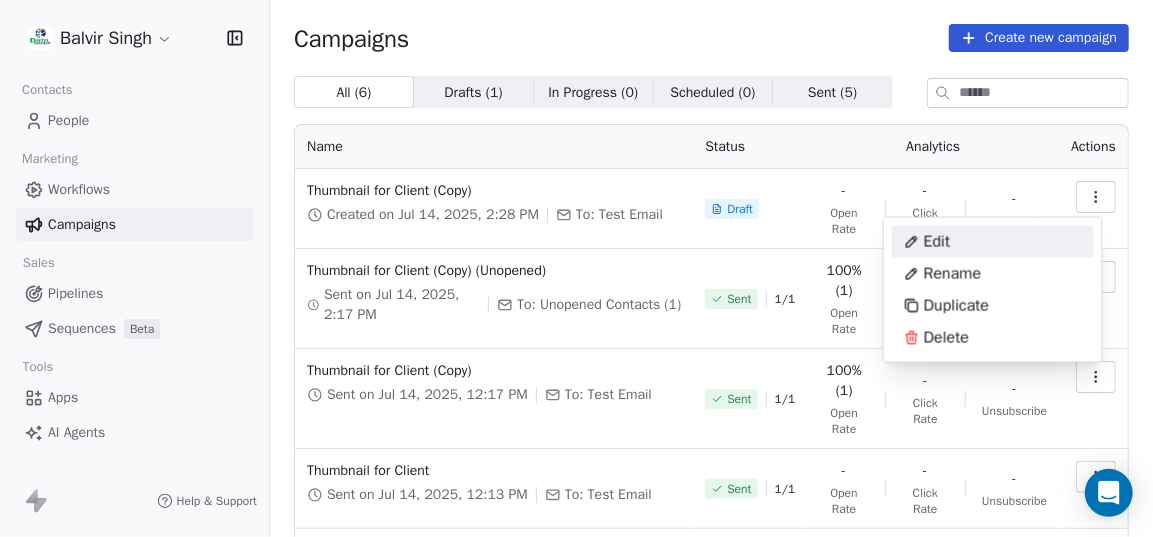 click on "[FIRST] [LAST] Contacts People Marketing Workflows Campaigns Sales Pipelines Sequences Beta Tools Apps AI Agents Help & Support Campaigns  Create new campaign All ( 6 ) All ( 6 ) Drafts ( 1 ) Drafts ( 1 ) In Progress ( 0 ) In Progress ( 0 ) Scheduled ( 0 ) Scheduled ( 0 ) Sent ( 5 ) Sent ( 5 ) Name Status Analytics Actions Thumbnail for Client (Copy) Created on Jul 14, 2025, 2:28 PM To: Test Email  Draft - Open Rate - Click Rate - Unsubscribe Thumbnail for Client (Copy) (Unopened) Sent on Jul 14, 2025, 2:17 PM To: Unopened Contacts (1) Sent 1 / 1 100% (1) Open Rate - Click Rate - Unsubscribe Thumbnail for Client (Copy) Sent on Jul 14, 2025, 12:17 PM To: Test Email  Sent 1 / 1 100% (1) Open Rate - Click Rate - Unsubscribe Thumbnail for Client Sent on Jul 14, 2025, 12:13 PM To: Test Email  Sent 1 / 1 - Open Rate - Click Rate - Unsubscribe Thumbnail Design  - job Sent on Jul 14, 2025, 10:04 AM To: Thumbnail job  Sent 3 / 3 - Open Rate - Click Rate - Unsubscribe Graphic Design Sent on Jul 14, 2025, 10:07 AM" at bounding box center [576, 268] 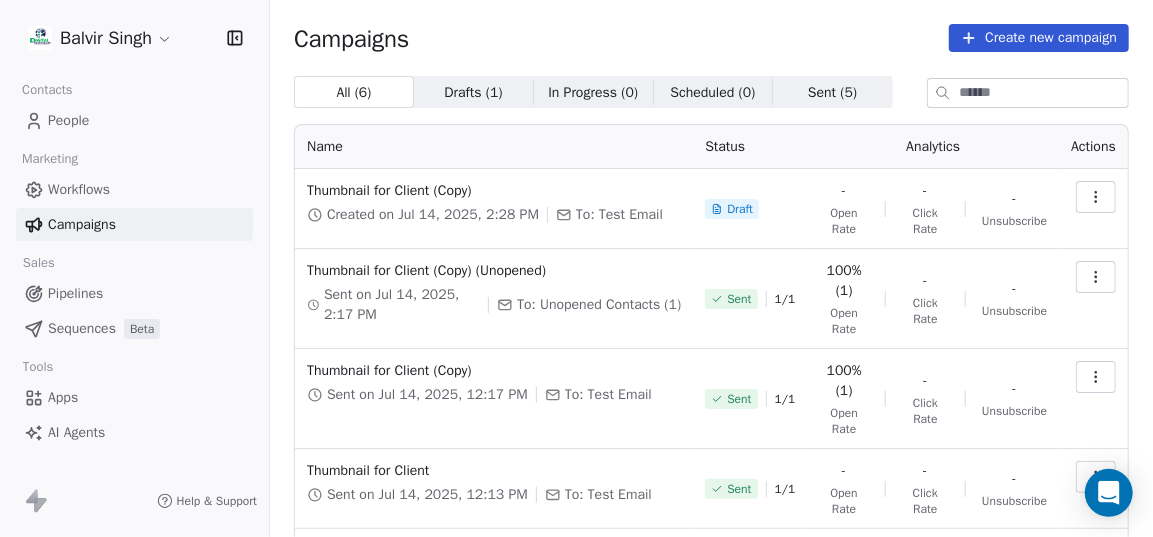 click on "Thumbnail for Client (Copy) Created on Jul 14, 2025, 2:28 PM To: Test Email" at bounding box center [494, 209] 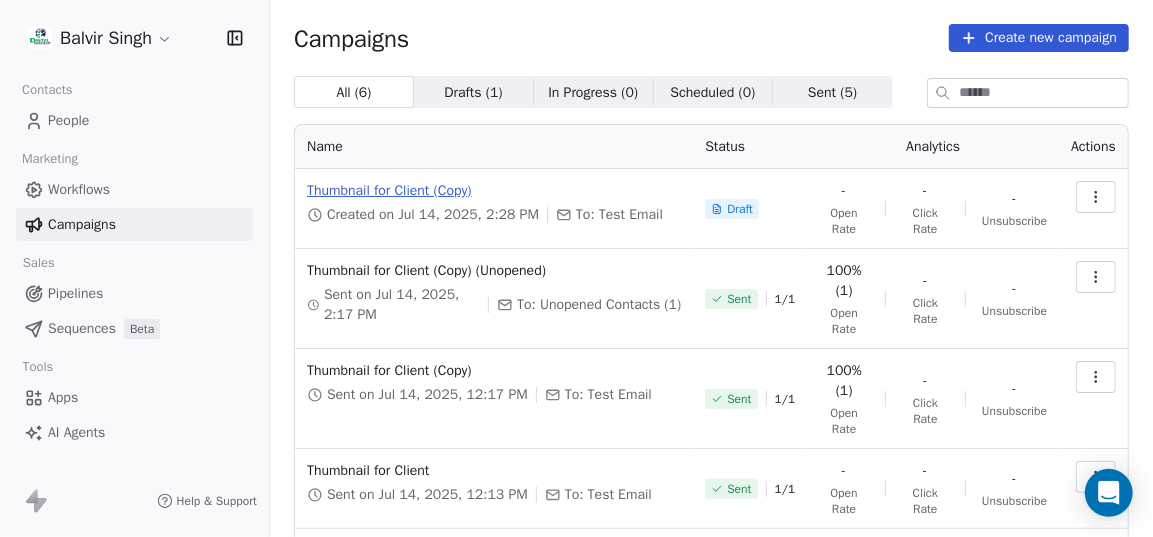 click on "Thumbnail for Client (Copy)" at bounding box center (494, 191) 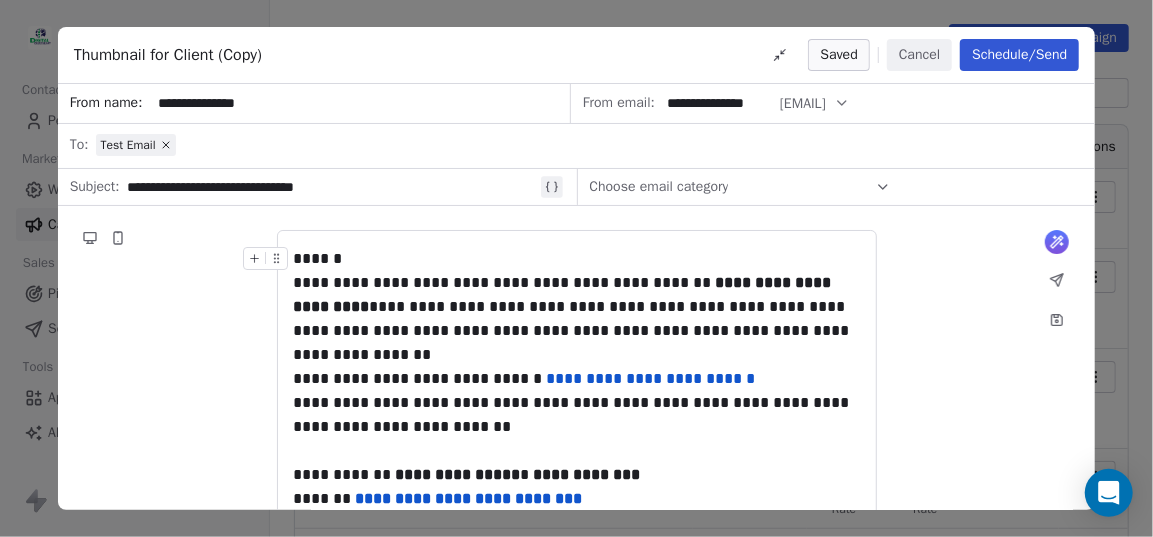 click on "[EMAIL]" at bounding box center [815, 103] 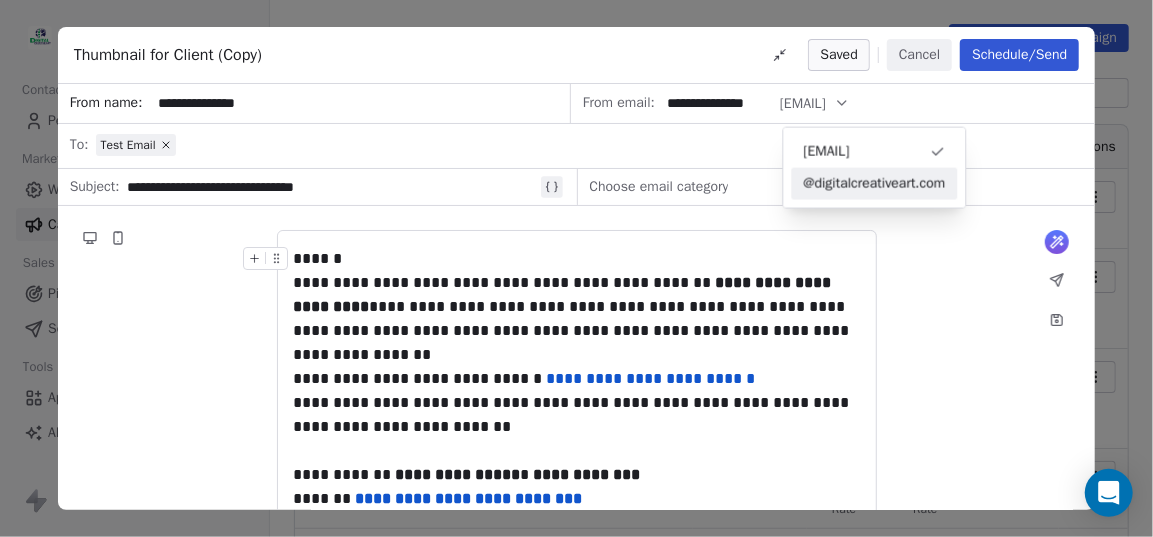 click on "@digitalcreativeart.com" at bounding box center [874, 184] 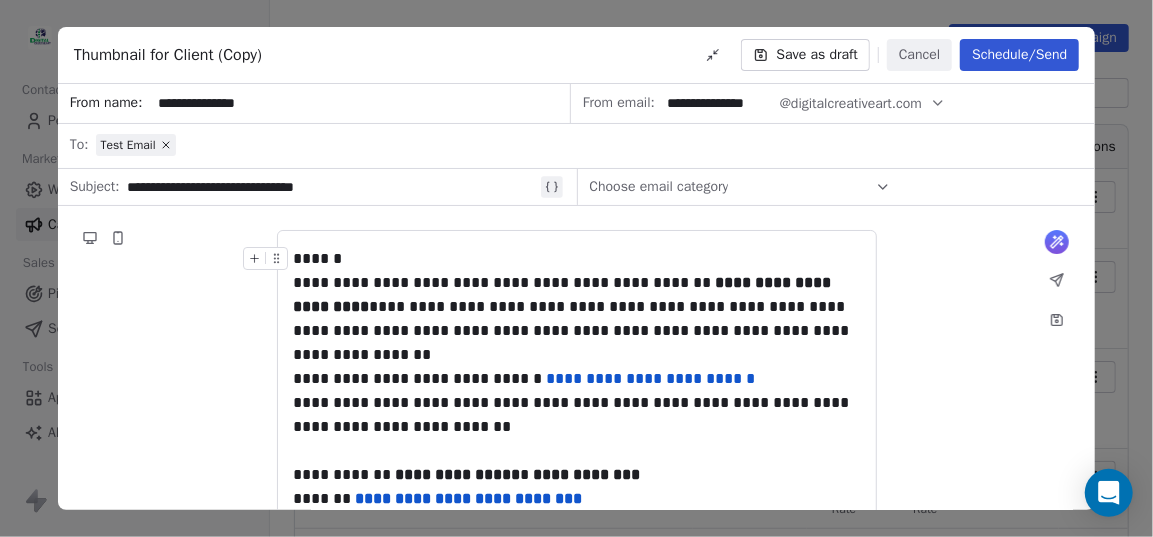 click on "@digitalcreativeart.com" at bounding box center [851, 103] 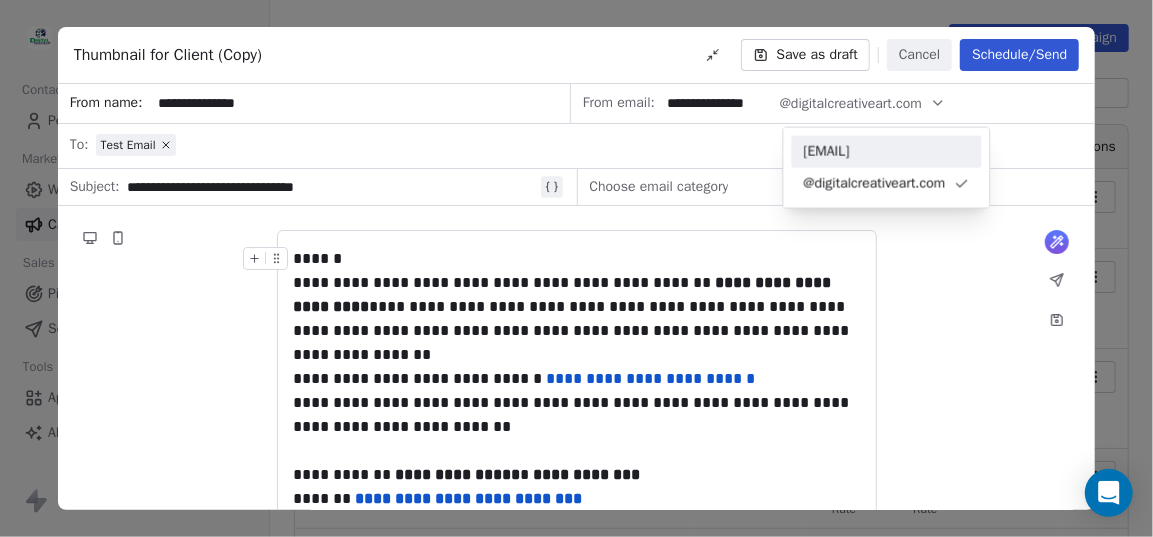 click on "[EMAIL]" at bounding box center [886, 152] 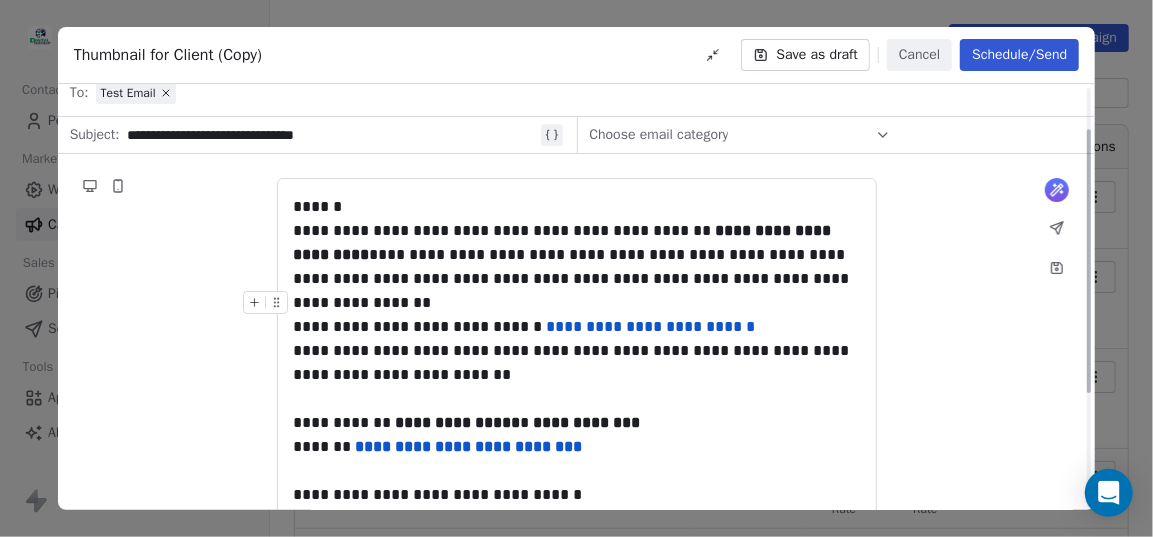scroll, scrollTop: 91, scrollLeft: 0, axis: vertical 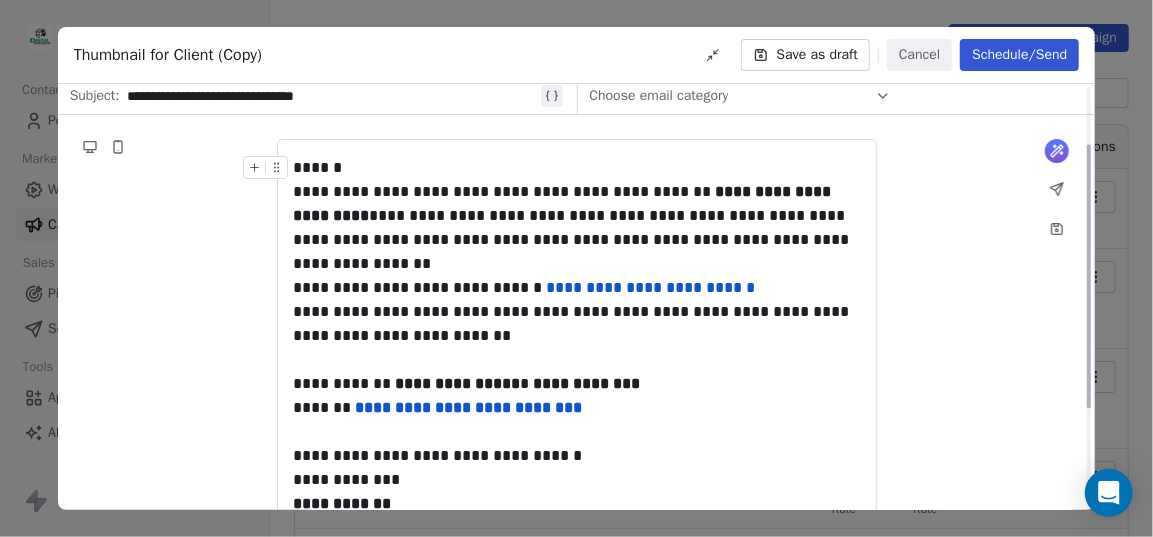 click on "Schedule/Send" at bounding box center [1019, 55] 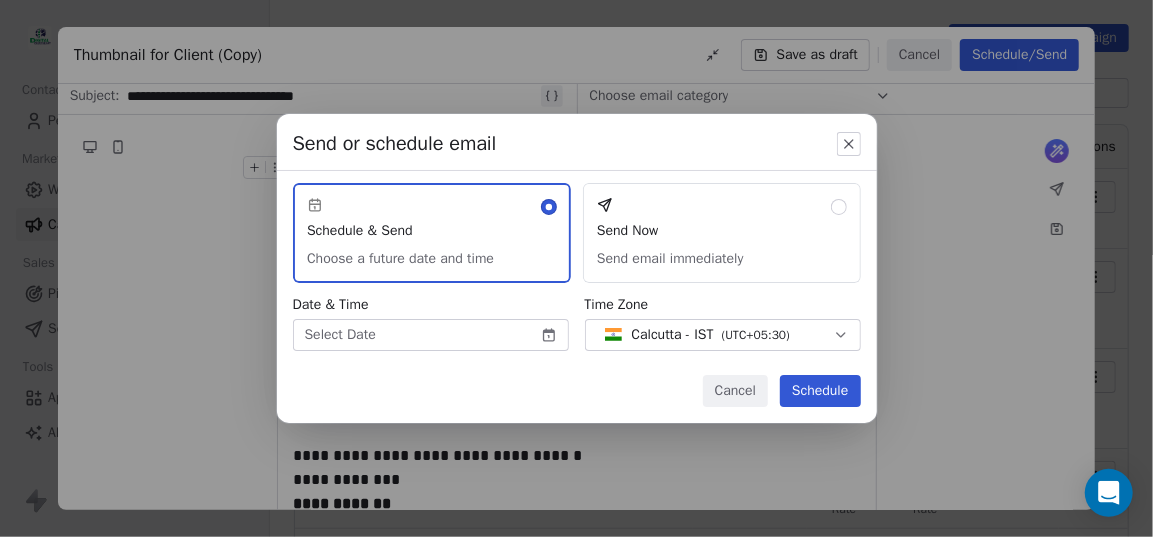 click on "Send Now Send email immediately" at bounding box center (722, 233) 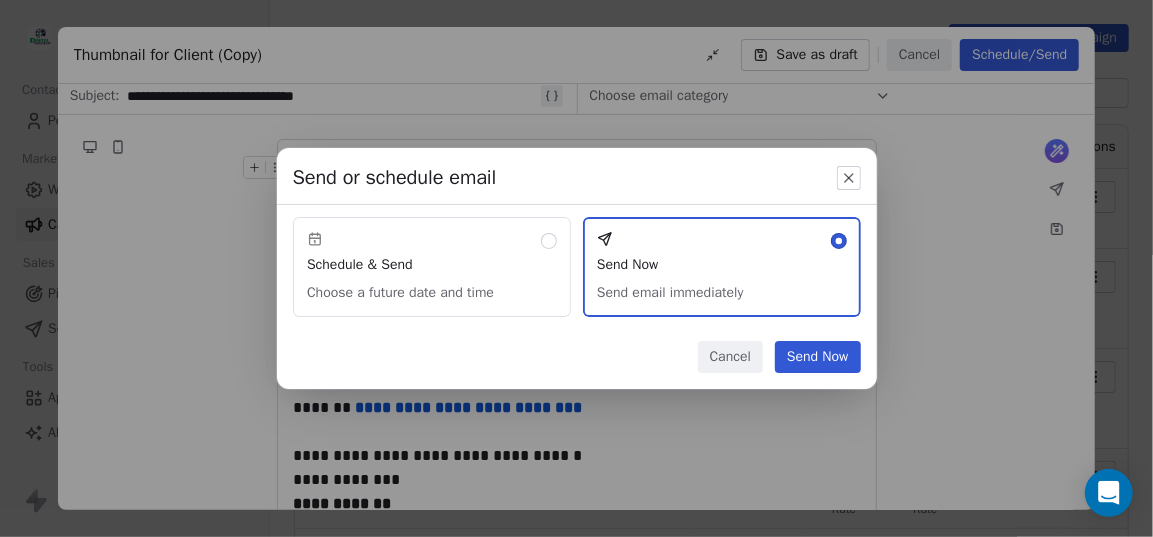 click on "Send Now" at bounding box center [818, 357] 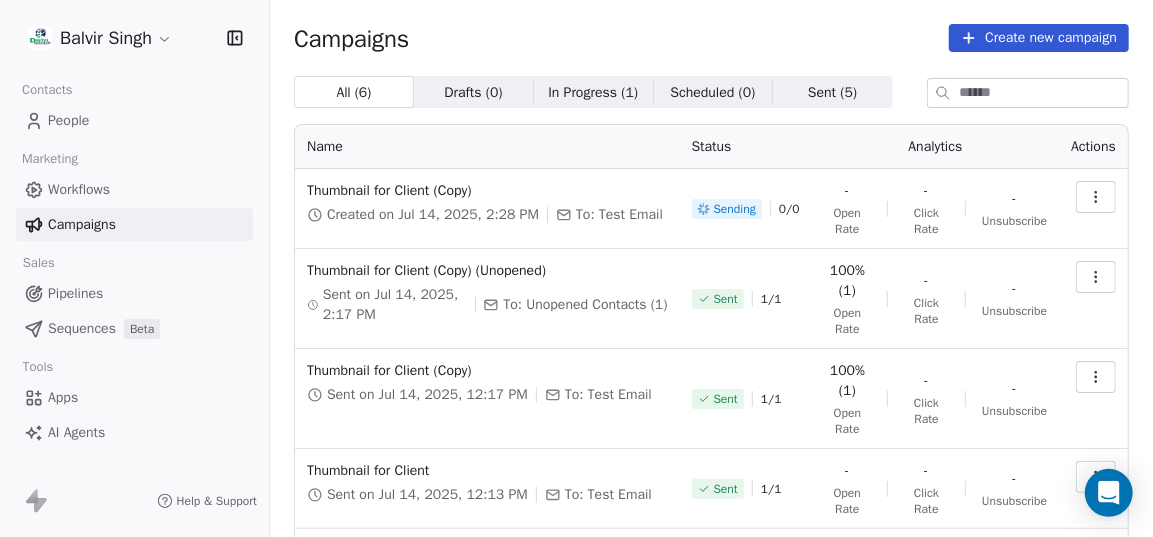click on "1 / 1" at bounding box center (771, 299) 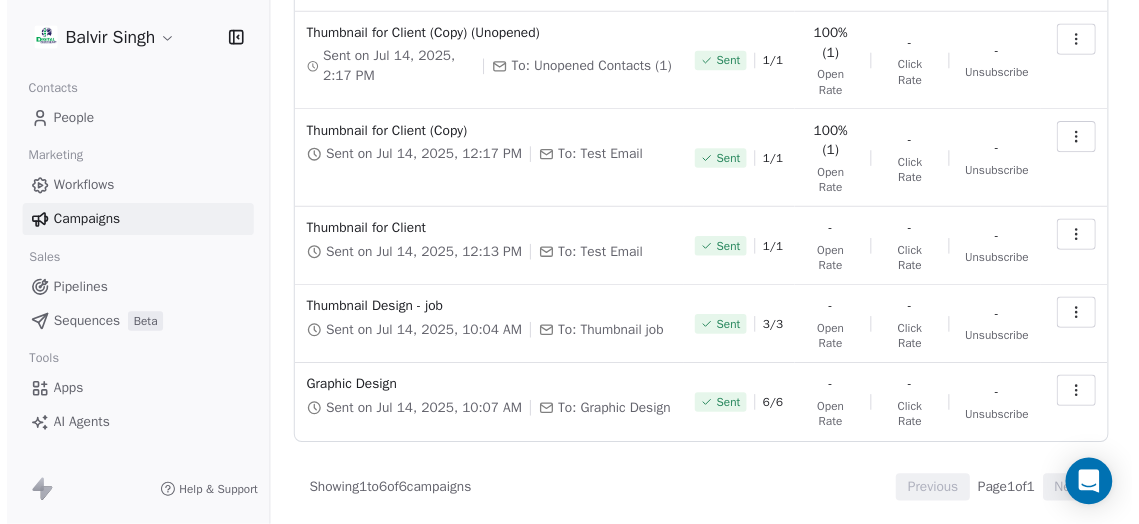 scroll, scrollTop: 0, scrollLeft: 0, axis: both 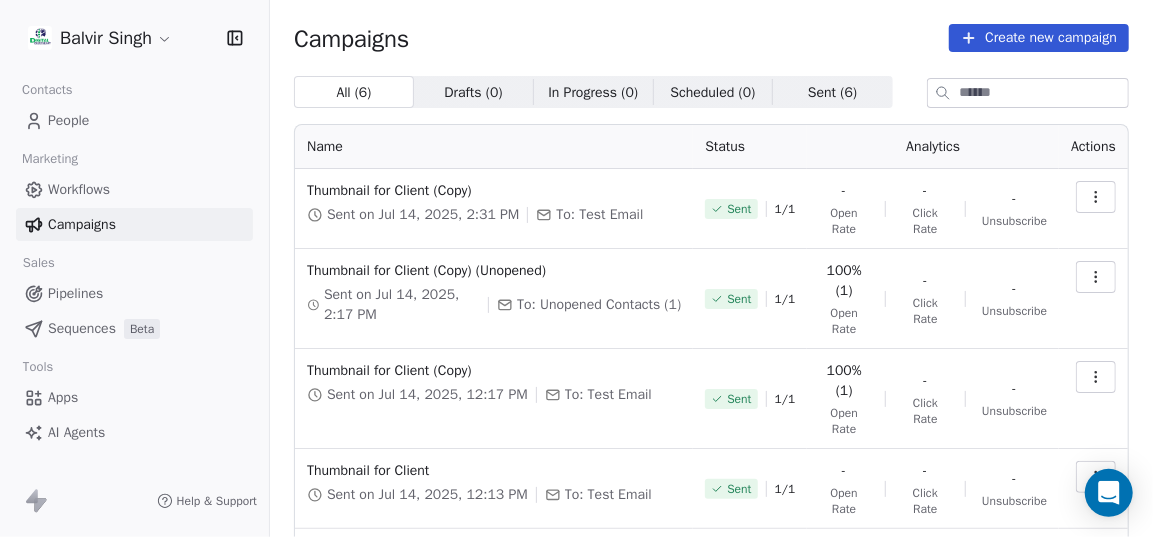 click on "[FIRST] [LAST] Contacts People Marketing Workflows Campaigns Sales Pipelines Sequences Beta Tools Apps AI Agents Help & Support Campaigns  Create new campaign All ( 6 ) All ( 6 ) Drafts ( 0 ) Drafts ( 0 ) In Progress ( 0 ) In Progress ( 0 ) Scheduled ( 0 ) Scheduled ( 0 ) Sent ( 6 ) Sent ( 6 ) Name Status Analytics Actions Thumbnail for Client (Copy) Sent on Jul 14, 2025, 2:31 PM To: Test Email  Sent 1 / 1 - Open Rate - Click Rate - Unsubscribe Thumbnail for Client (Copy) (Unopened) Sent on Jul 14, 2025, 2:17 PM To: Unopened Contacts (1) Sent 1 / 1 100% (1) Open Rate - Click Rate - Unsubscribe Thumbnail for Client (Copy) Sent on Jul 14, 2025, 12:17 PM To: Test Email  Sent 1 / 1 100% (1) Open Rate - Click Rate - Unsubscribe Thumbnail for Client Sent on Jul 14, 2025, 12:13 PM To: Test Email  Sent 1 / 1 - Open Rate - Click Rate - Unsubscribe Thumbnail Design  - job Sent on Jul 14, 2025, 10:04 AM To: Thumbnail job  Sent 3 / 3 - Open Rate - Click Rate - Unsubscribe Graphic Design Sent on Jul 14, 2025, 10:07 AM 6 /" at bounding box center [576, 268] 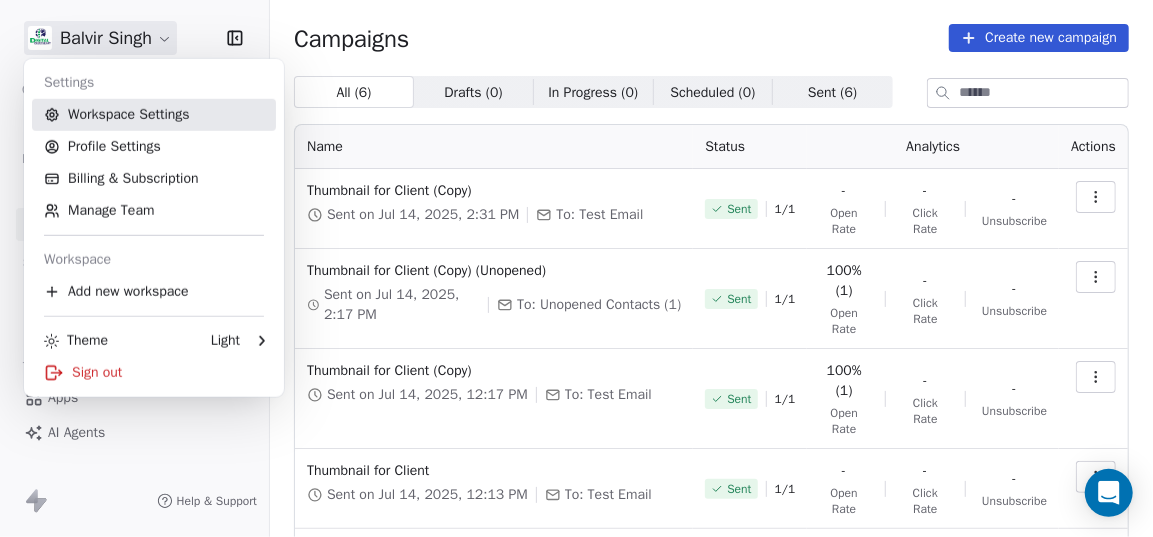click on "Workspace Settings" at bounding box center [154, 115] 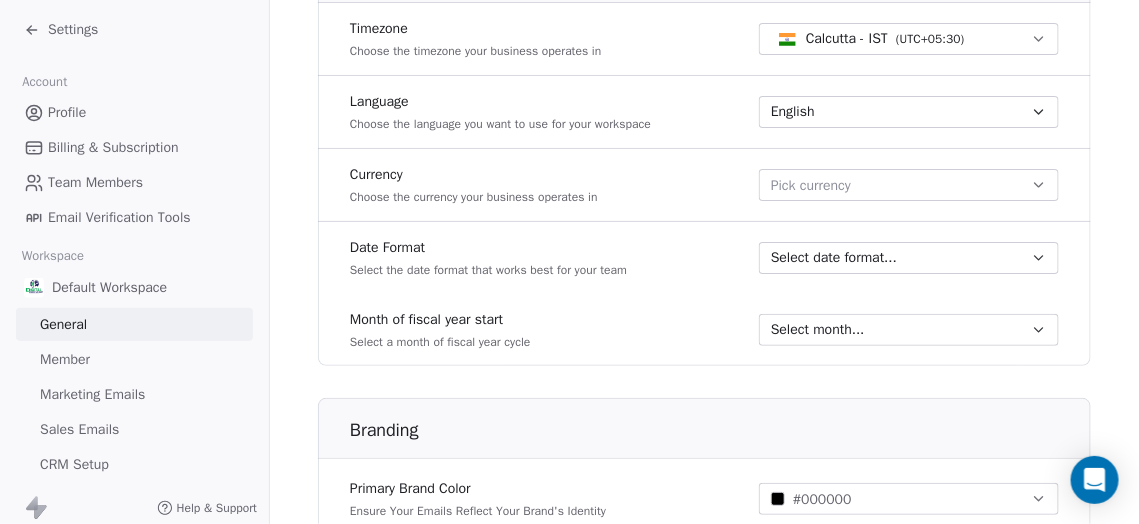 scroll, scrollTop: 909, scrollLeft: 0, axis: vertical 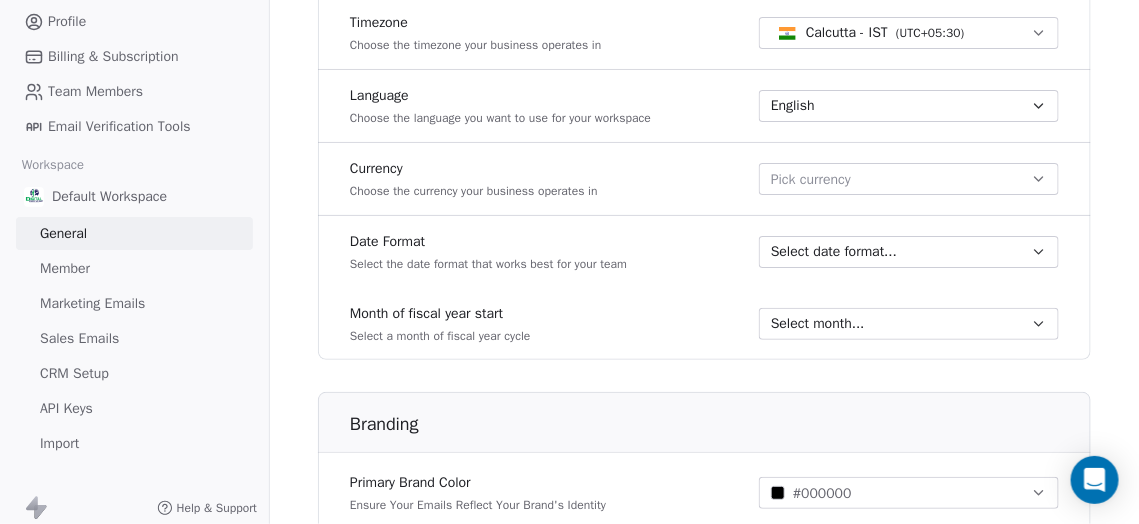 click on "Member" at bounding box center [134, 268] 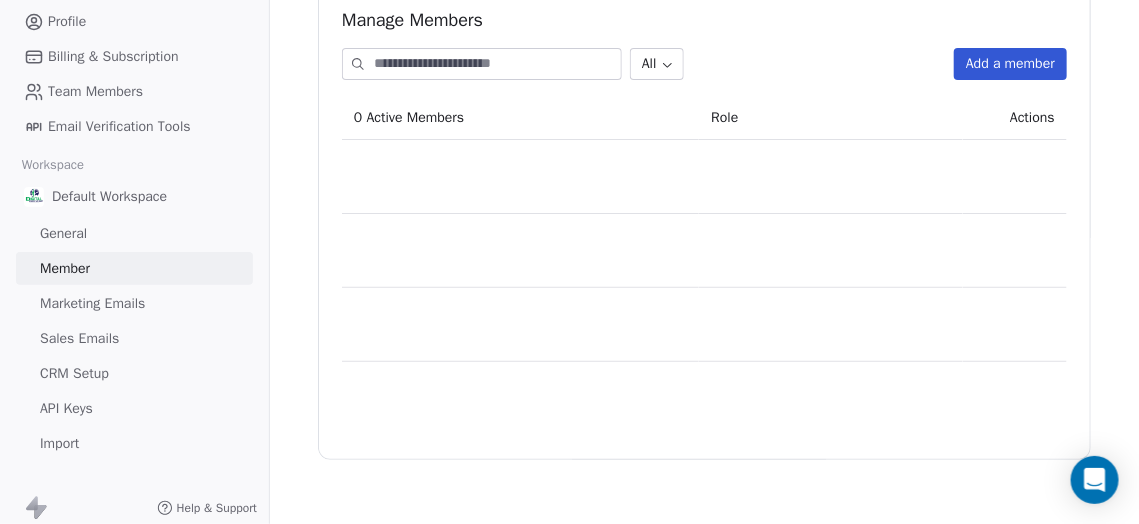scroll, scrollTop: 0, scrollLeft: 0, axis: both 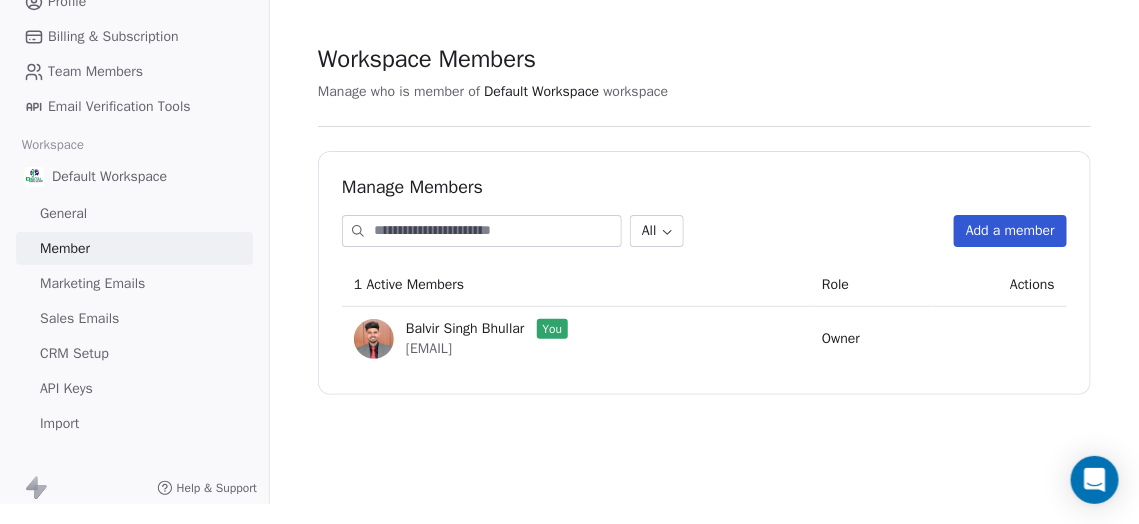 click on "Marketing Emails" at bounding box center (92, 283) 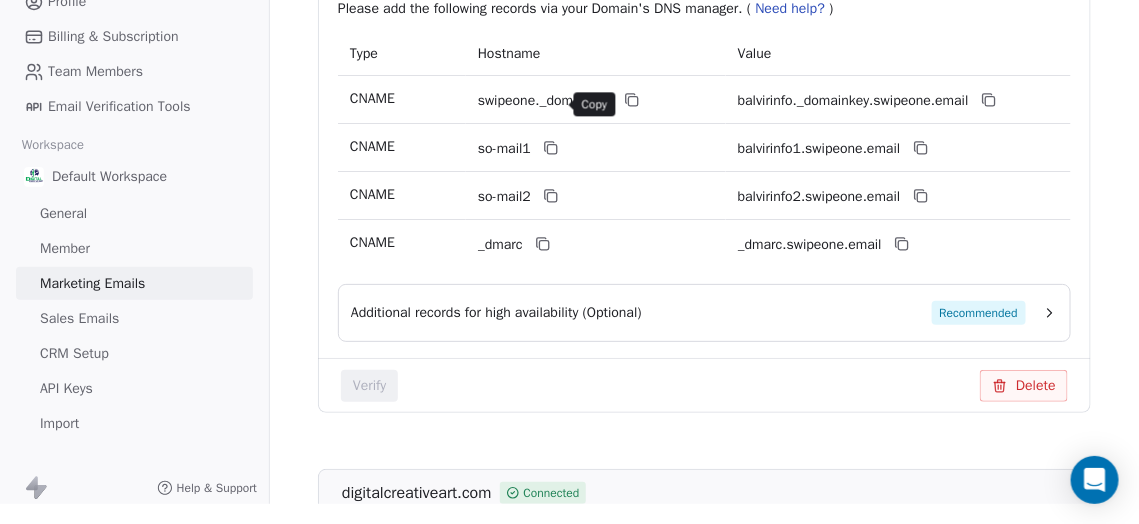 scroll, scrollTop: 576, scrollLeft: 0, axis: vertical 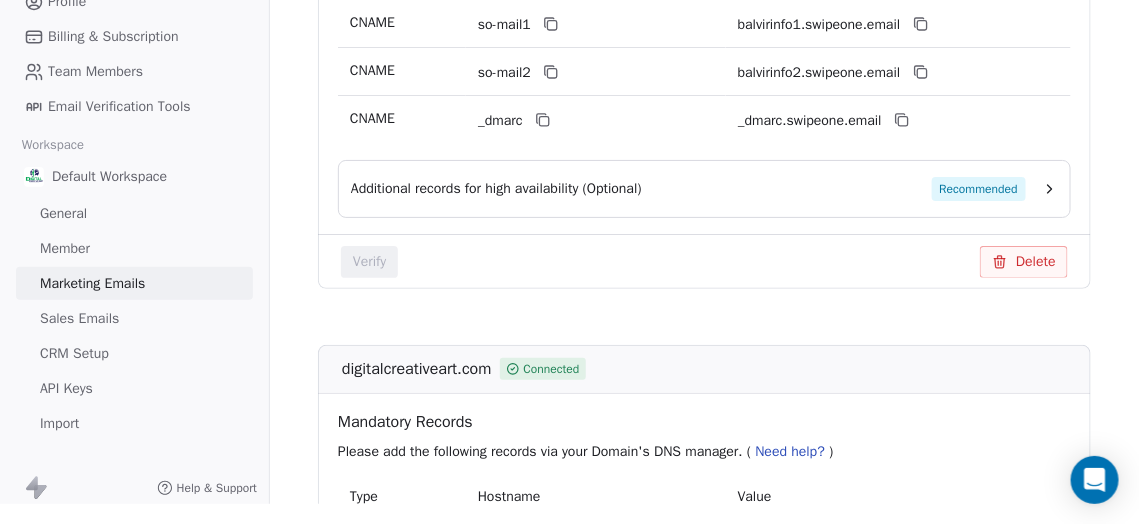 click 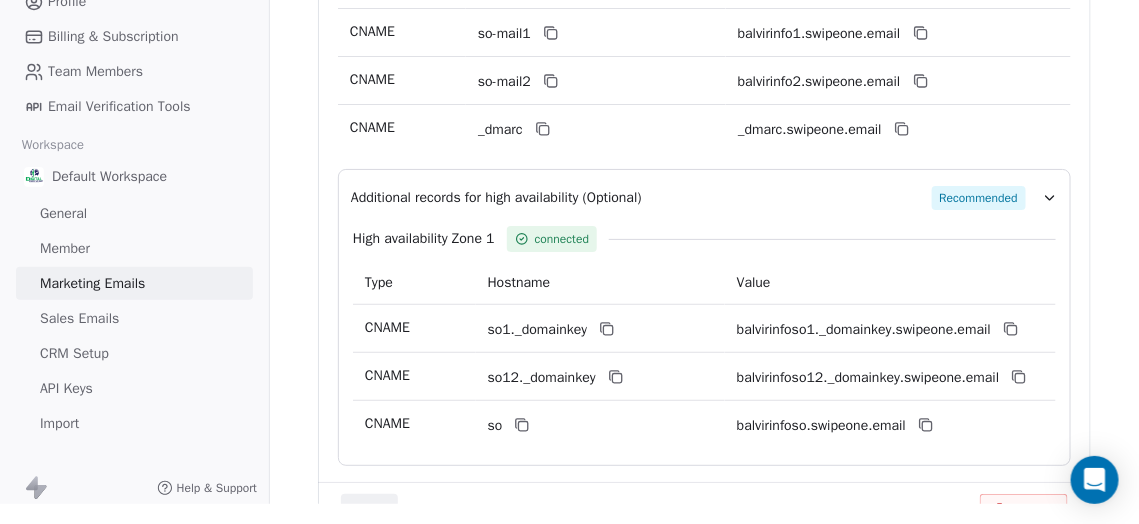 scroll, scrollTop: 541, scrollLeft: 0, axis: vertical 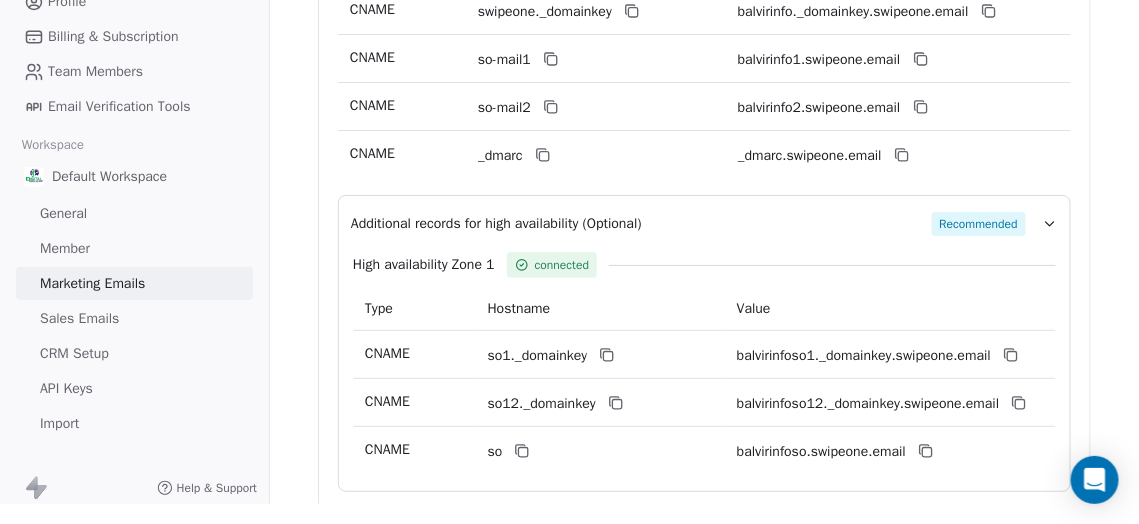 drag, startPoint x: 1054, startPoint y: 234, endPoint x: 1004, endPoint y: 241, distance: 50.48762 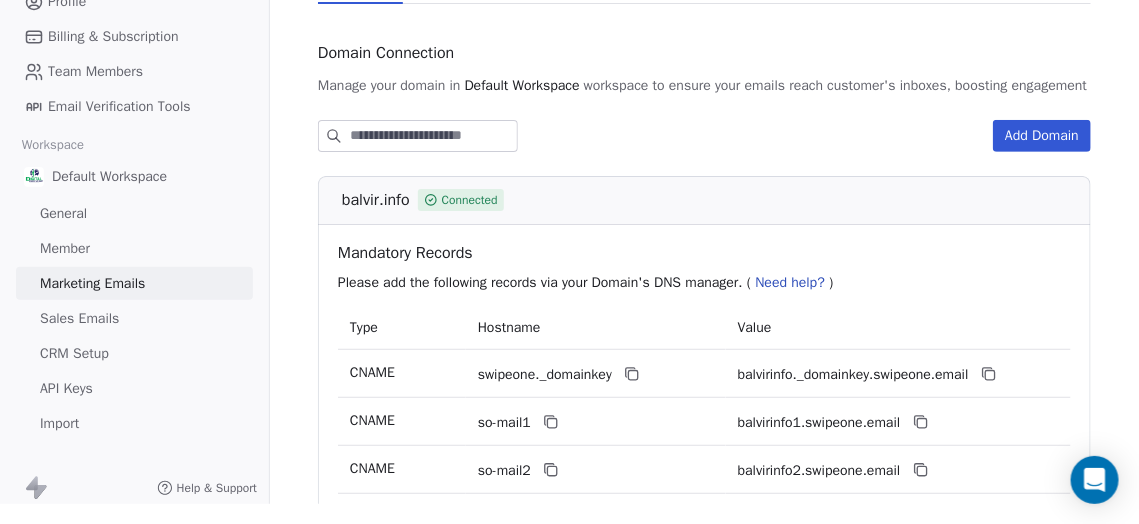 scroll, scrollTop: 0, scrollLeft: 0, axis: both 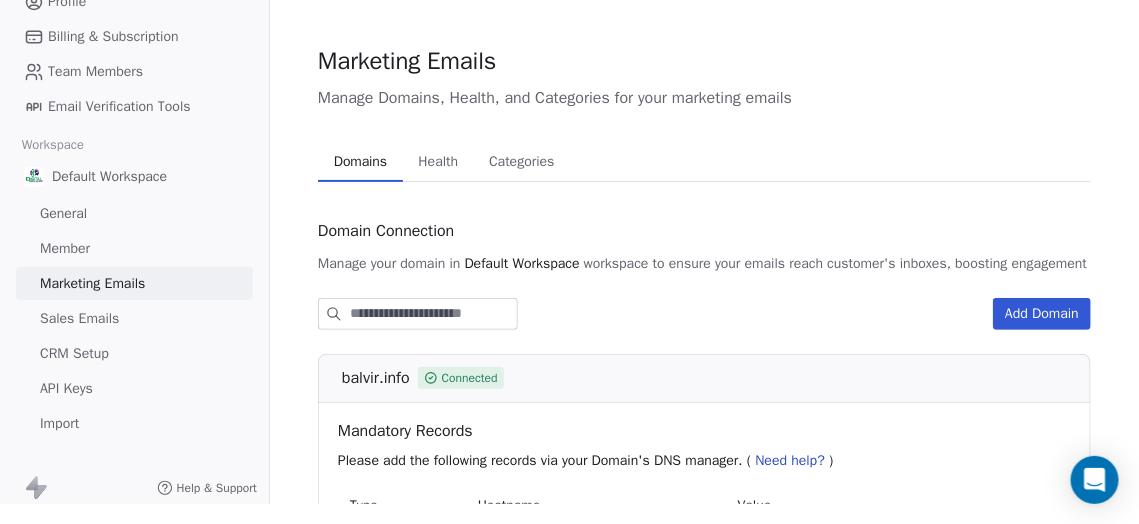 click on "Add Domain" at bounding box center [1042, 314] 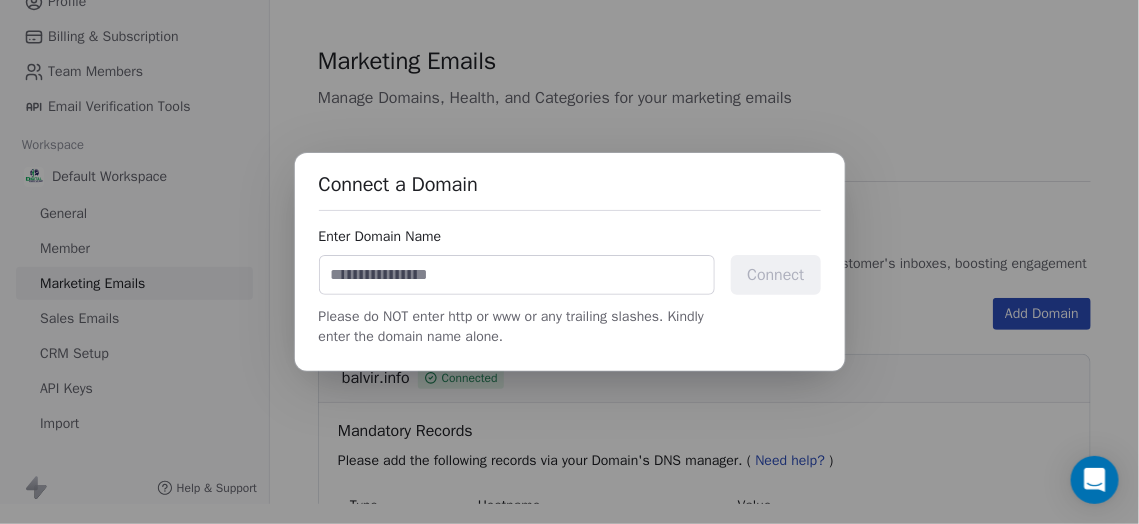 scroll, scrollTop: 18, scrollLeft: 0, axis: vertical 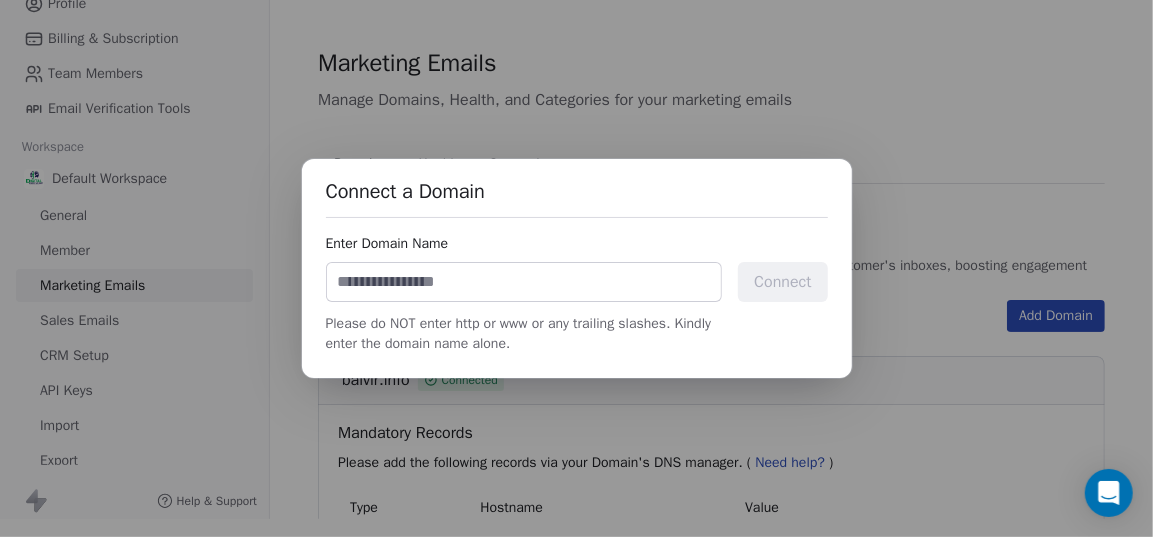 click at bounding box center [524, 282] 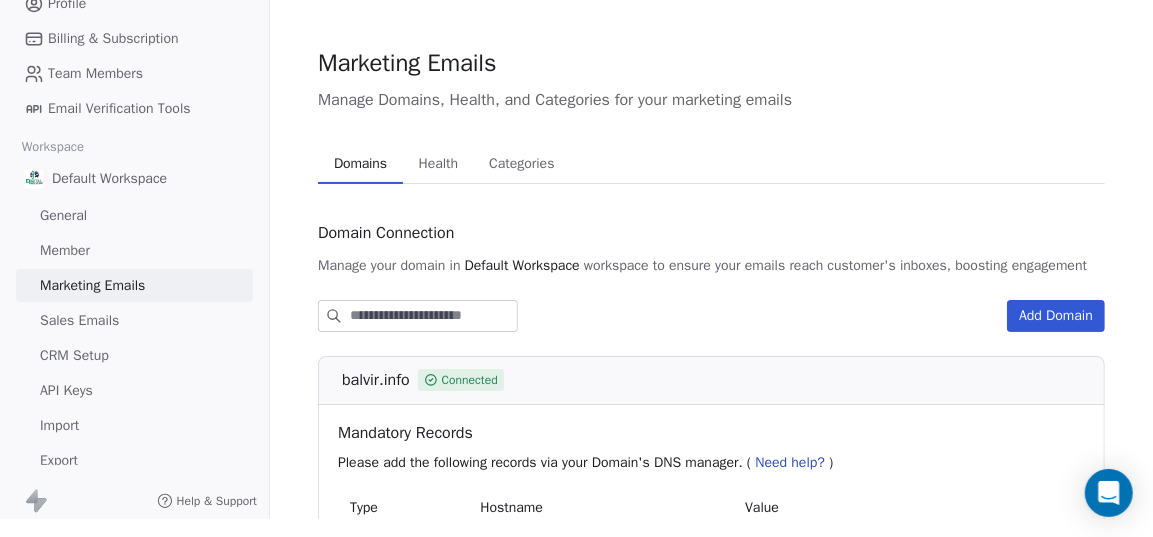 click on "Connect a Domain Enter Domain Name Connect Please do NOT enter http or www or any trailing slashes. Kindly enter the domain name alone." at bounding box center (576, 268) 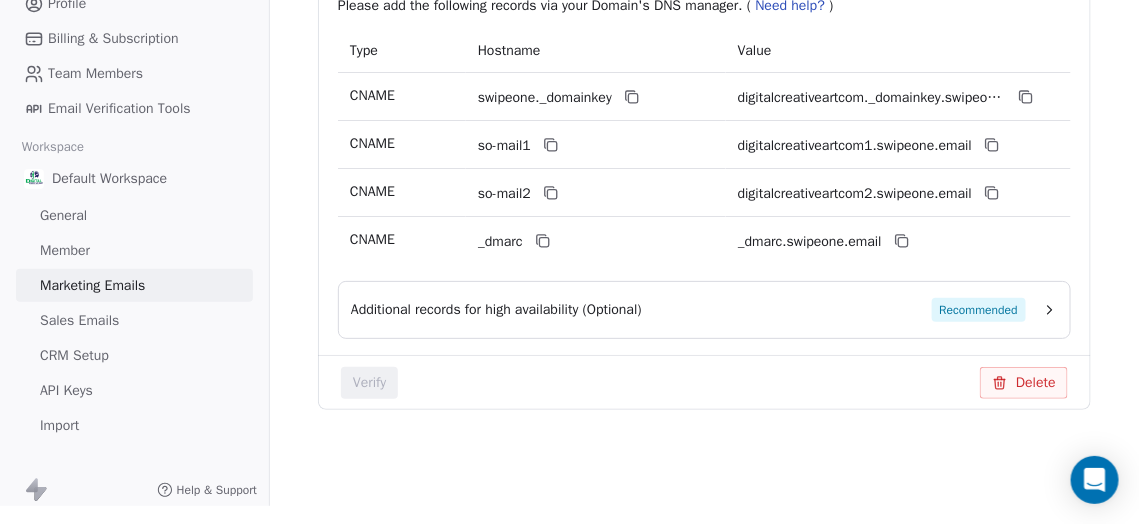 scroll, scrollTop: 1030, scrollLeft: 0, axis: vertical 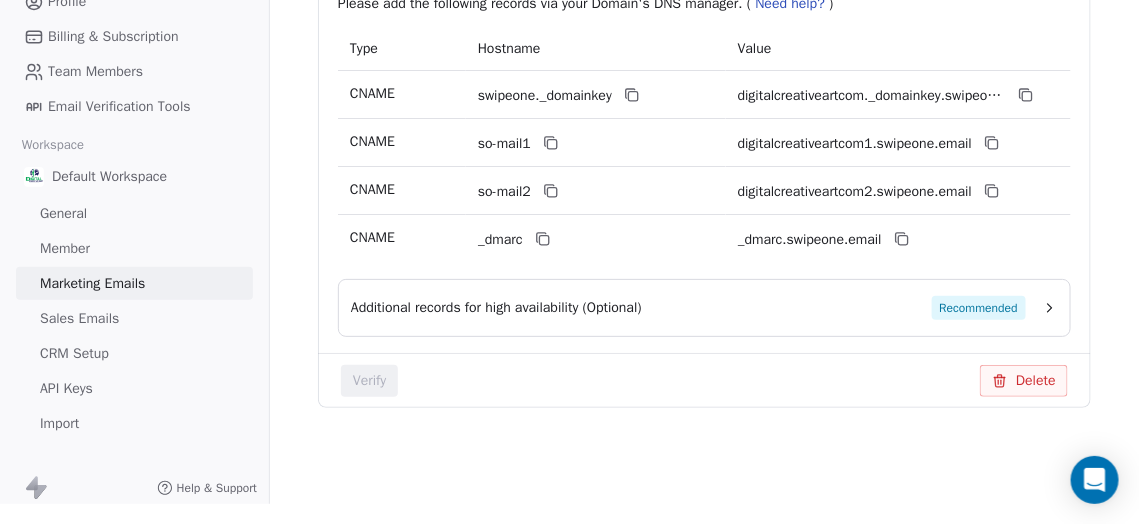click on "Sales Emails" at bounding box center [134, 318] 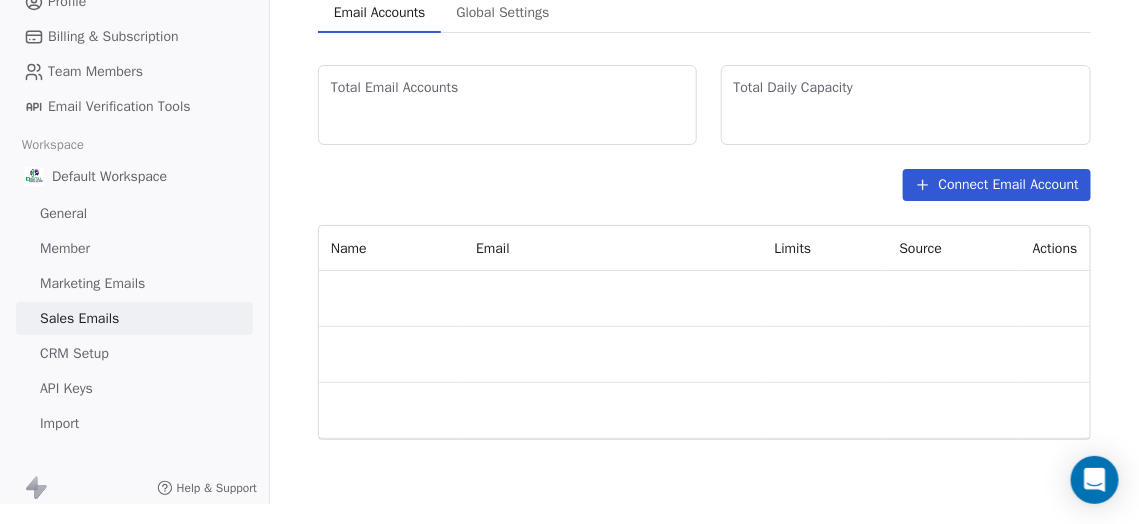 scroll, scrollTop: 0, scrollLeft: 0, axis: both 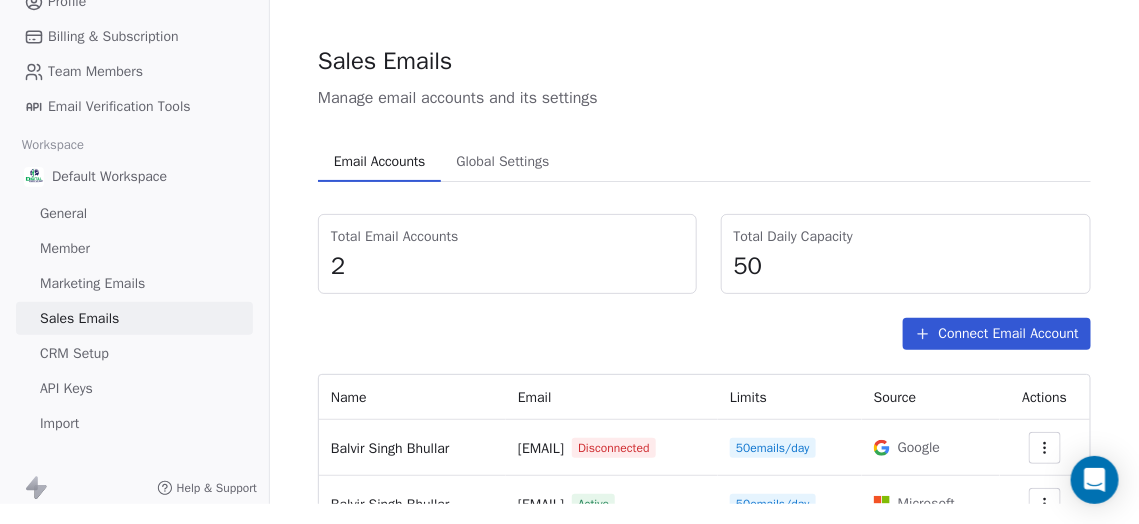 click on "CRM Setup" at bounding box center [134, 353] 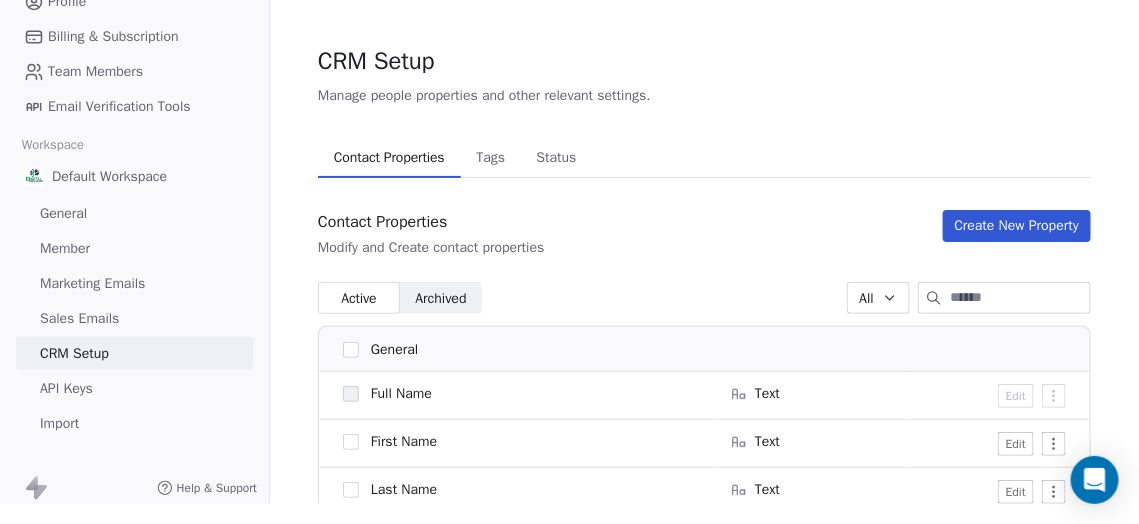 scroll, scrollTop: 0, scrollLeft: 0, axis: both 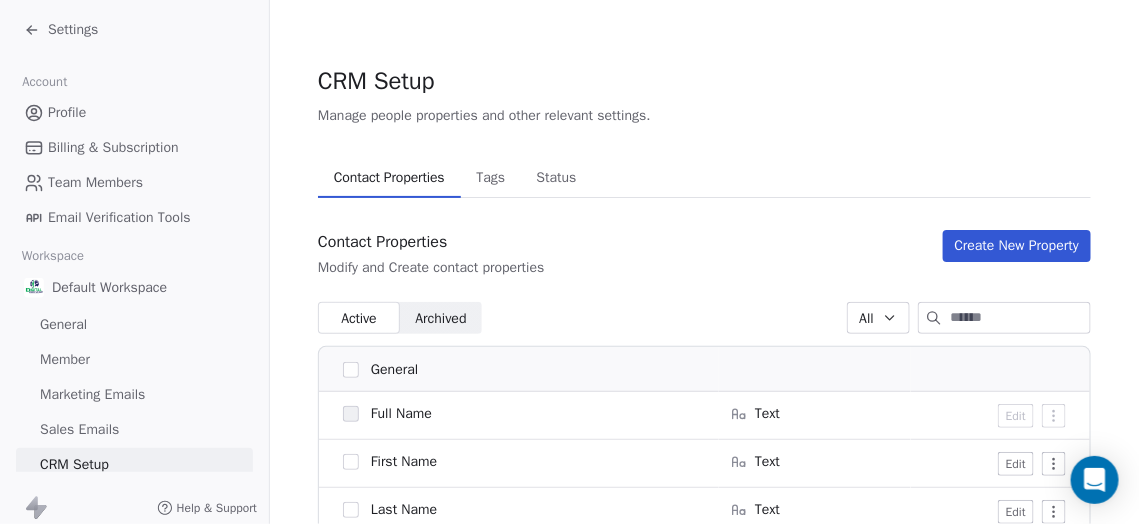 click on "Profile" at bounding box center [134, 112] 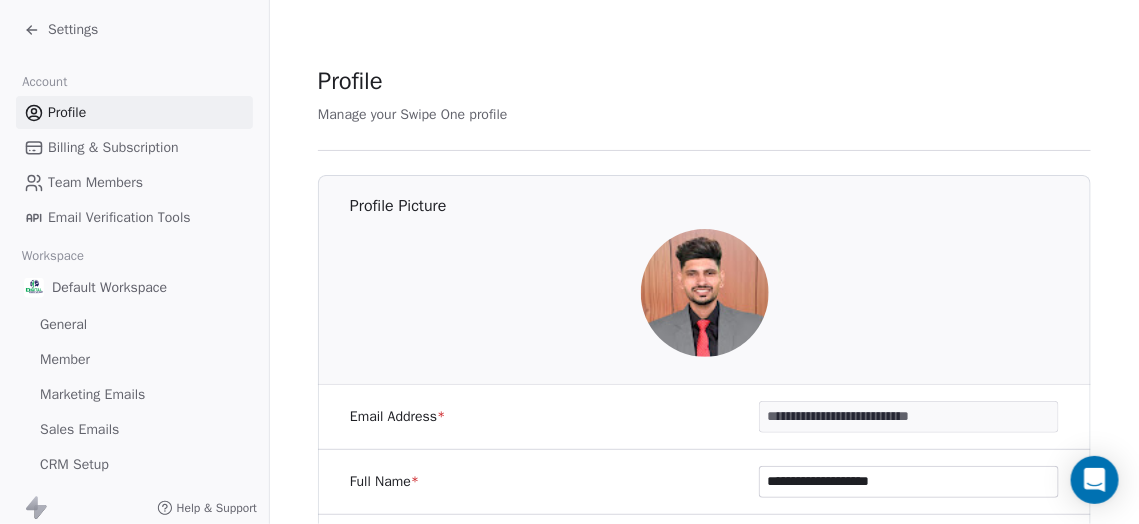 click on "Profile" at bounding box center [134, 112] 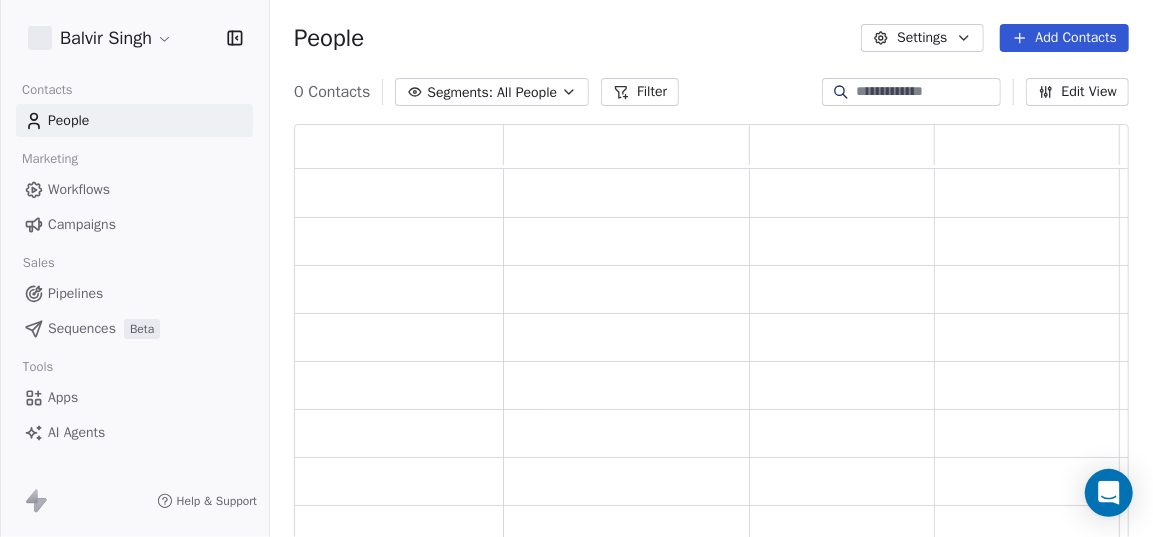 scroll, scrollTop: 14, scrollLeft: 14, axis: both 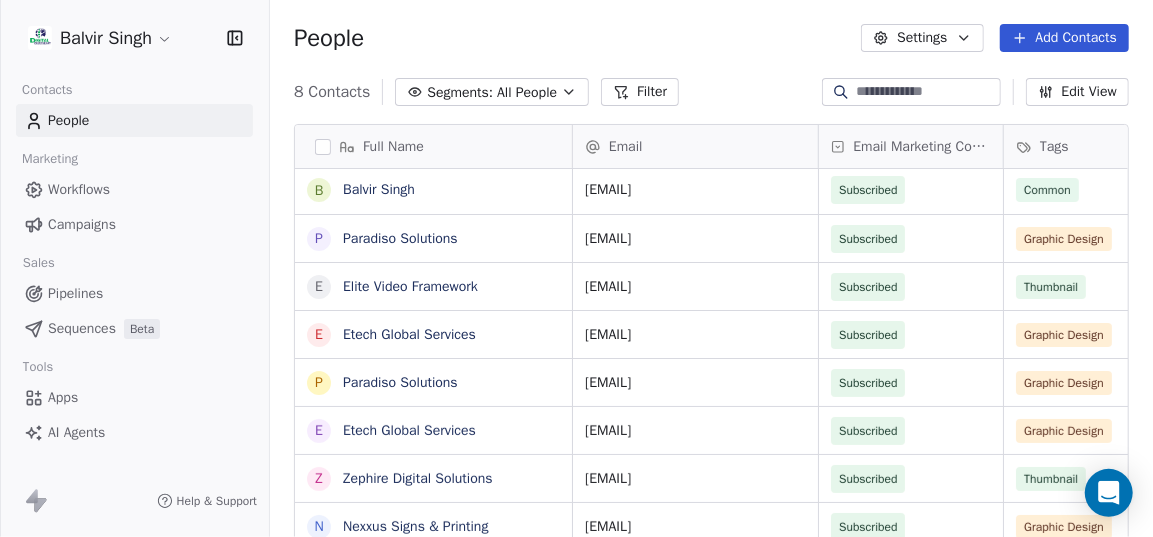 click on "Campaigns" at bounding box center [134, 224] 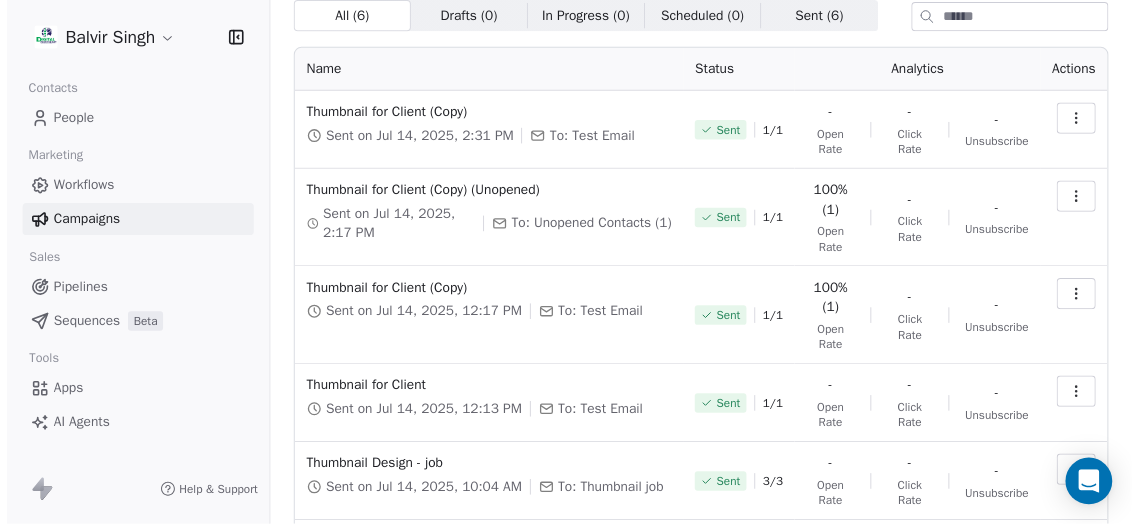 scroll, scrollTop: 0, scrollLeft: 0, axis: both 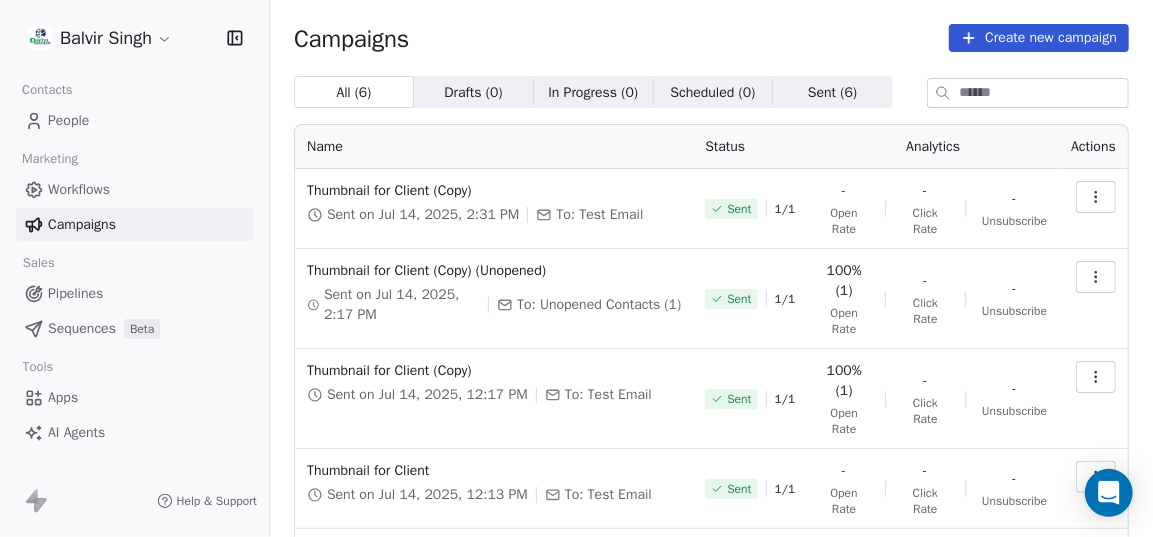 click at bounding box center [1096, 197] 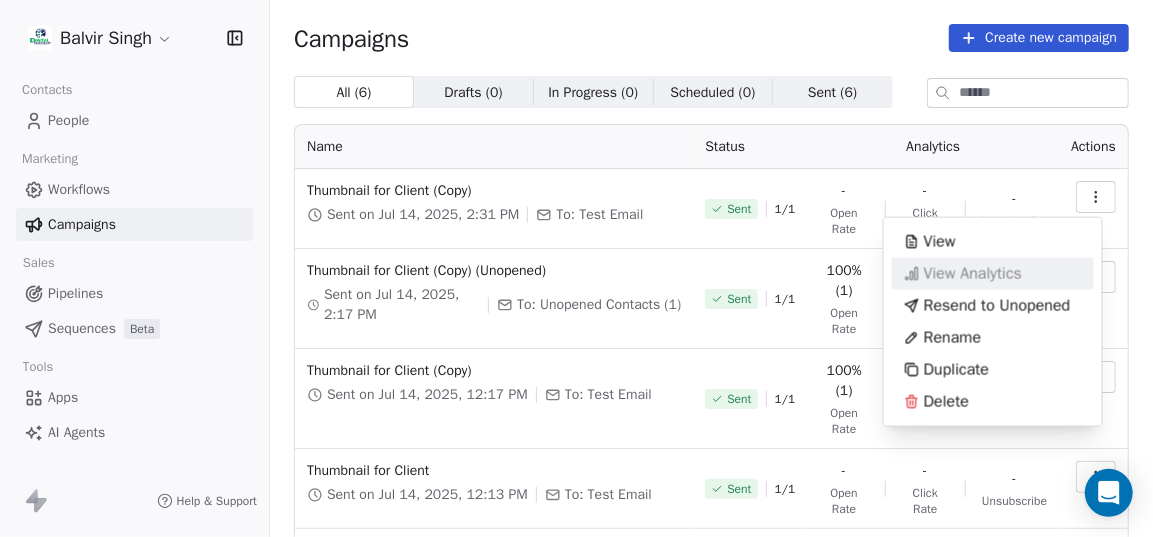 click on "View Analytics" at bounding box center (973, 274) 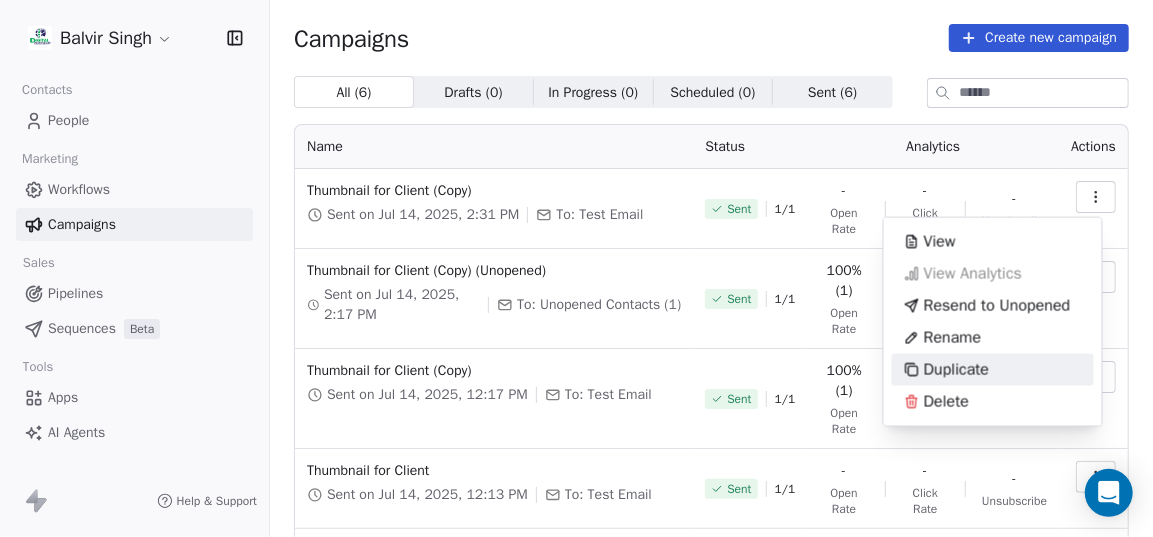 click on "[FIRST] [LAST] Contacts People Marketing Workflows Campaigns Sales Pipelines Sequences Beta Tools Apps AI Agents Help & Support Campaigns  Create new campaign All ( 6 ) All ( 6 ) Drafts ( 0 ) Drafts ( 0 ) In Progress ( 0 ) In Progress ( 0 ) Scheduled ( 0 ) Scheduled ( 0 ) Sent ( 6 ) Sent ( 6 ) Name Status Analytics Actions Thumbnail for Client (Copy) Sent on Jul 14, 2025, 2:31 PM To: Test Email  Sent 1 / 1 - Open Rate - Click Rate - Unsubscribe Thumbnail for Client (Copy) (Unopened) Sent on Jul 14, 2025, 2:17 PM To: Unopened Contacts (1) Sent 1 / 1 100% (1) Open Rate - Click Rate - Unsubscribe Thumbnail for Client (Copy) Sent on Jul 14, 2025, 12:17 PM To: Test Email  Sent 1 / 1 100% (1) Open Rate - Click Rate - Unsubscribe Thumbnail for Client Sent on Jul 14, 2025, 12:13 PM To: Test Email  Sent 1 / 1 - Open Rate - Click Rate - Unsubscribe Thumbnail Design  - job Sent on Jul 14, 2025, 10:04 AM To: Thumbnail job  Sent 3 / 3 - Open Rate - Click Rate - Unsubscribe Graphic Design Sent on Jul 14, 2025, 10:07 AM 6 /" at bounding box center (576, 268) 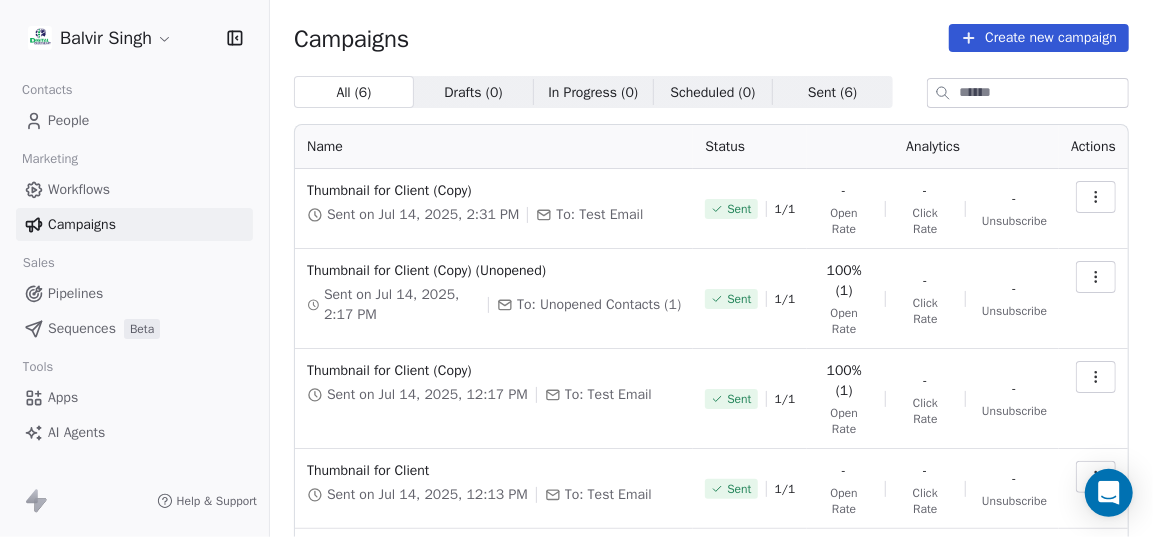 click on "[FIRST] [LAST] Contacts People Marketing Workflows Campaigns Sales Pipelines Sequences Beta Tools Apps AI Agents Help & Support Campaigns  Create new campaign All ( 6 ) All ( 6 ) Drafts ( 0 ) Drafts ( 0 ) In Progress ( 0 ) In Progress ( 0 ) Scheduled ( 0 ) Scheduled ( 0 ) Sent ( 6 ) Sent ( 6 ) Name Status Analytics Actions Thumbnail for Client (Copy) Sent on Jul 14, 2025, 2:31 PM To: Test Email  Sent 1 / 1 - Open Rate - Click Rate - Unsubscribe Thumbnail for Client (Copy) (Unopened) Sent on Jul 14, 2025, 2:17 PM To: Unopened Contacts (1) Sent 1 / 1 100% (1) Open Rate - Click Rate - Unsubscribe Thumbnail for Client (Copy) Sent on Jul 14, 2025, 12:17 PM To: Test Email  Sent 1 / 1 100% (1) Open Rate - Click Rate - Unsubscribe Thumbnail for Client Sent on Jul 14, 2025, 12:13 PM To: Test Email  Sent 1 / 1 - Open Rate - Click Rate - Unsubscribe Thumbnail Design  - job Sent on Jul 14, 2025, 10:04 AM To: Thumbnail job  Sent 3 / 3 - Open Rate - Click Rate - Unsubscribe Graphic Design Sent on Jul 14, 2025, 10:07 AM 6 /" at bounding box center (576, 268) 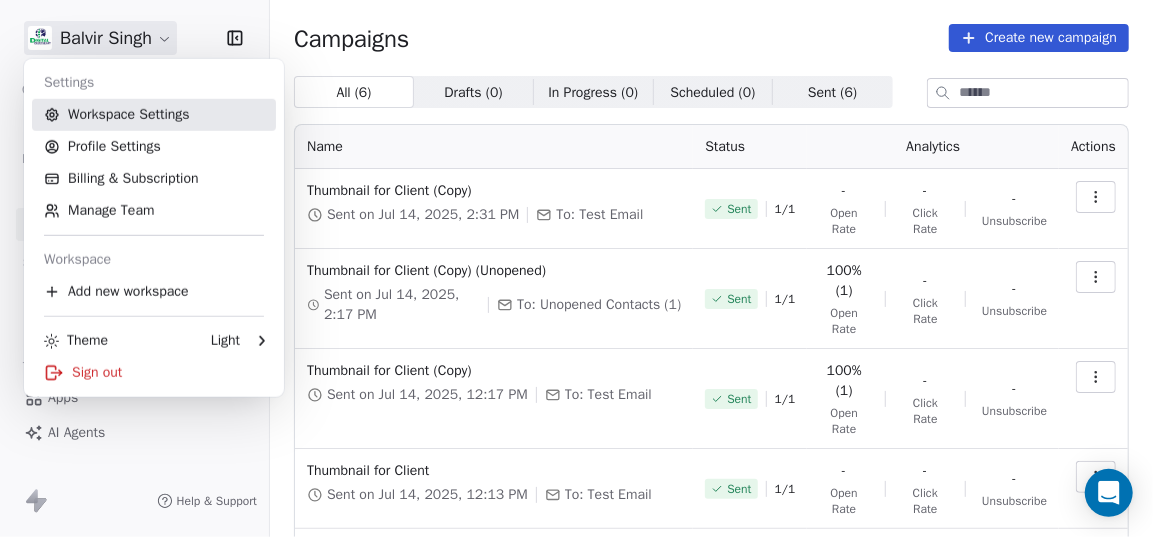 click on "Workspace Settings" at bounding box center (154, 115) 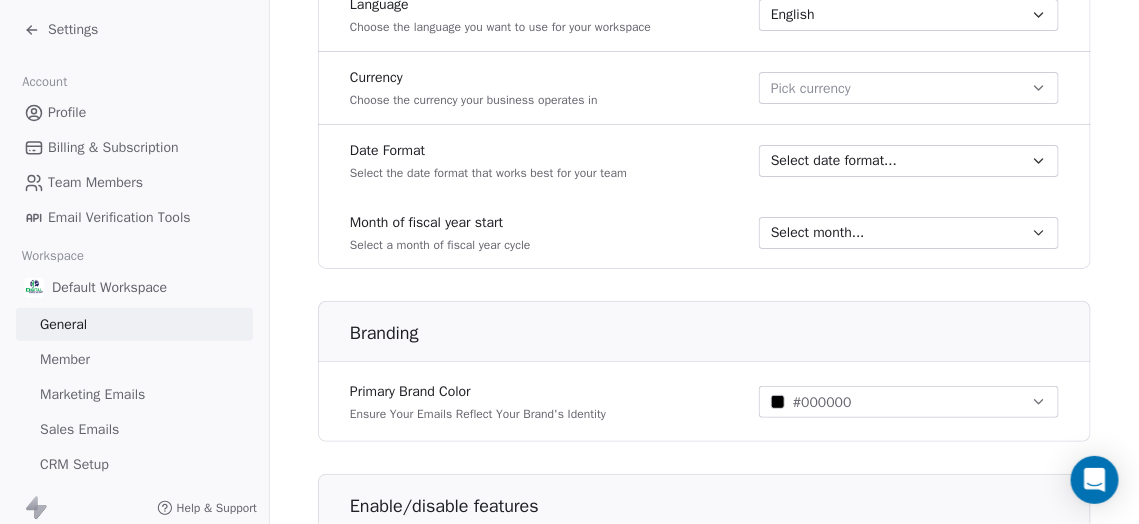 scroll, scrollTop: 1340, scrollLeft: 0, axis: vertical 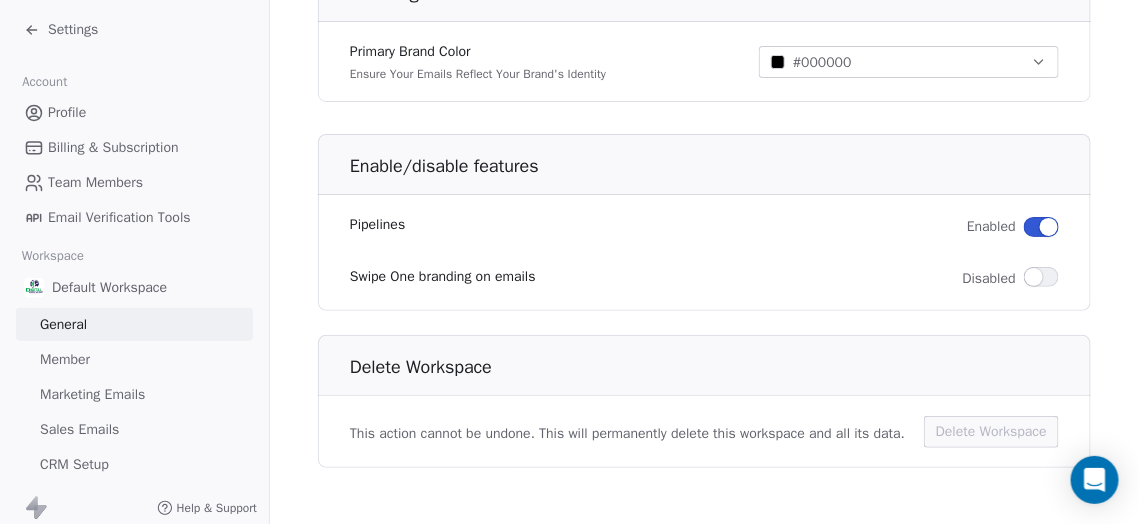 click on "Profile" at bounding box center (134, 112) 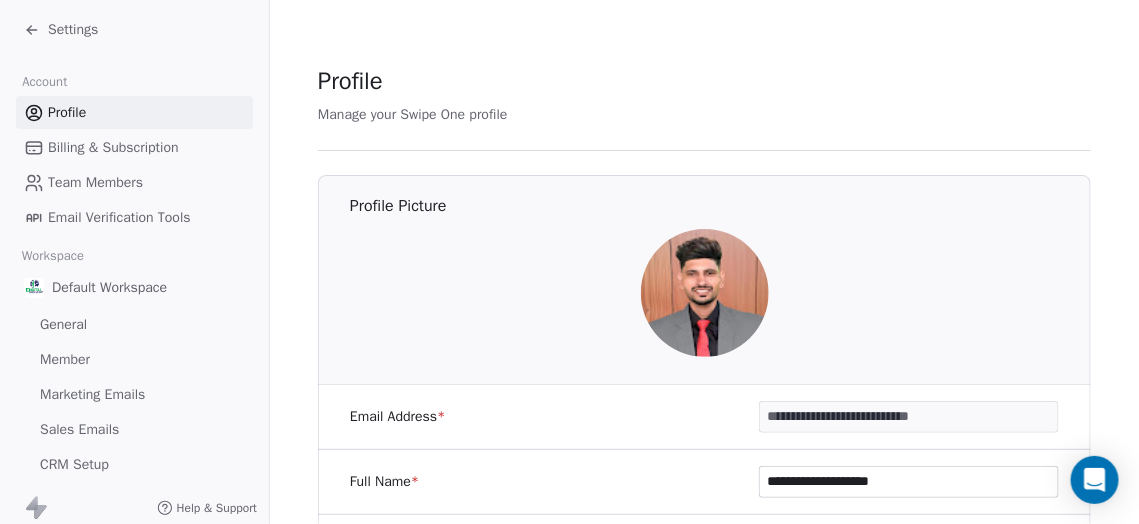 click on "Billing & Subscription" at bounding box center (113, 147) 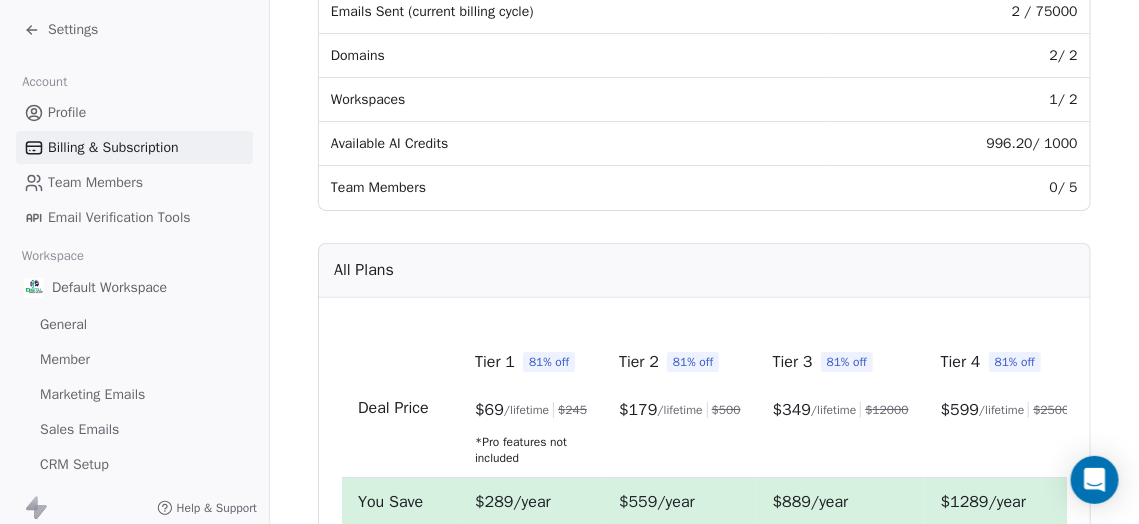 scroll, scrollTop: 454, scrollLeft: 0, axis: vertical 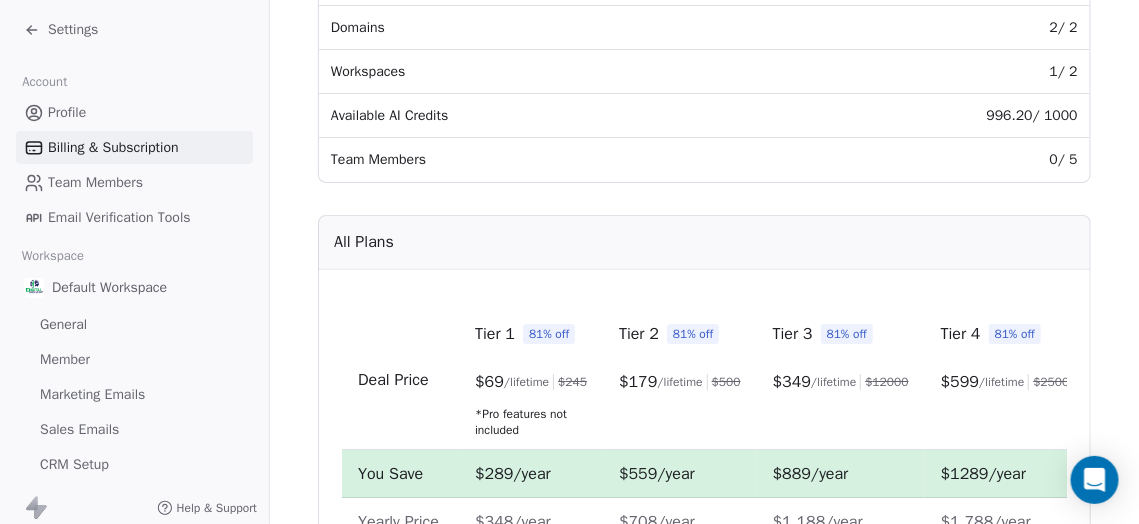 click on "Team Members" at bounding box center (134, 182) 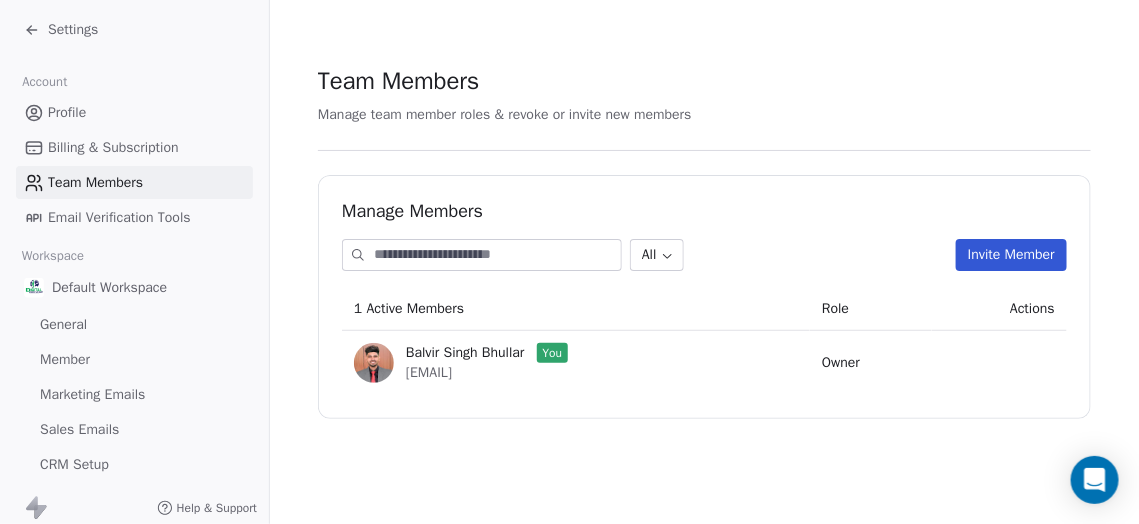 click on "Email Verification Tools" at bounding box center (119, 217) 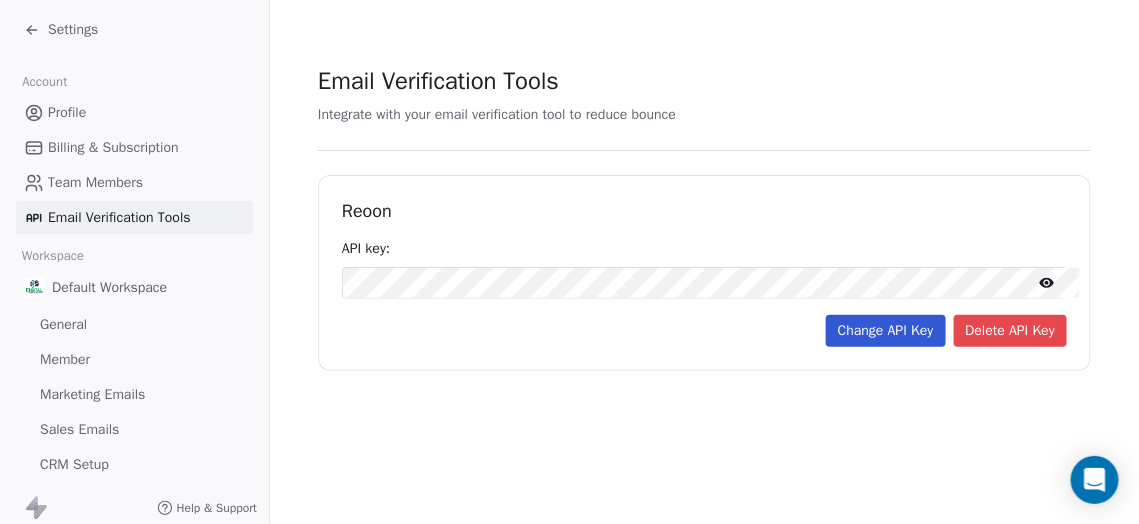 click on "Default Workspace" at bounding box center (109, 288) 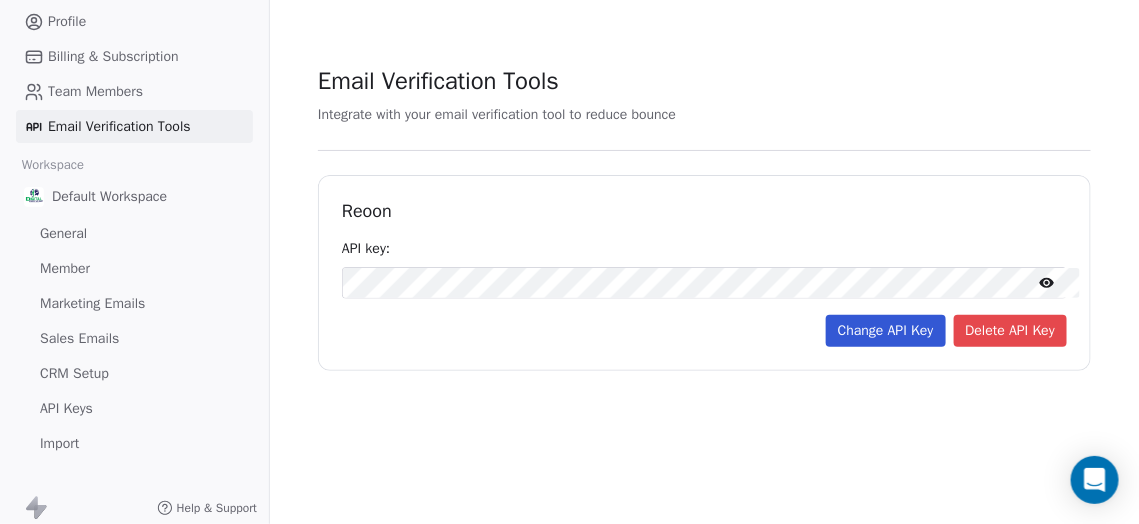 click on "General" at bounding box center [134, 233] 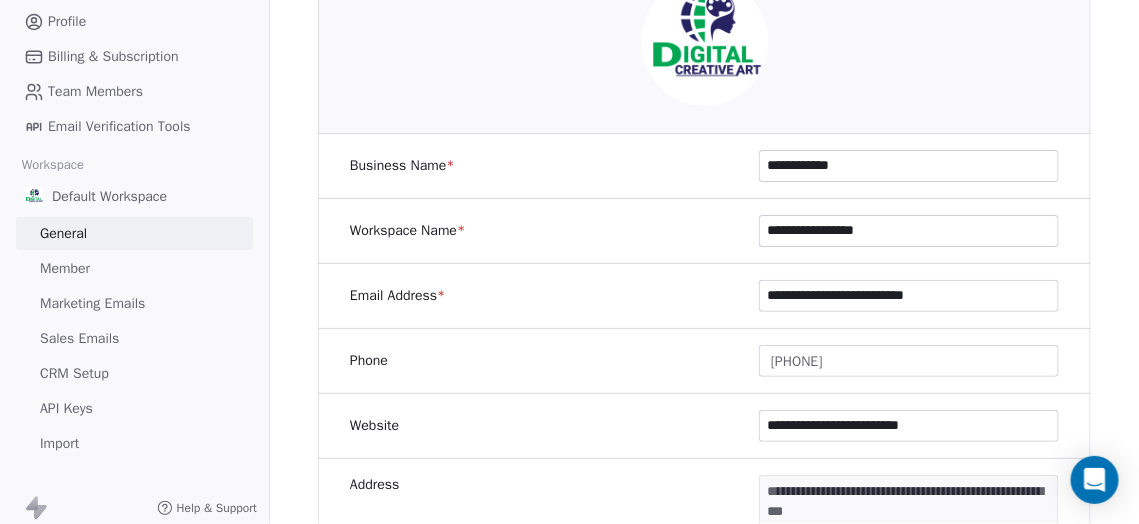 scroll, scrollTop: 0, scrollLeft: 0, axis: both 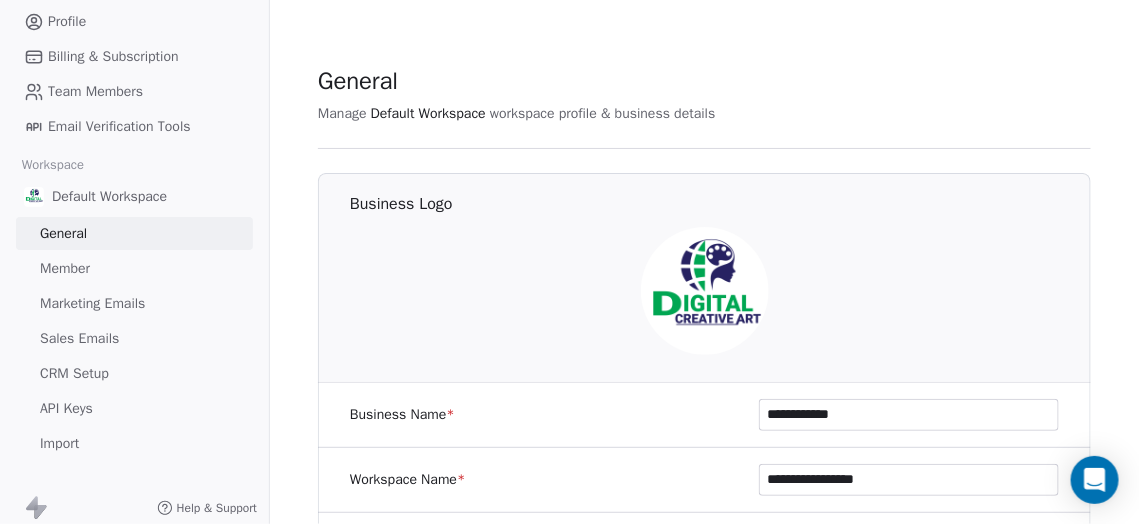 click on "Member" at bounding box center (65, 268) 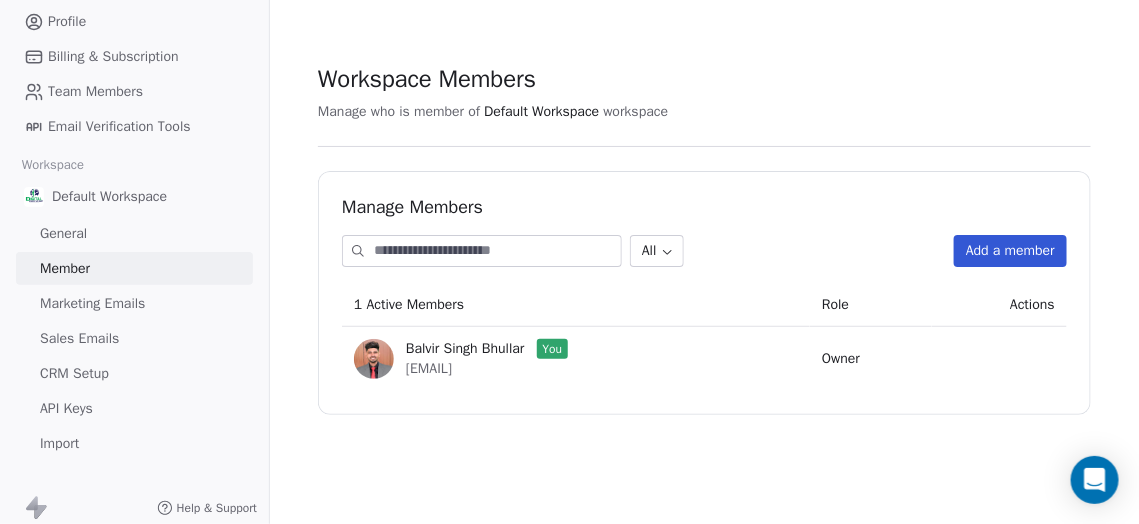 click on "Marketing Emails" at bounding box center (92, 303) 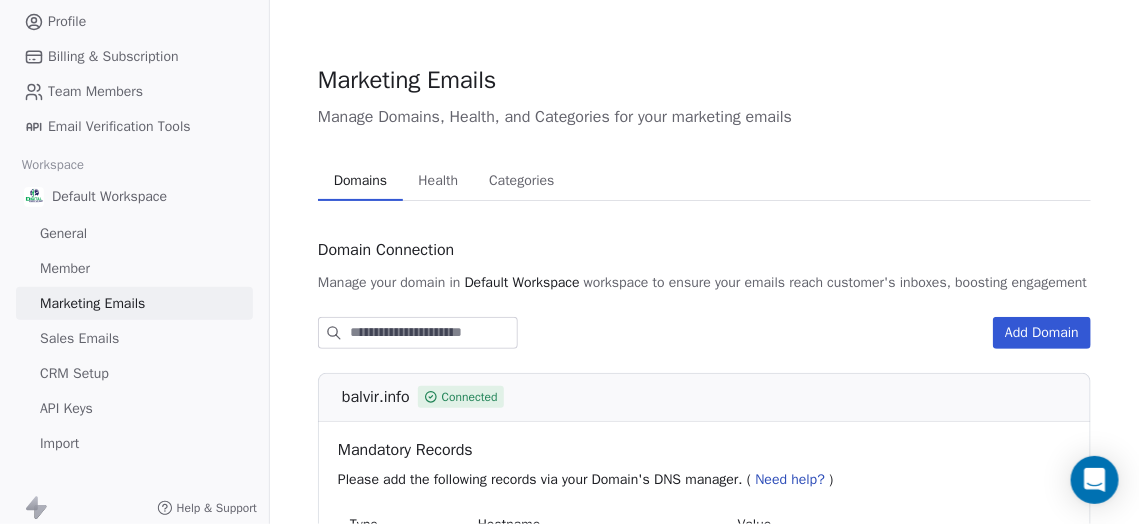 scroll, scrollTop: 0, scrollLeft: 0, axis: both 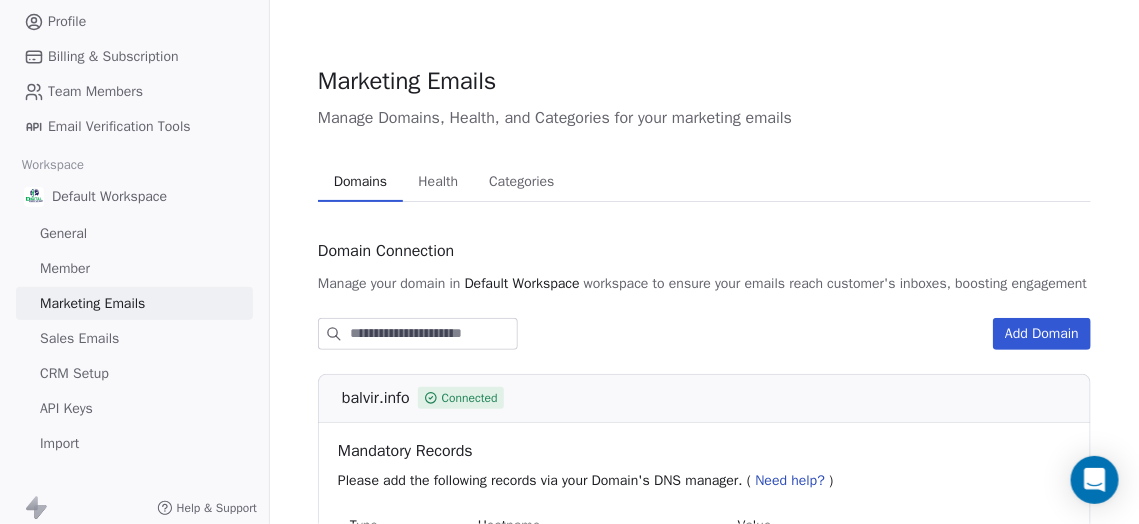 click on "Sales Emails" at bounding box center [134, 338] 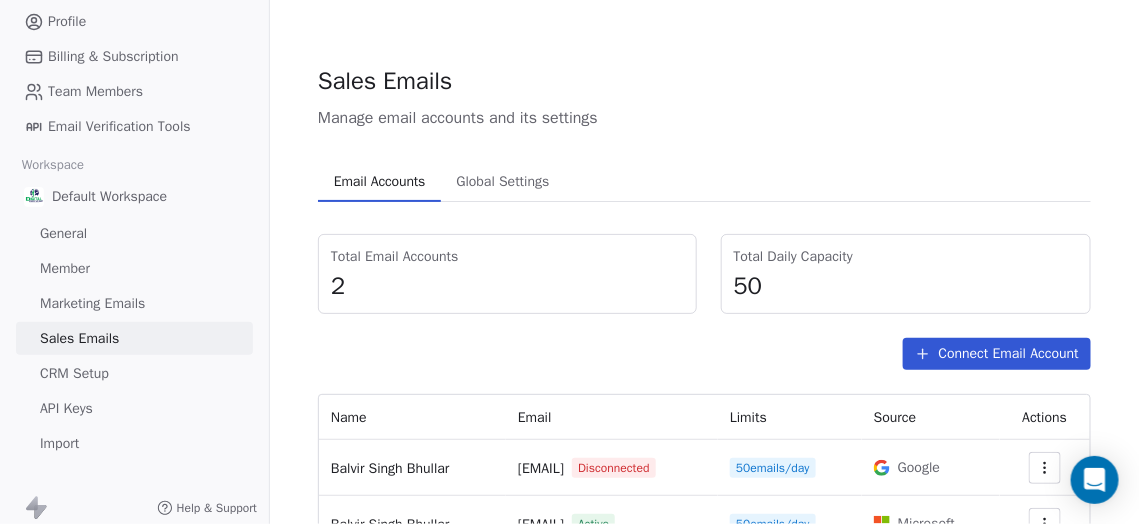 scroll, scrollTop: 102, scrollLeft: 0, axis: vertical 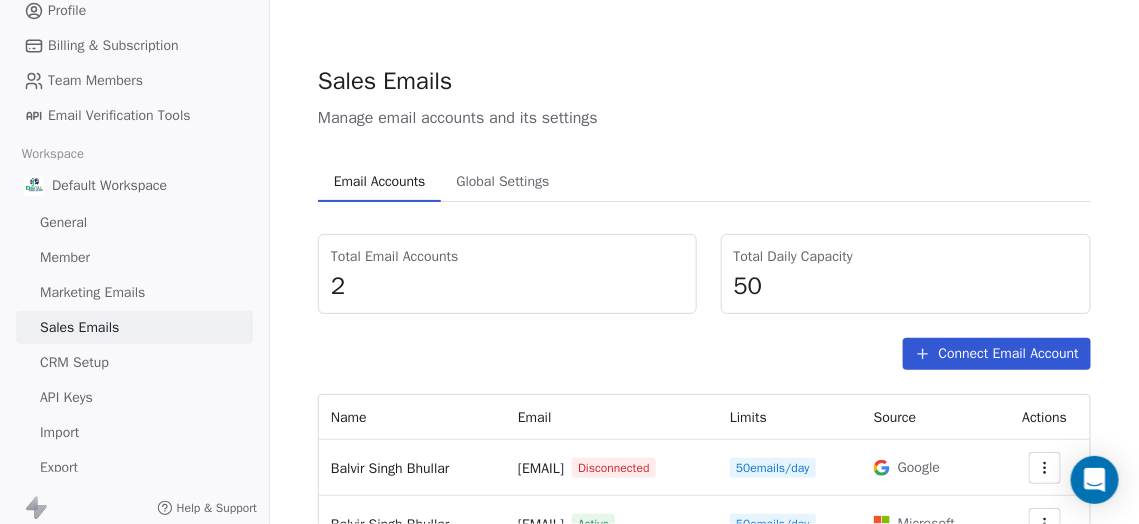 click on "CRM Setup" at bounding box center (74, 362) 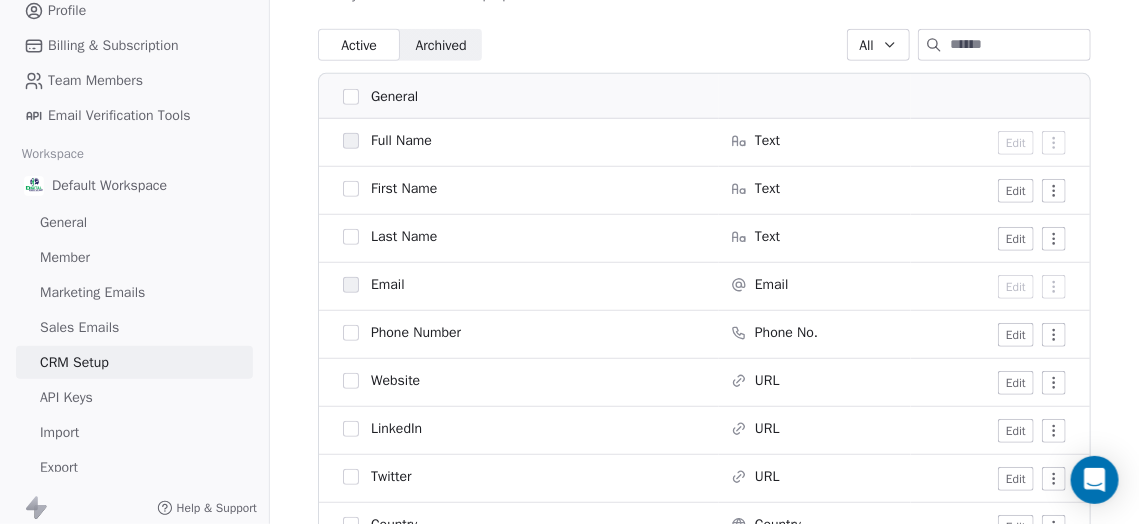 scroll, scrollTop: 0, scrollLeft: 0, axis: both 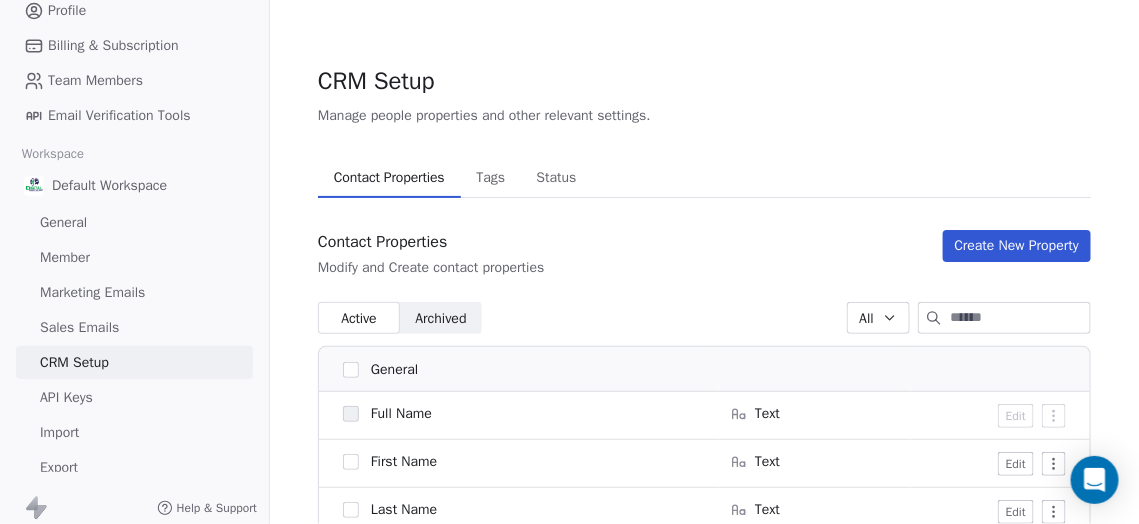 click on "Archived Archived" at bounding box center [441, 318] 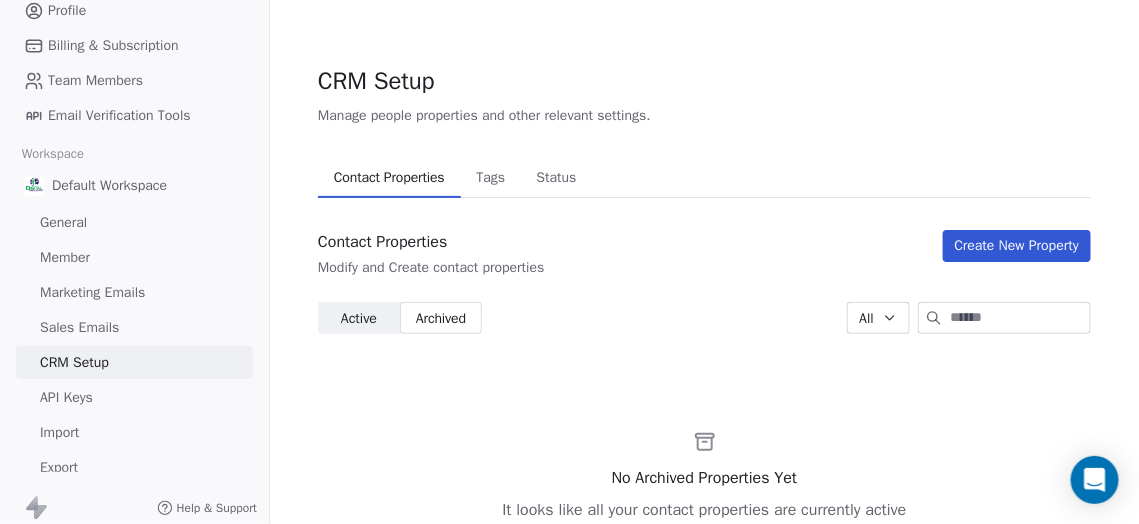 click on "Active Active" at bounding box center (359, 318) 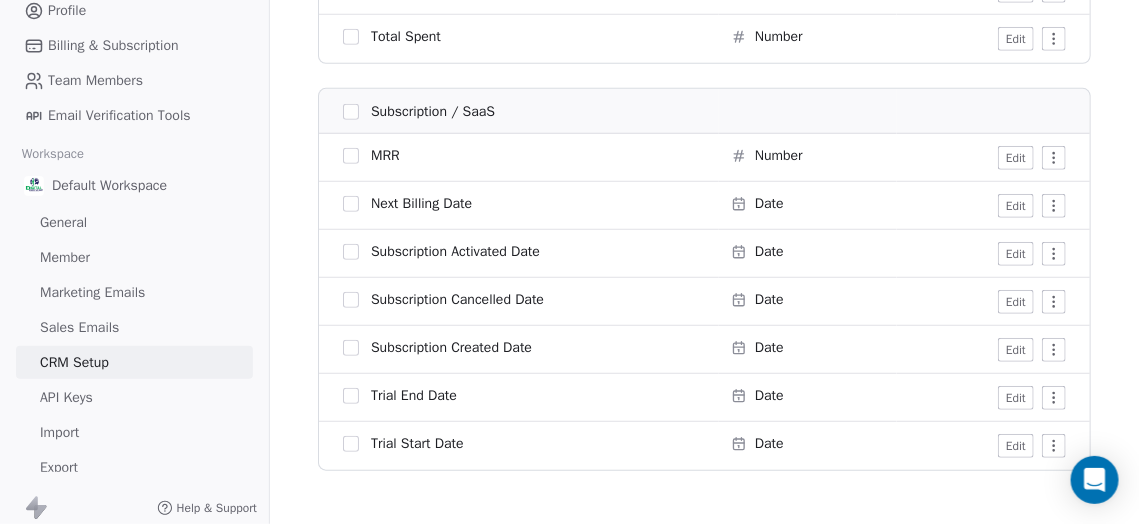 scroll, scrollTop: 2526, scrollLeft: 0, axis: vertical 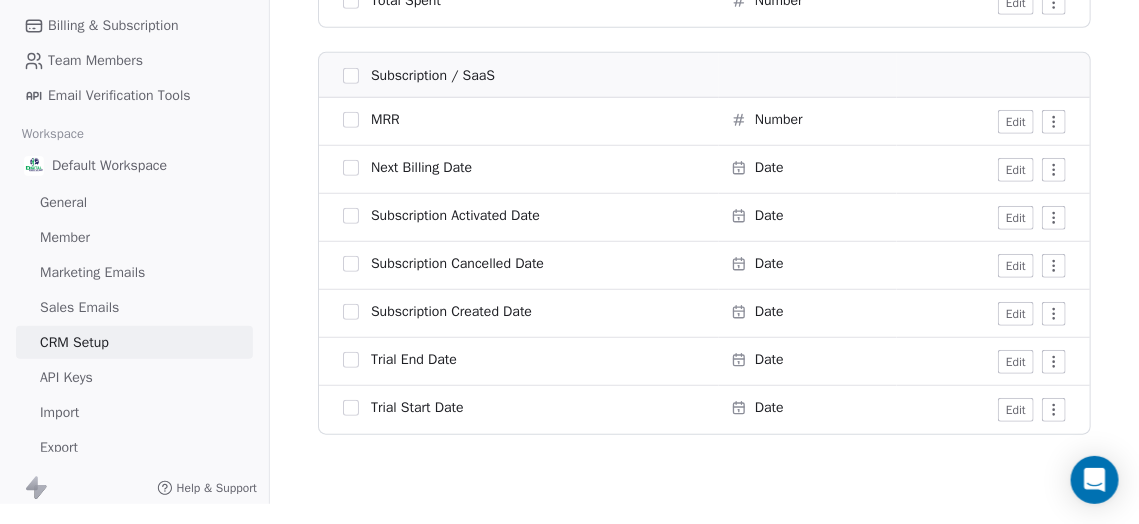 click on "API Keys" at bounding box center (134, 377) 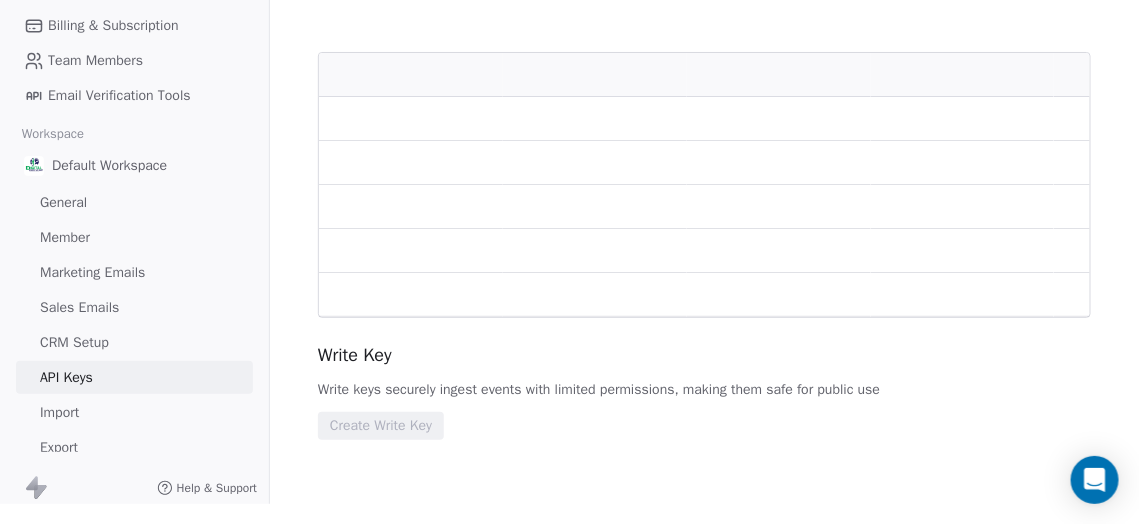 scroll, scrollTop: 0, scrollLeft: 0, axis: both 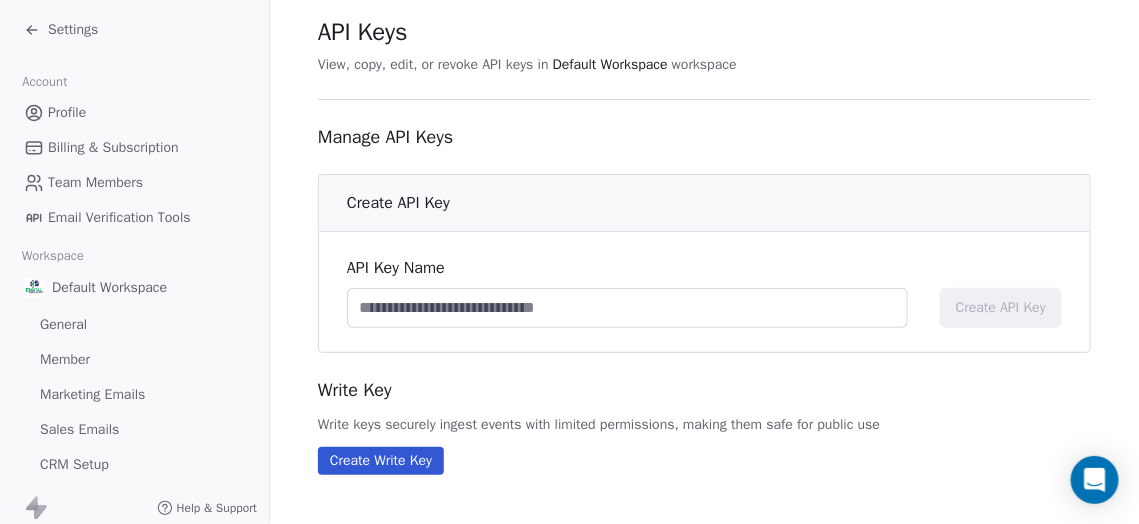 click on "Profile" at bounding box center [134, 112] 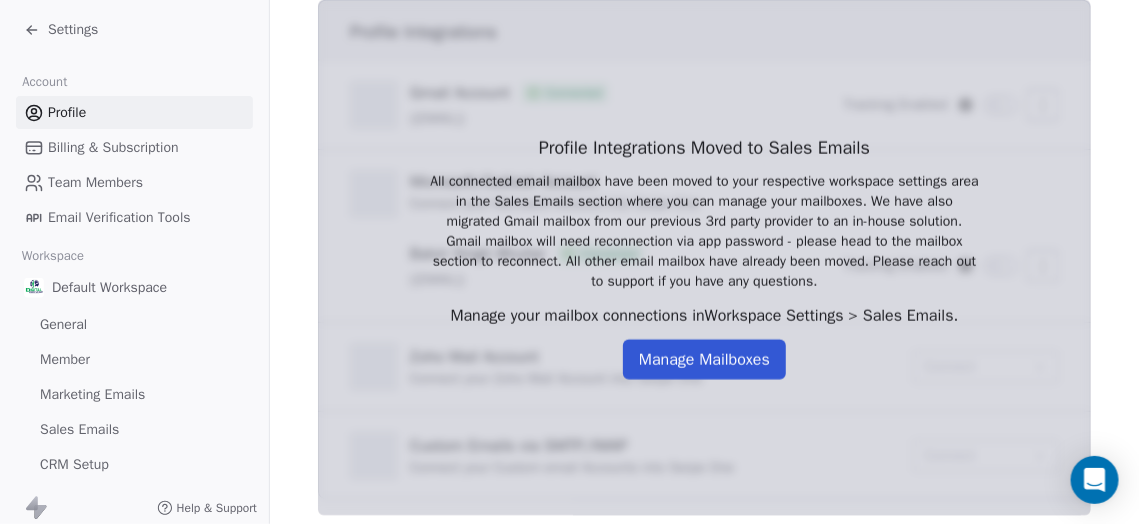 scroll, scrollTop: 817, scrollLeft: 0, axis: vertical 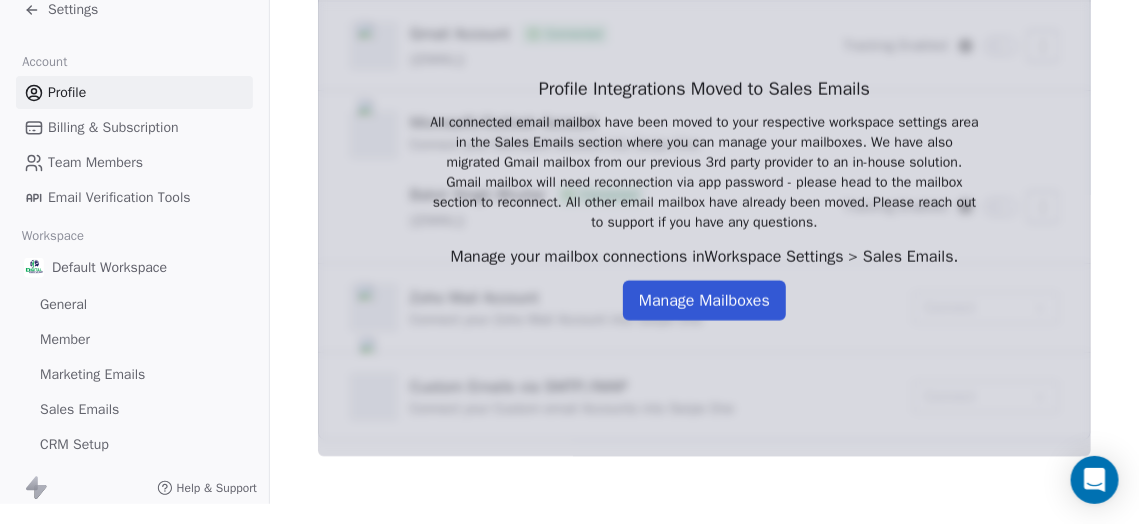 click on "Manage Mailboxes" at bounding box center (704, 301) 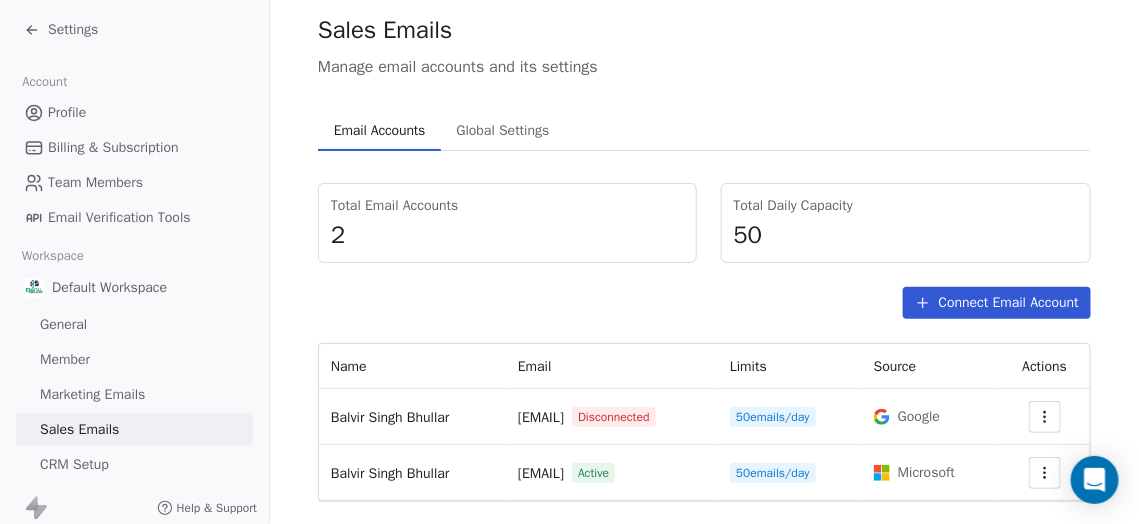 scroll, scrollTop: 77, scrollLeft: 0, axis: vertical 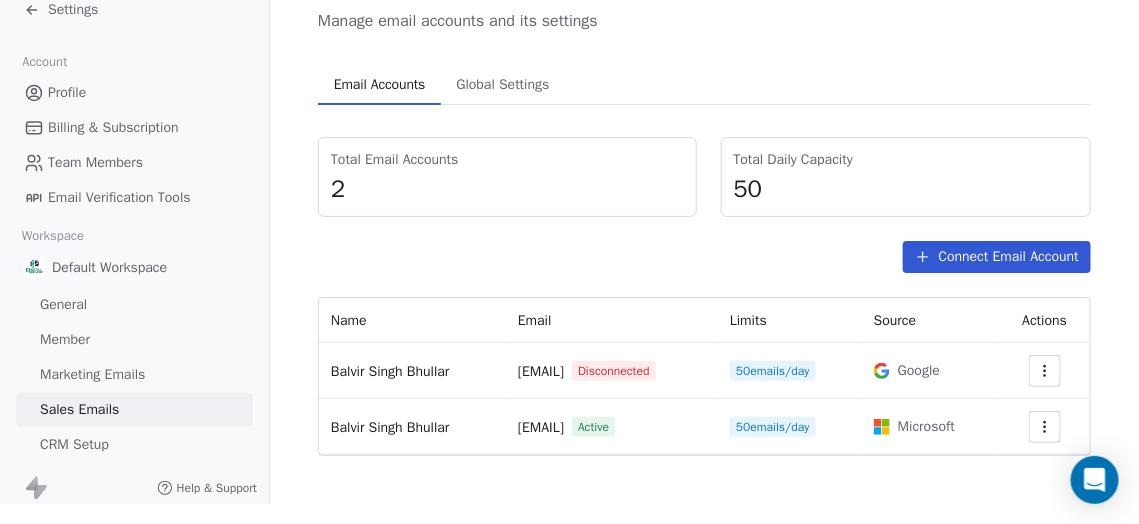 click on "Disconnected" at bounding box center [614, 371] 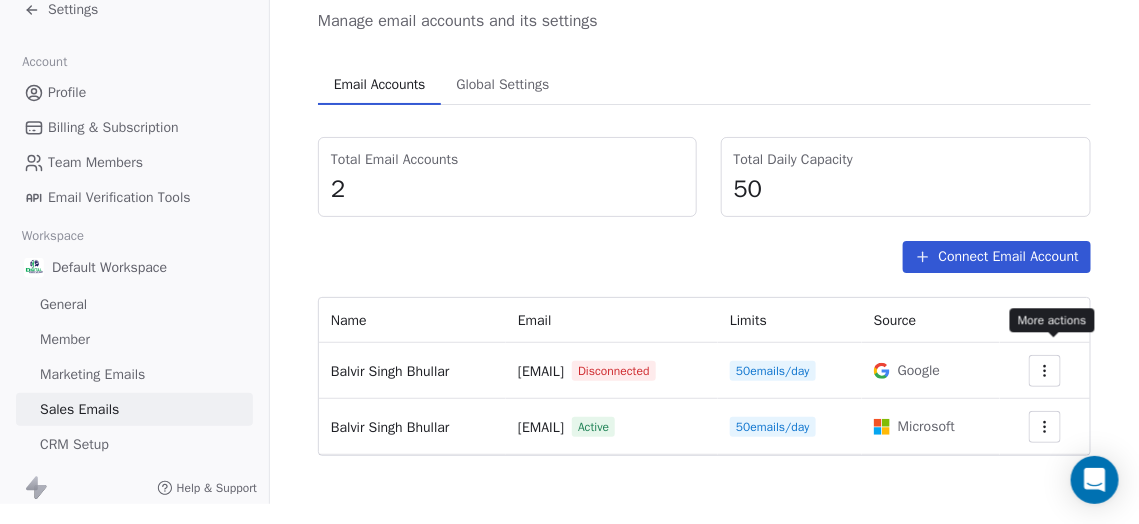 click 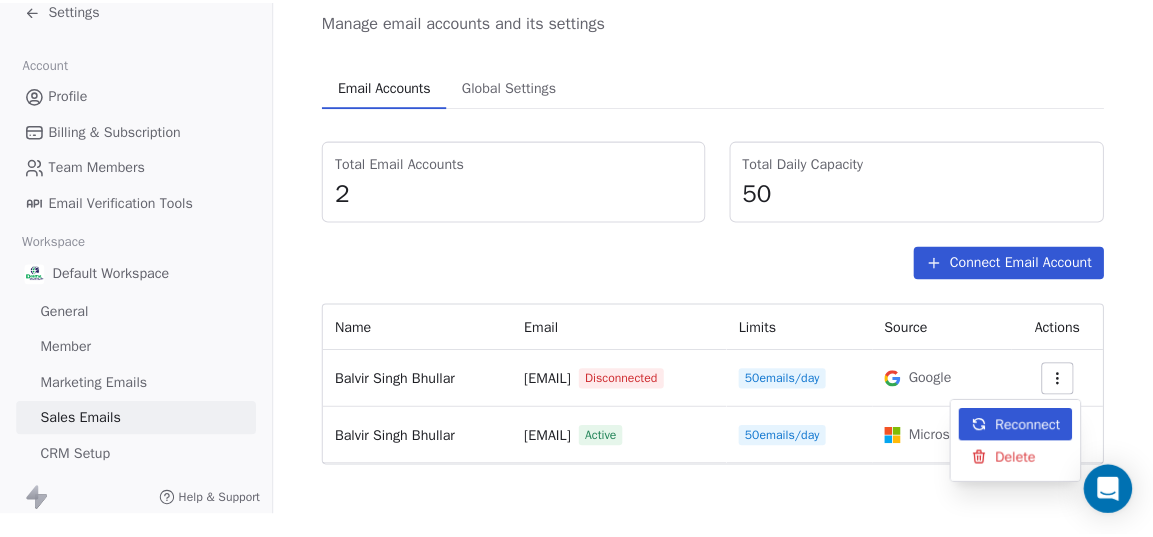 scroll, scrollTop: 18, scrollLeft: 0, axis: vertical 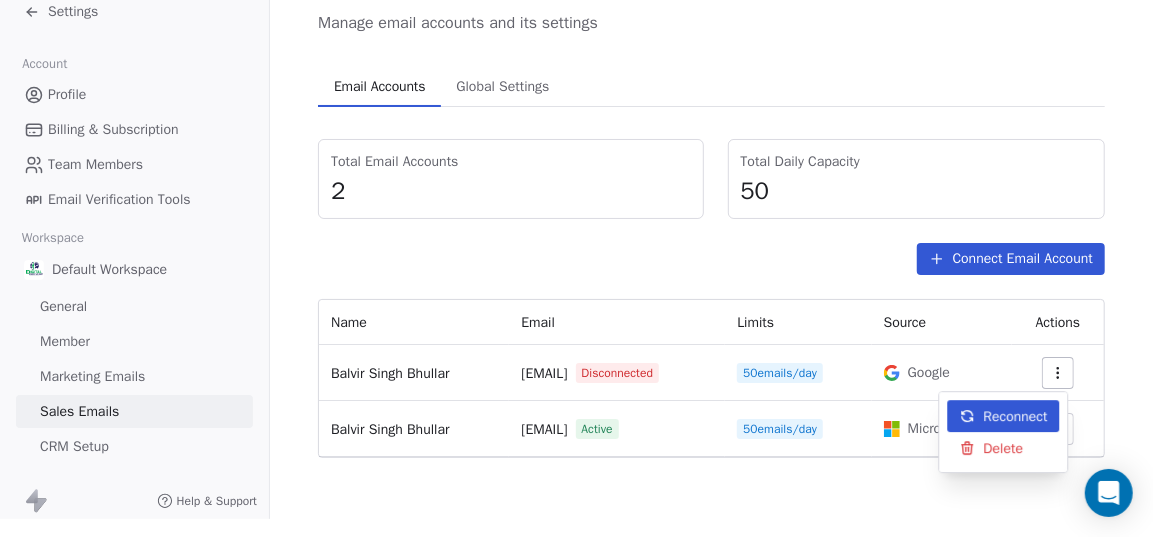 click on "Reconnect" at bounding box center [1015, 416] 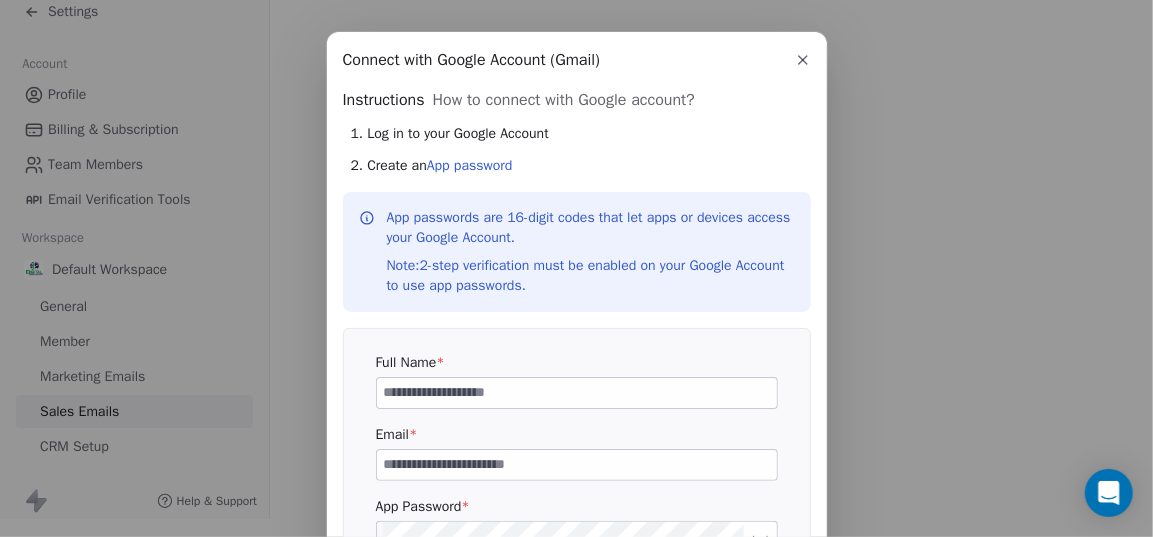 scroll, scrollTop: 0, scrollLeft: 0, axis: both 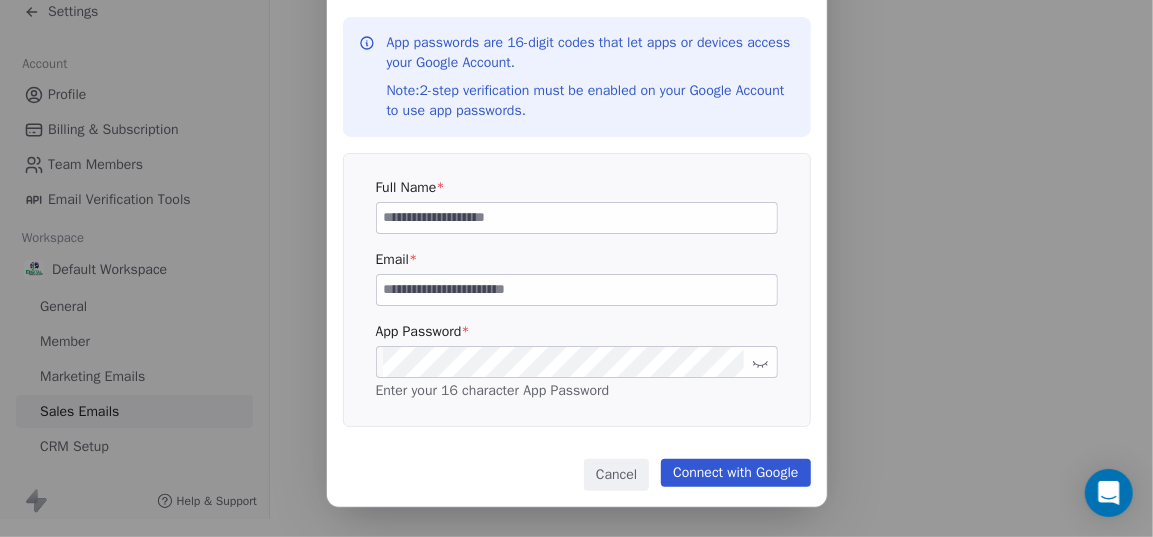 click on "Cancel" at bounding box center [616, 475] 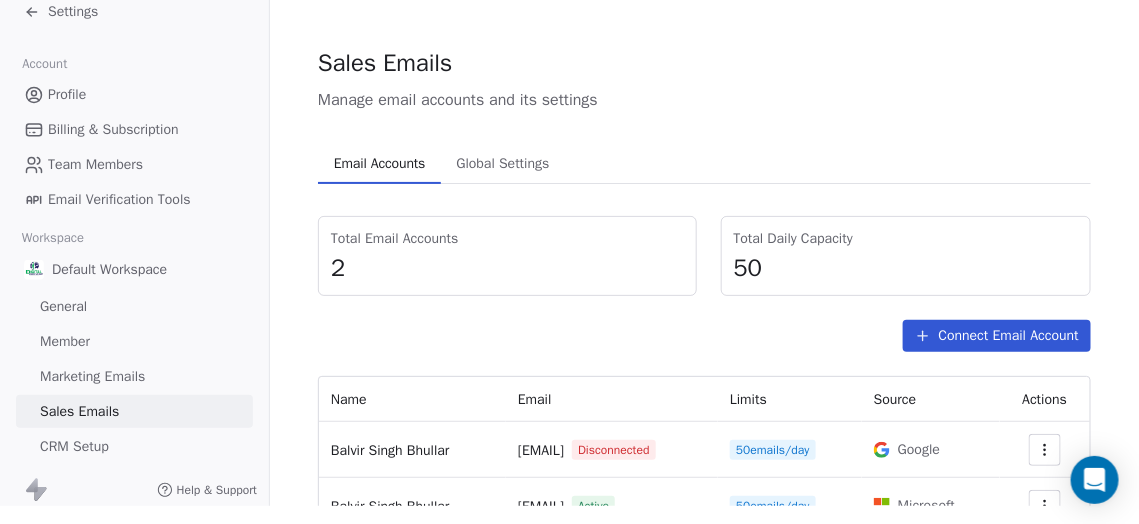 scroll, scrollTop: 0, scrollLeft: 0, axis: both 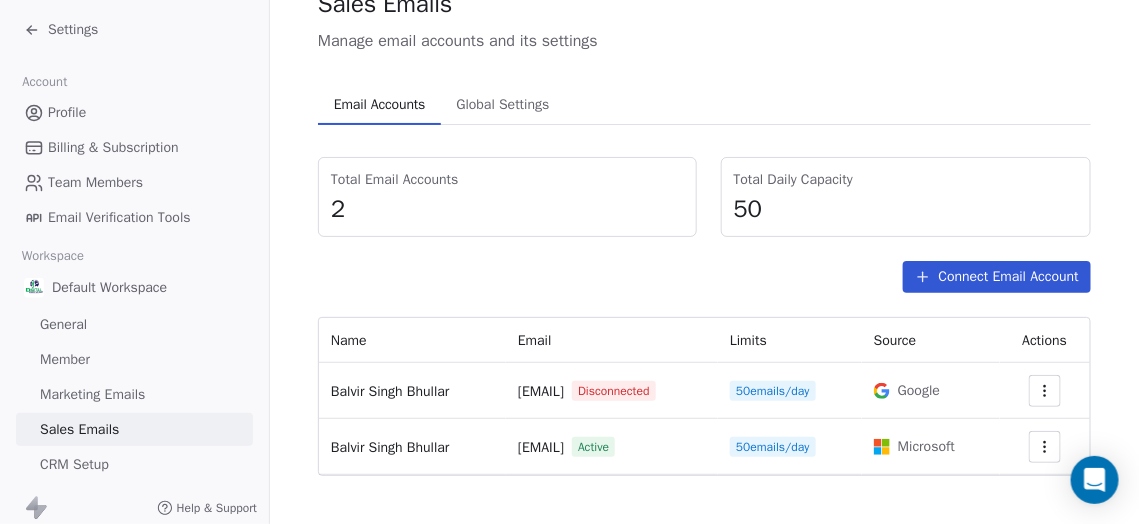 click on "Global Settings Global Settings" at bounding box center [502, 105] 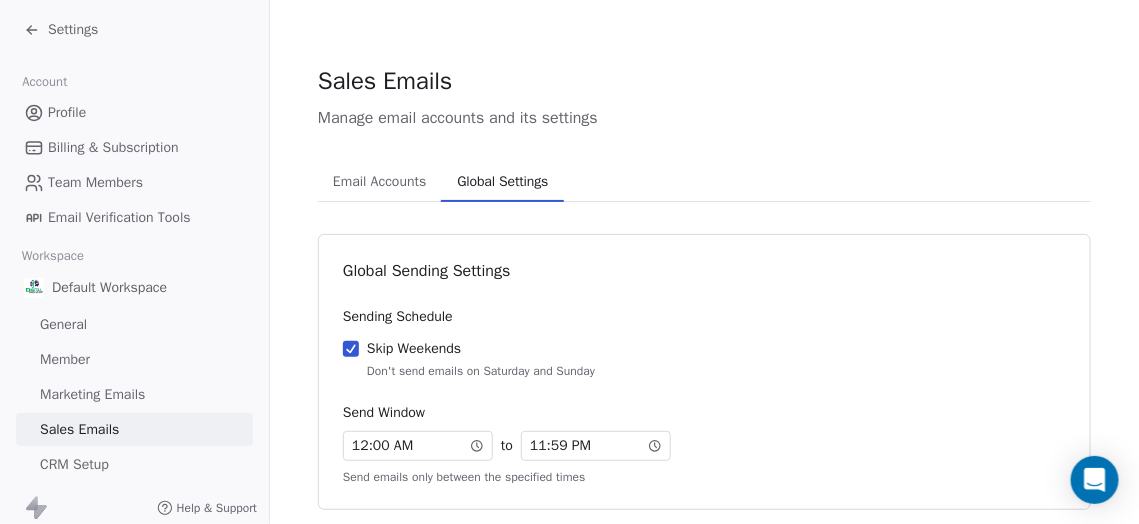 scroll, scrollTop: 90, scrollLeft: 0, axis: vertical 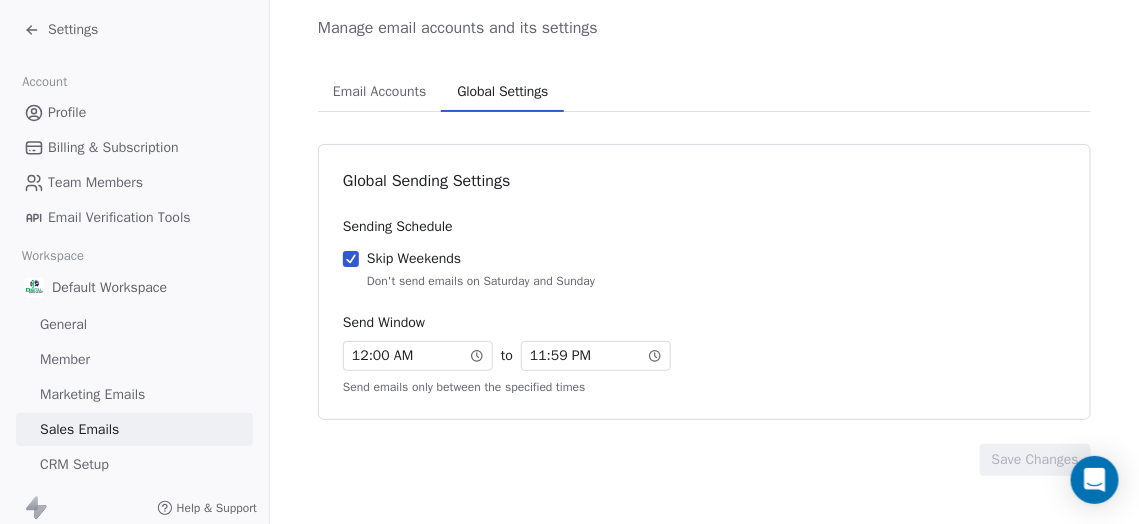 click on "Email Verification Tools" at bounding box center (119, 217) 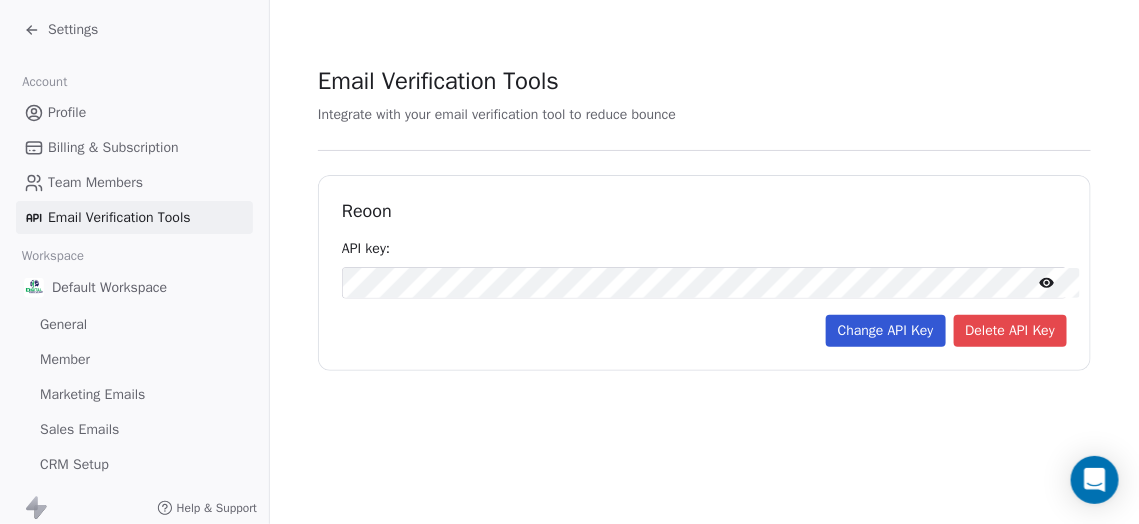 click on "Team Members" at bounding box center [134, 182] 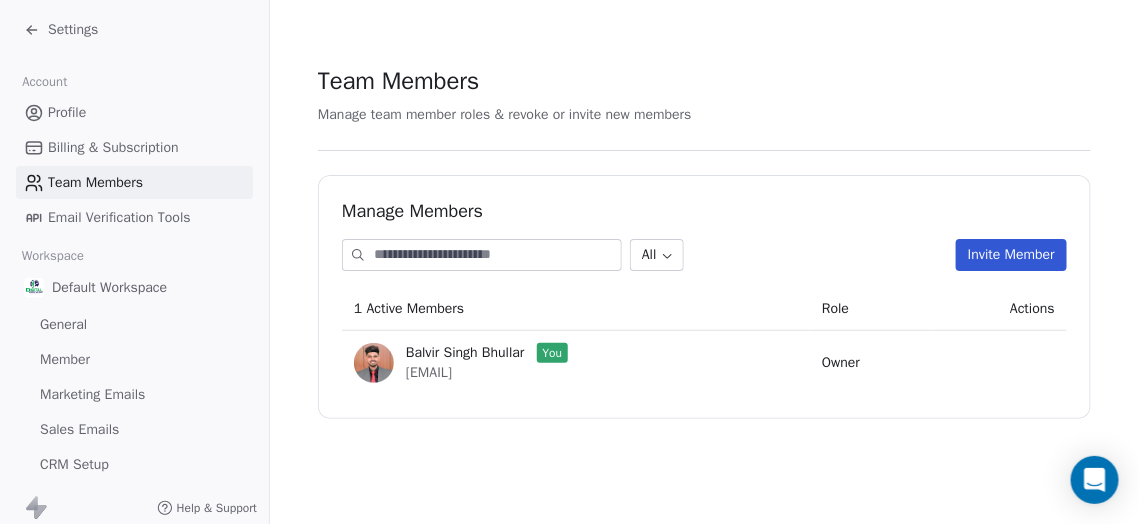 click on "Billing & Subscription" at bounding box center (134, 147) 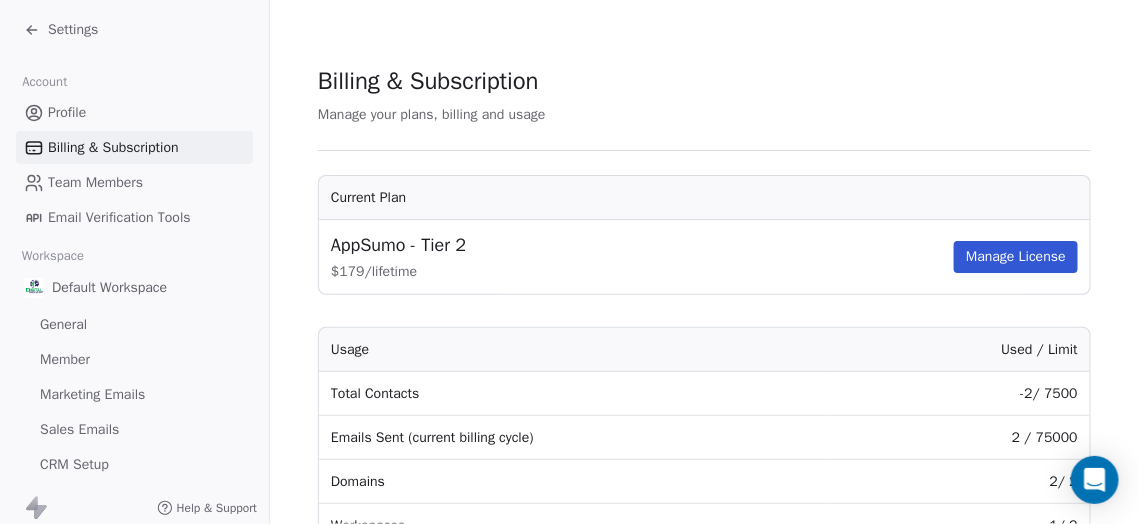 click on "Profile" at bounding box center [134, 112] 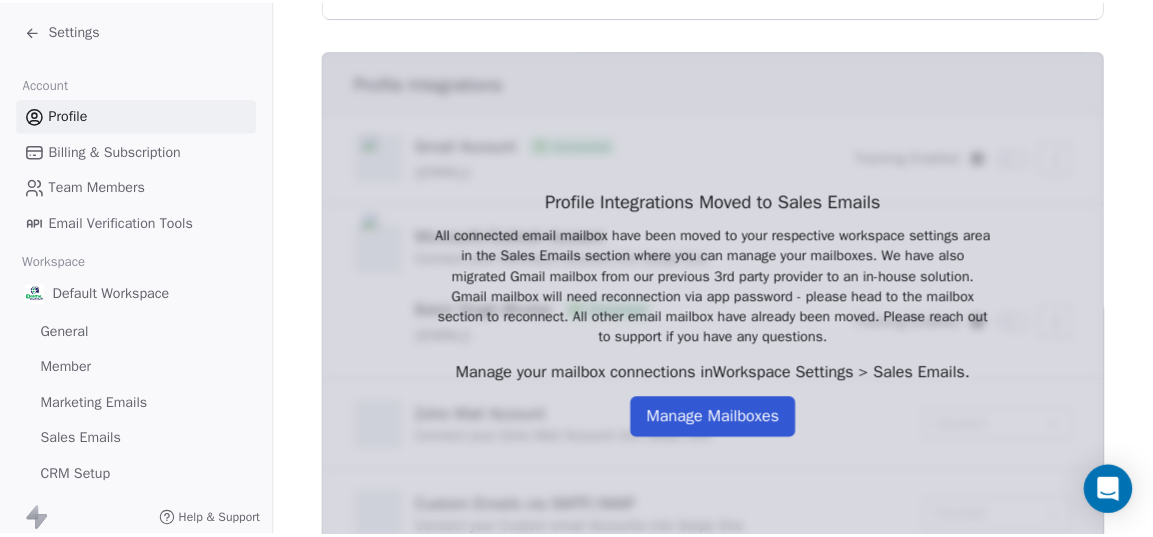 scroll, scrollTop: 817, scrollLeft: 0, axis: vertical 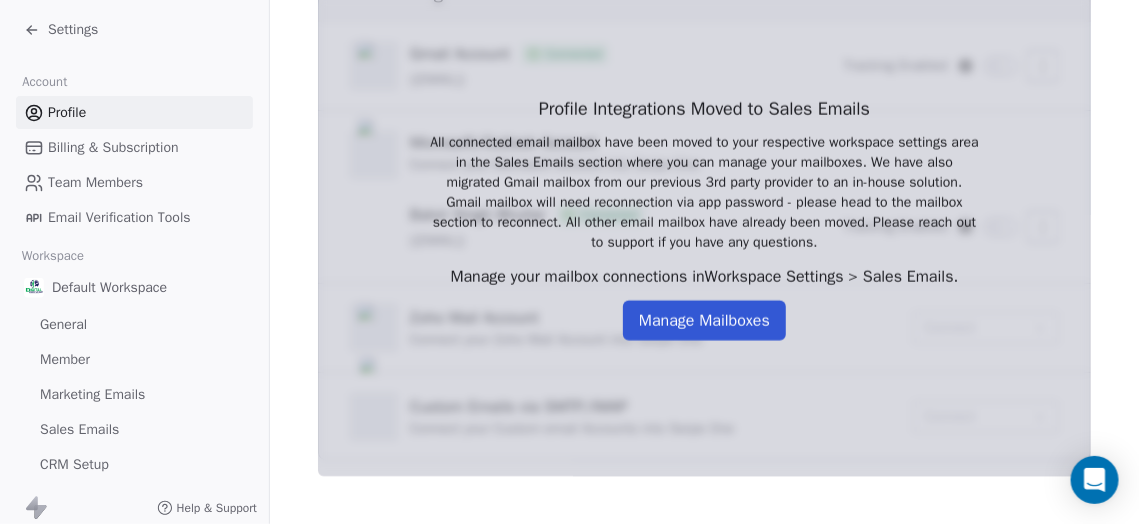 click on "Settings" at bounding box center (61, 30) 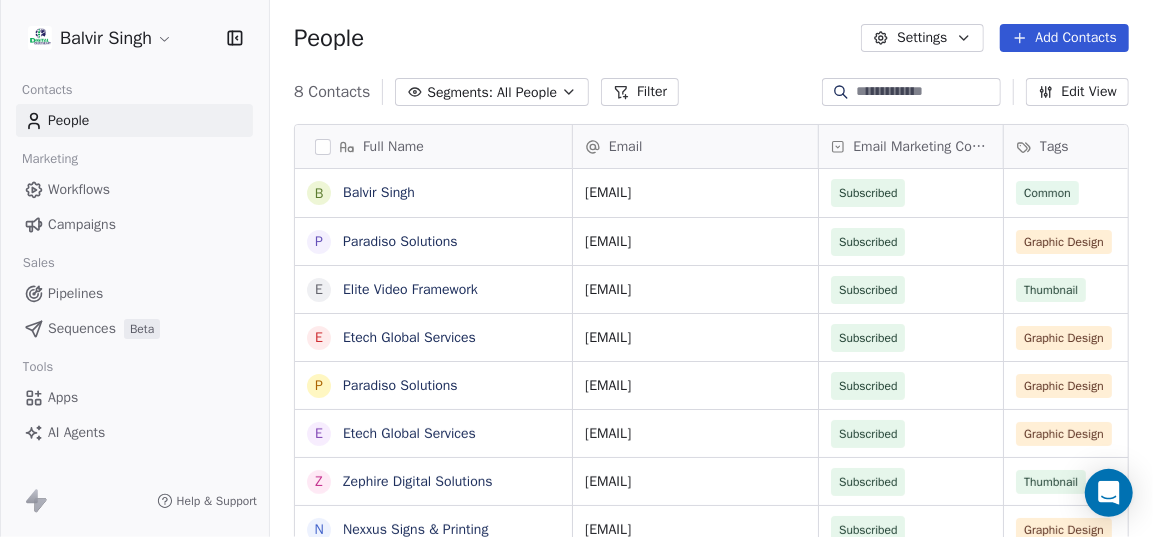 scroll, scrollTop: 3, scrollLeft: 0, axis: vertical 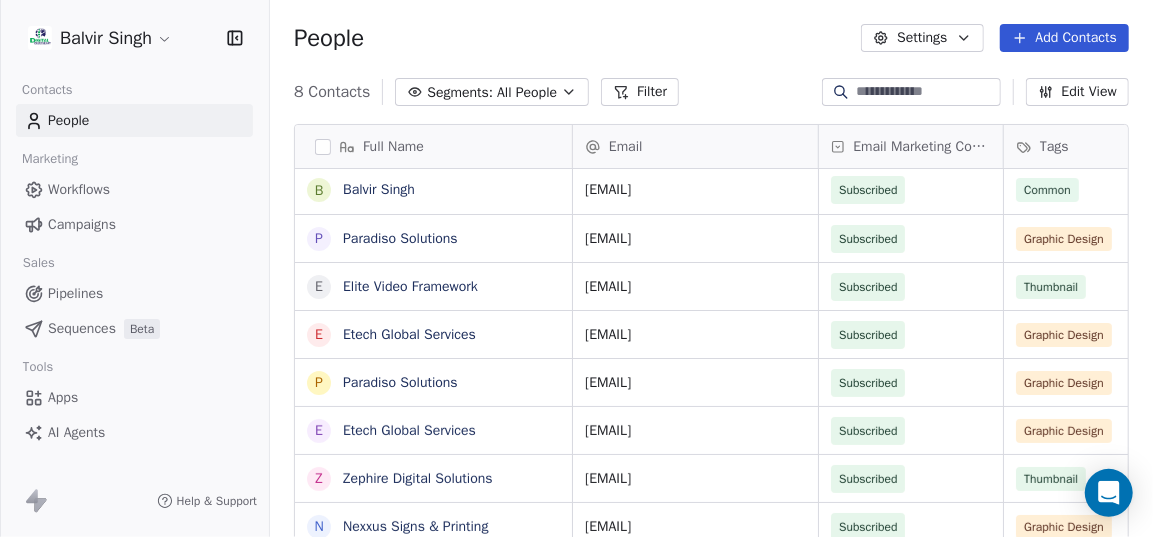click on "Campaigns" at bounding box center (134, 224) 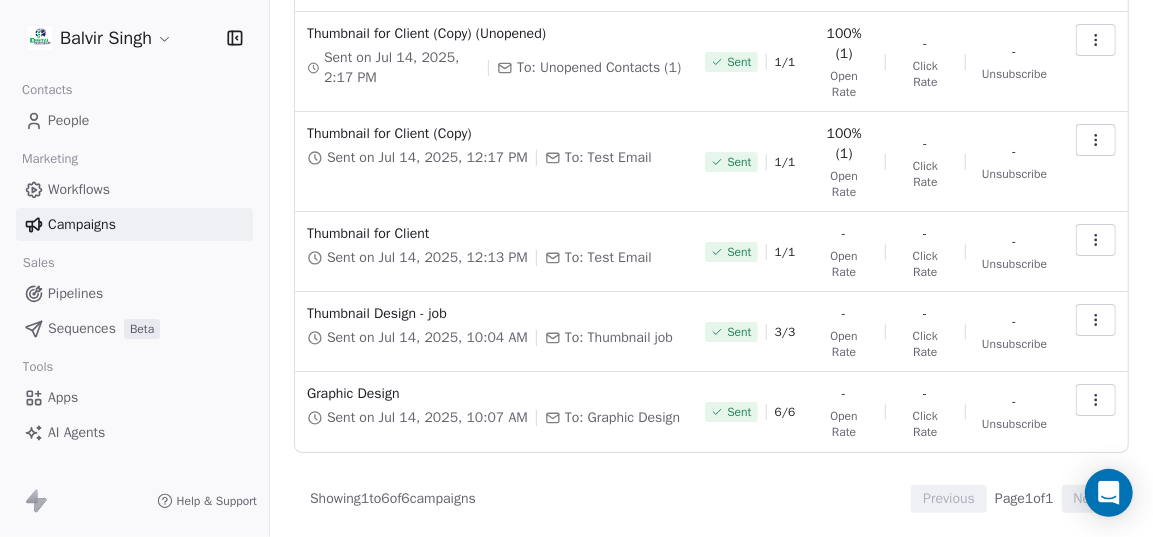 scroll, scrollTop: 0, scrollLeft: 0, axis: both 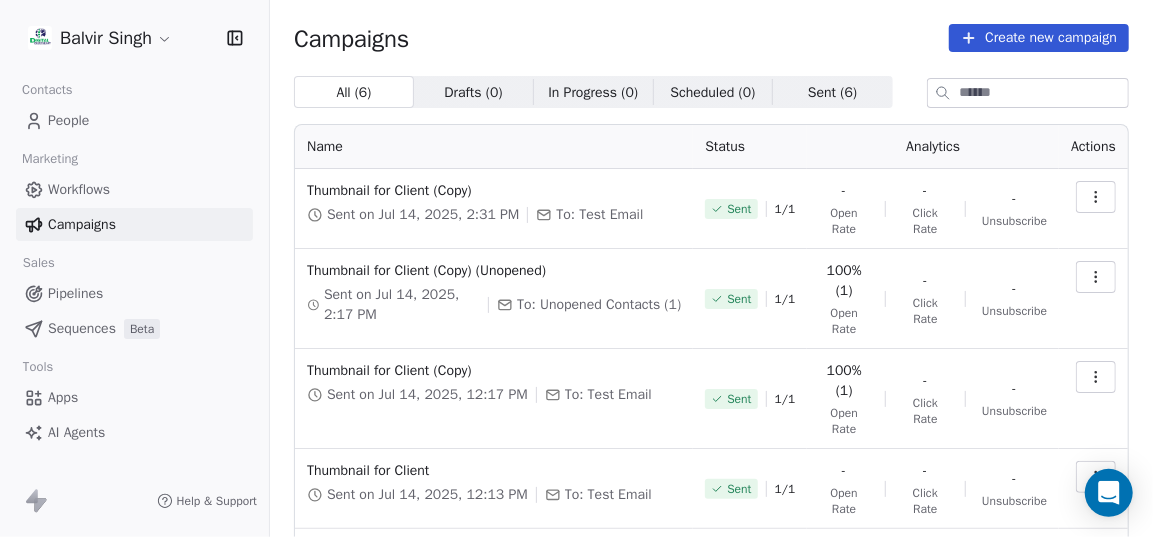 click 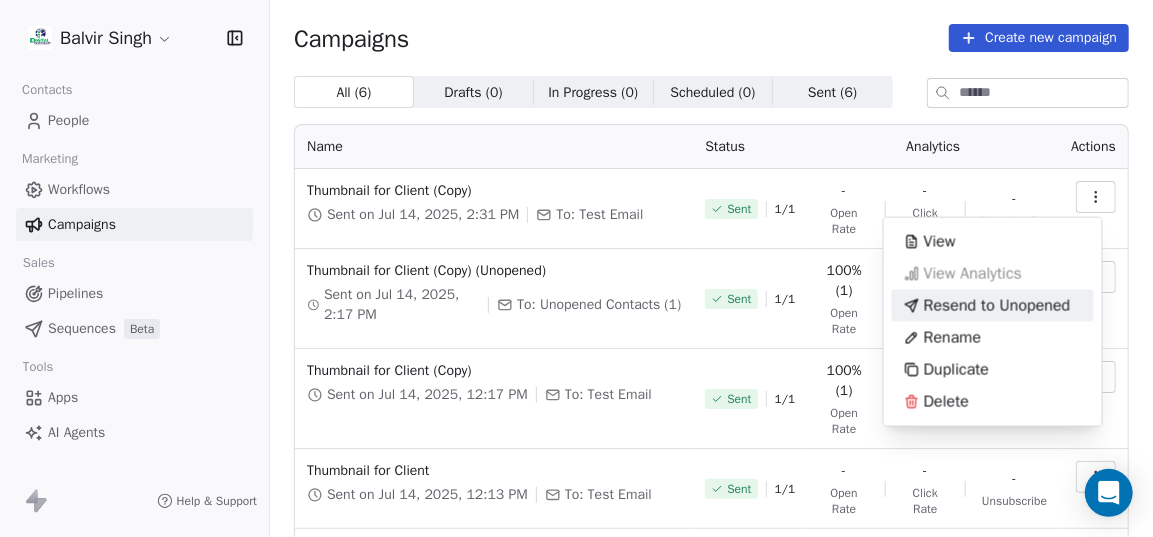 click on "Resend to Unopened" at bounding box center (997, 306) 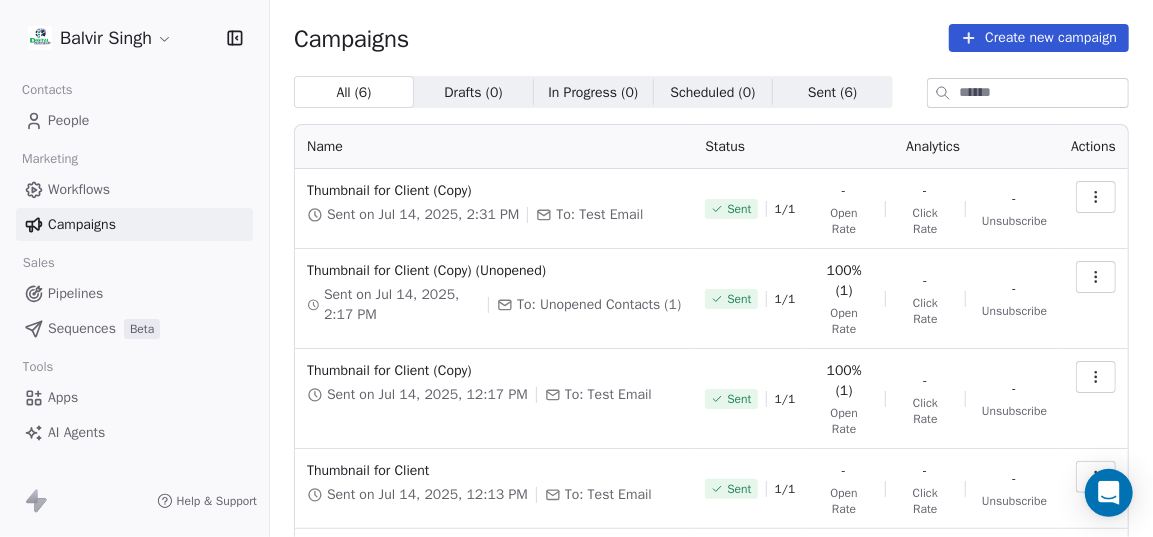 click at bounding box center (1096, 197) 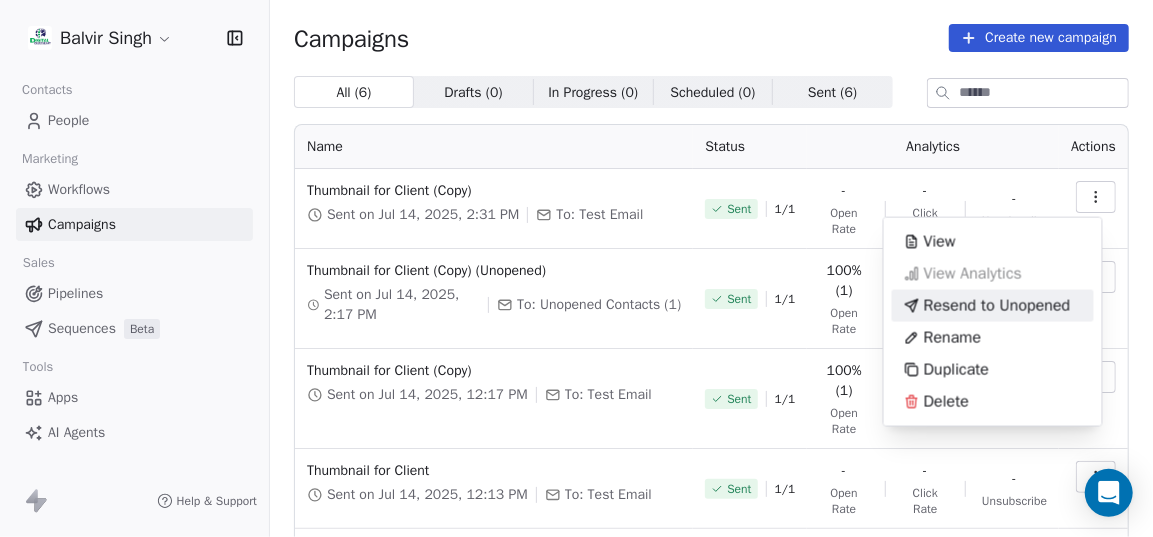 click on "Resend to Unopened" at bounding box center [997, 306] 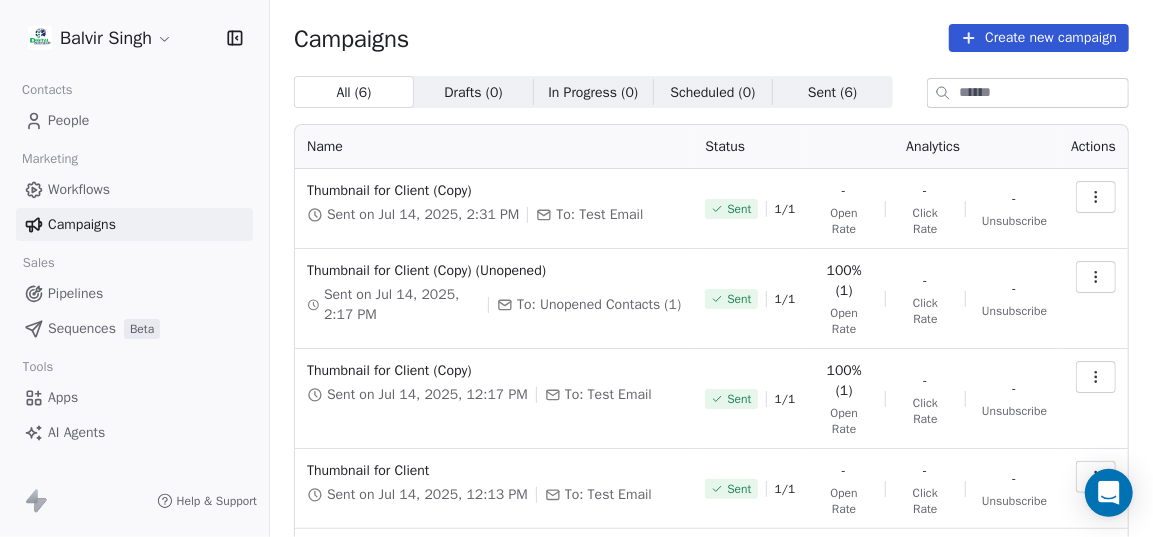 click at bounding box center [1093, 299] 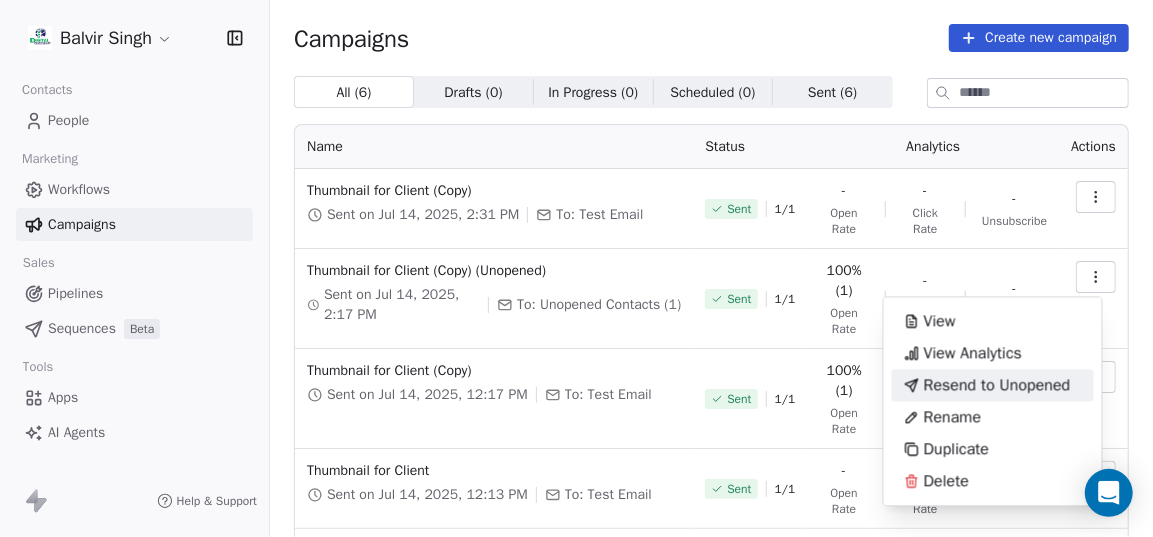 click on "Resend to Unopened" at bounding box center [987, 385] 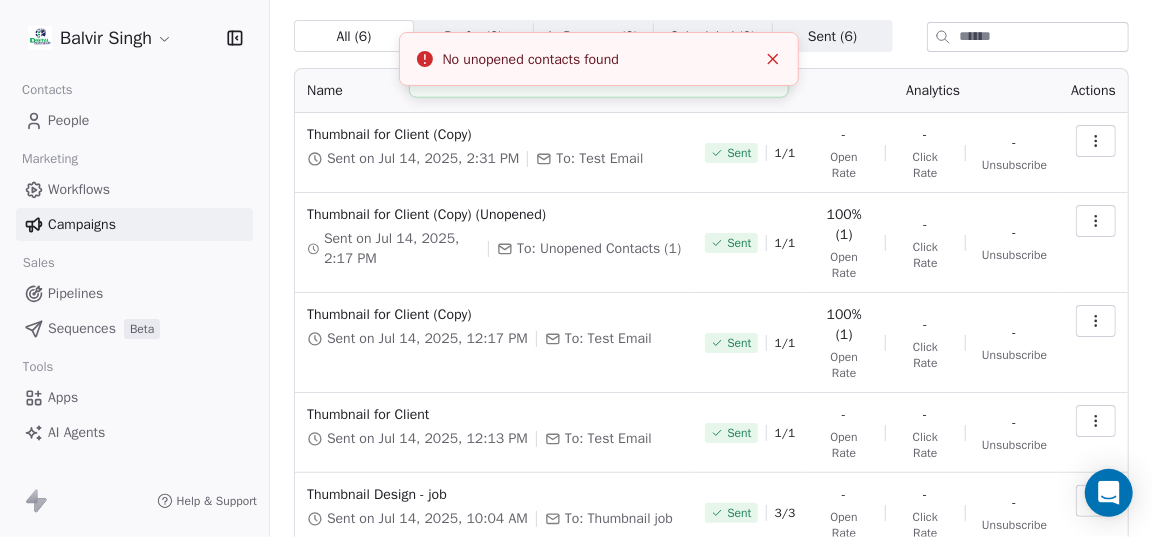 scroll, scrollTop: 0, scrollLeft: 0, axis: both 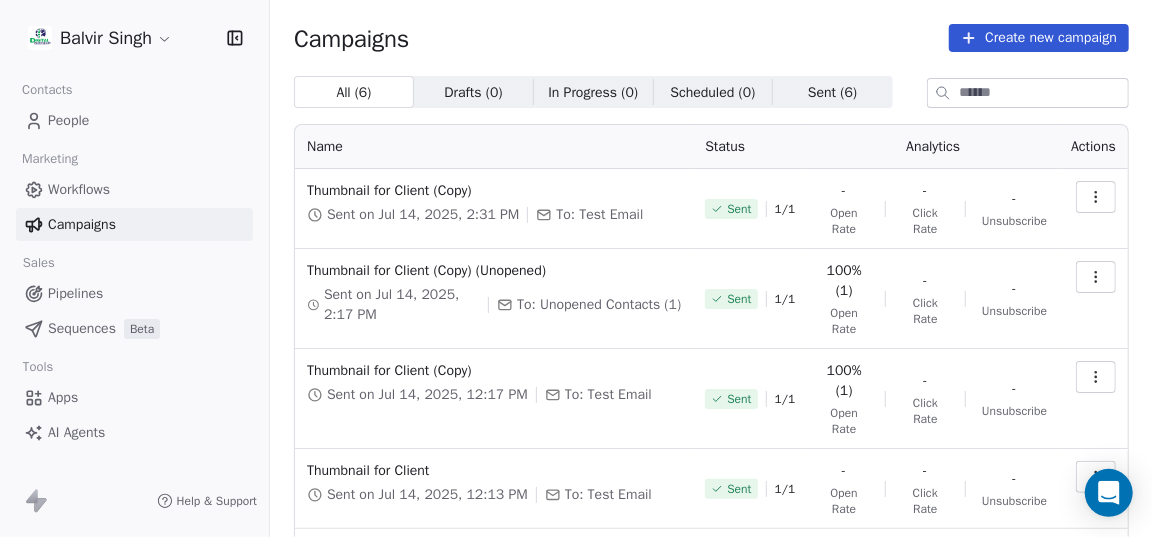 click 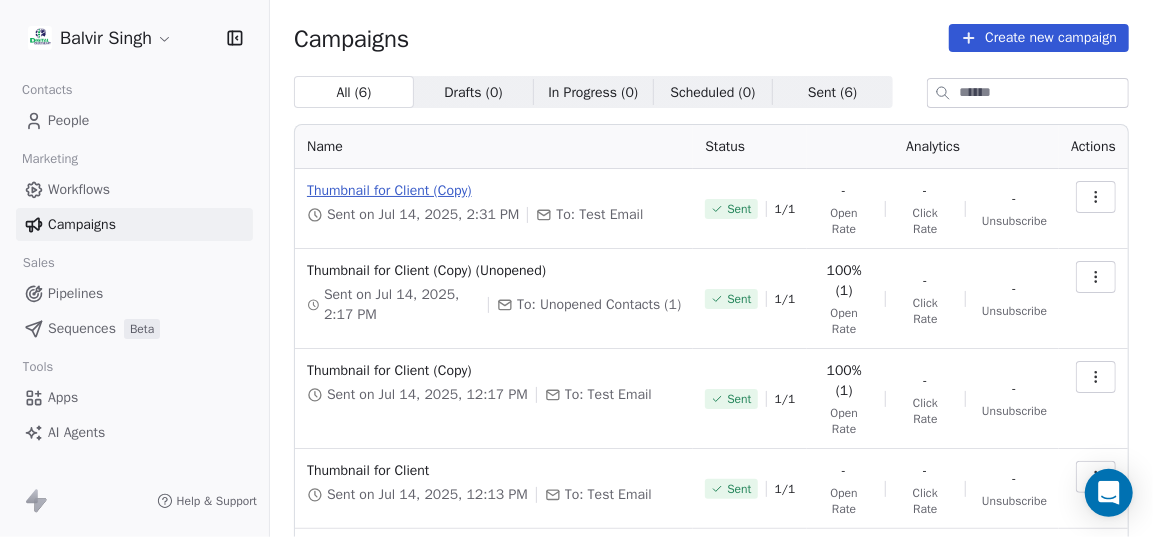 click on "Thumbnail for Client (Copy)" at bounding box center (494, 191) 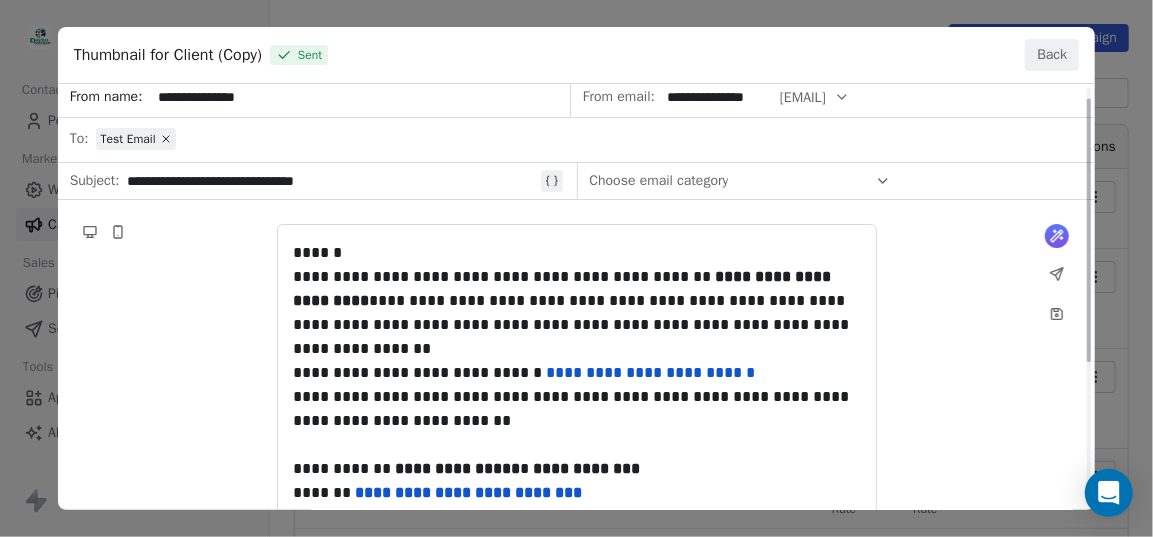 scroll, scrollTop: 0, scrollLeft: 0, axis: both 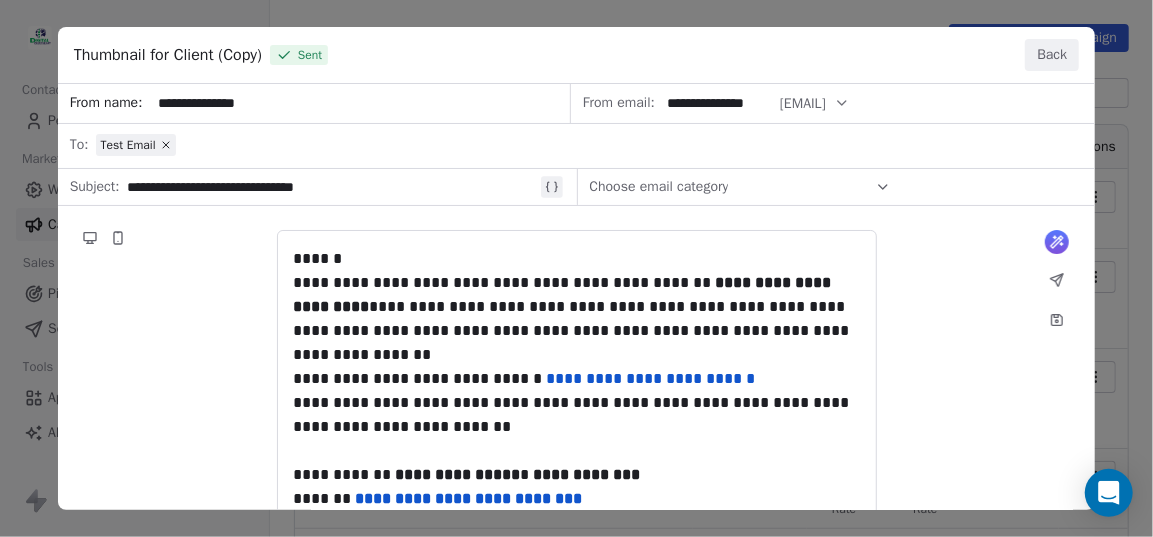 click on "**********" at bounding box center [577, 403] 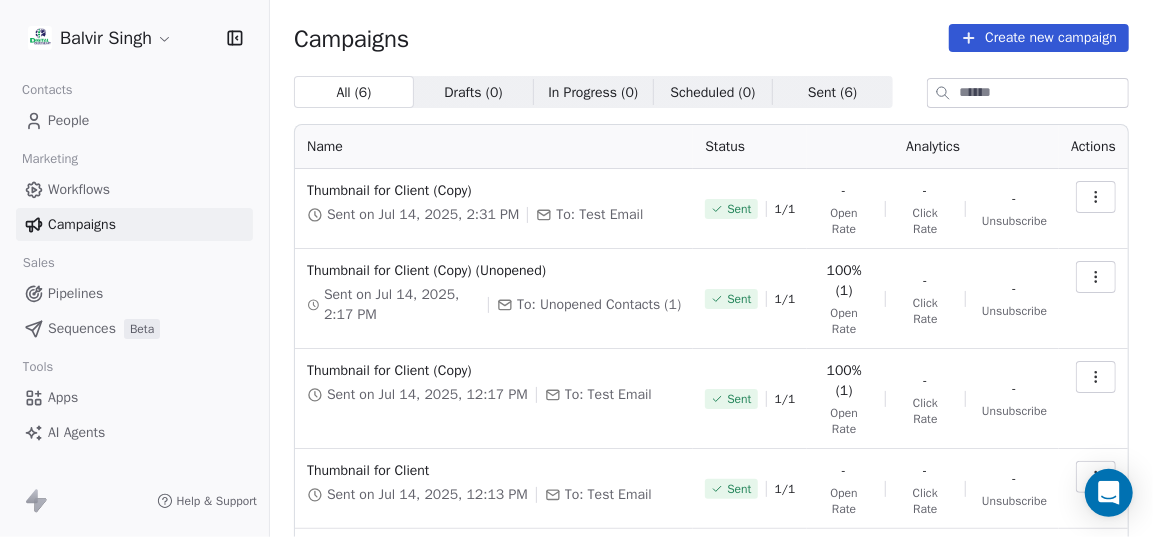 click on "People" at bounding box center (134, 120) 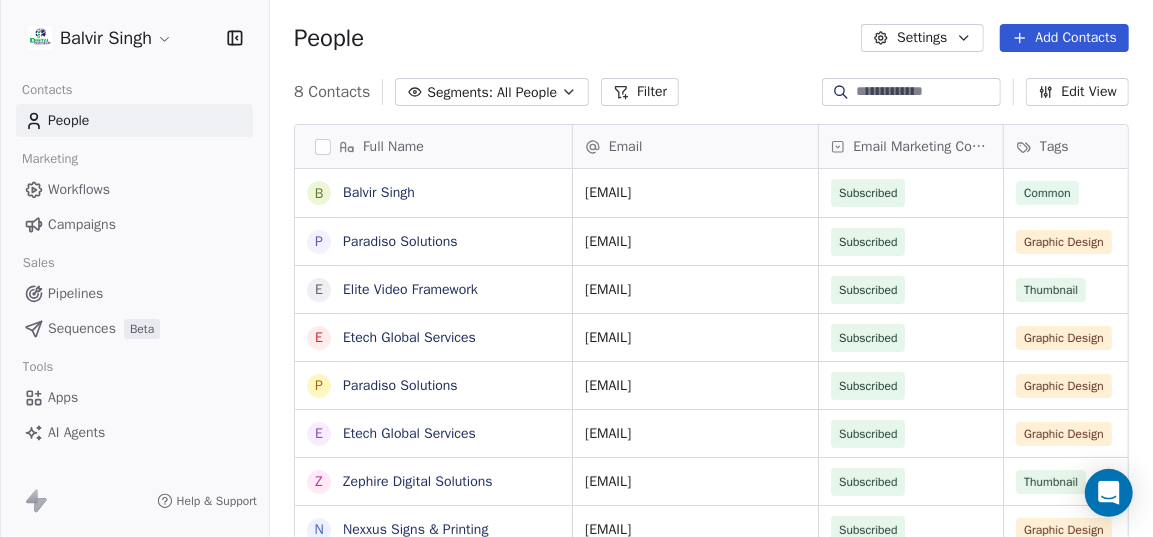 scroll, scrollTop: 3, scrollLeft: 0, axis: vertical 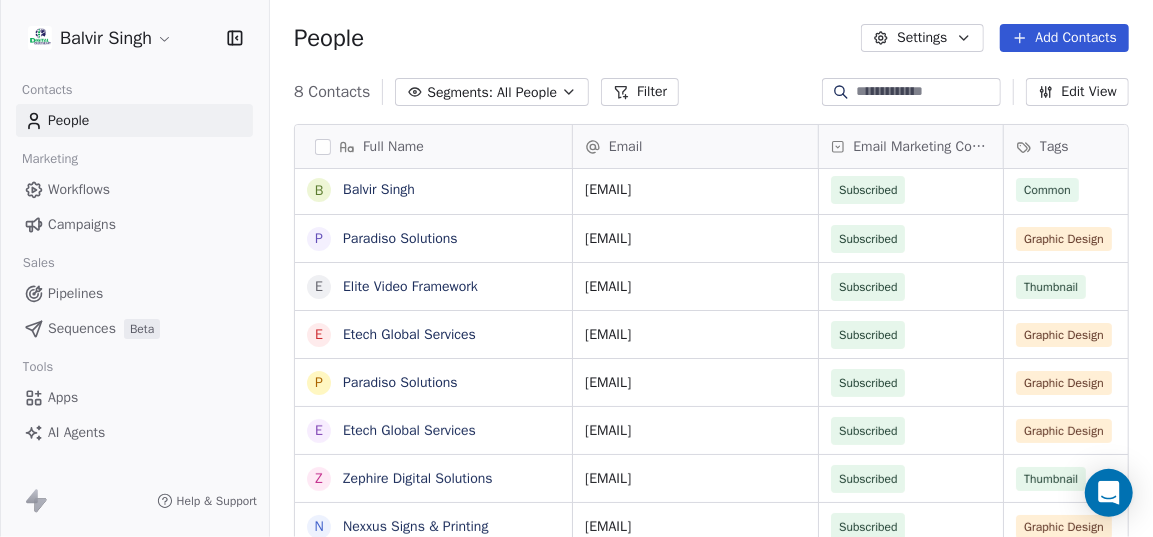 click on "Workflows" at bounding box center [134, 189] 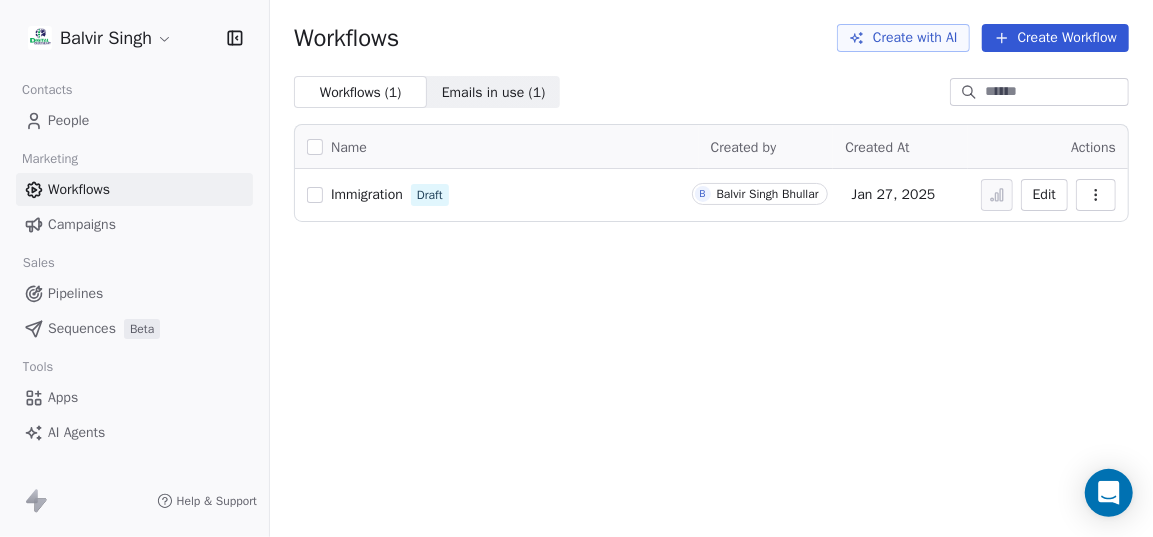 click on "Campaigns" at bounding box center [134, 224] 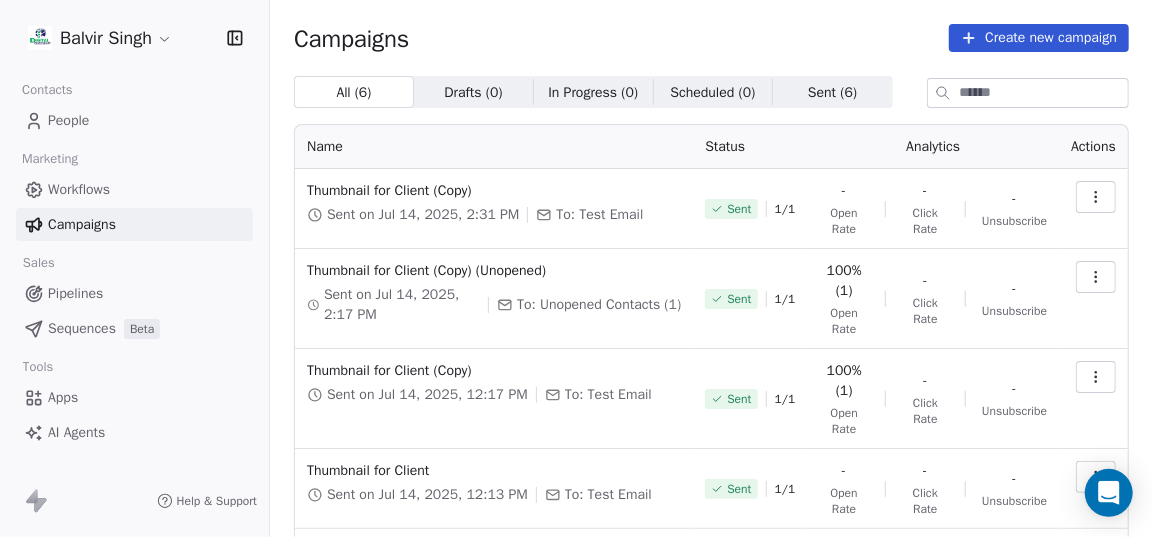 click on "Workflows" at bounding box center [134, 189] 